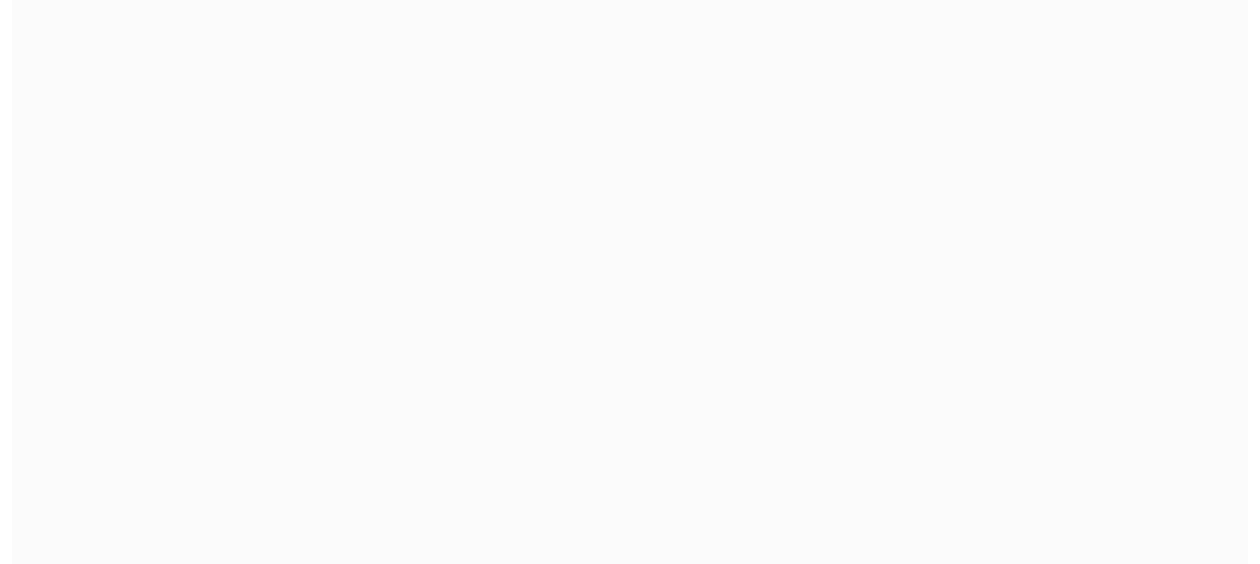 scroll, scrollTop: 0, scrollLeft: 0, axis: both 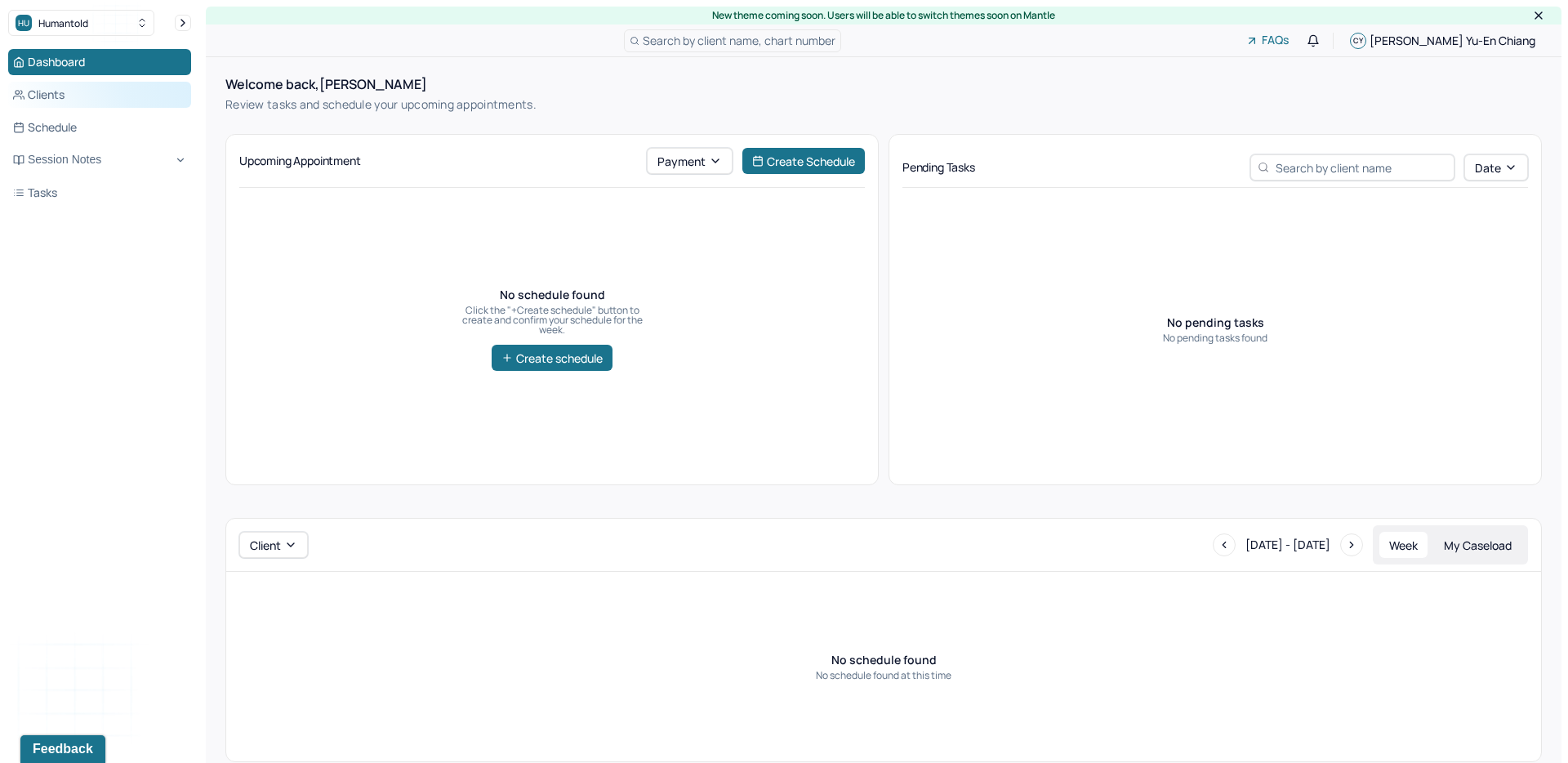 click on "Clients" at bounding box center [100, 95] 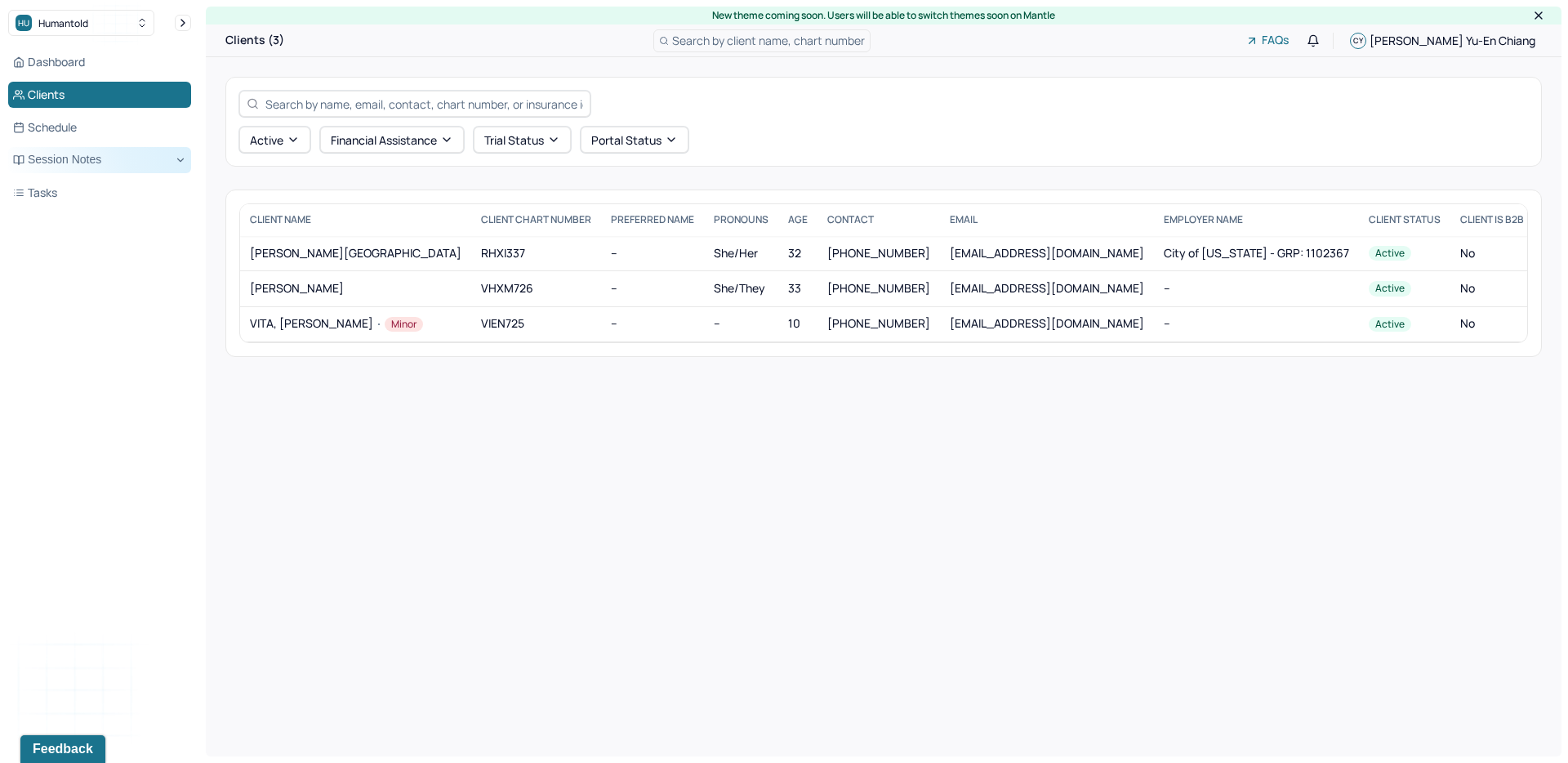 click on "Session Notes" at bounding box center [100, 160] 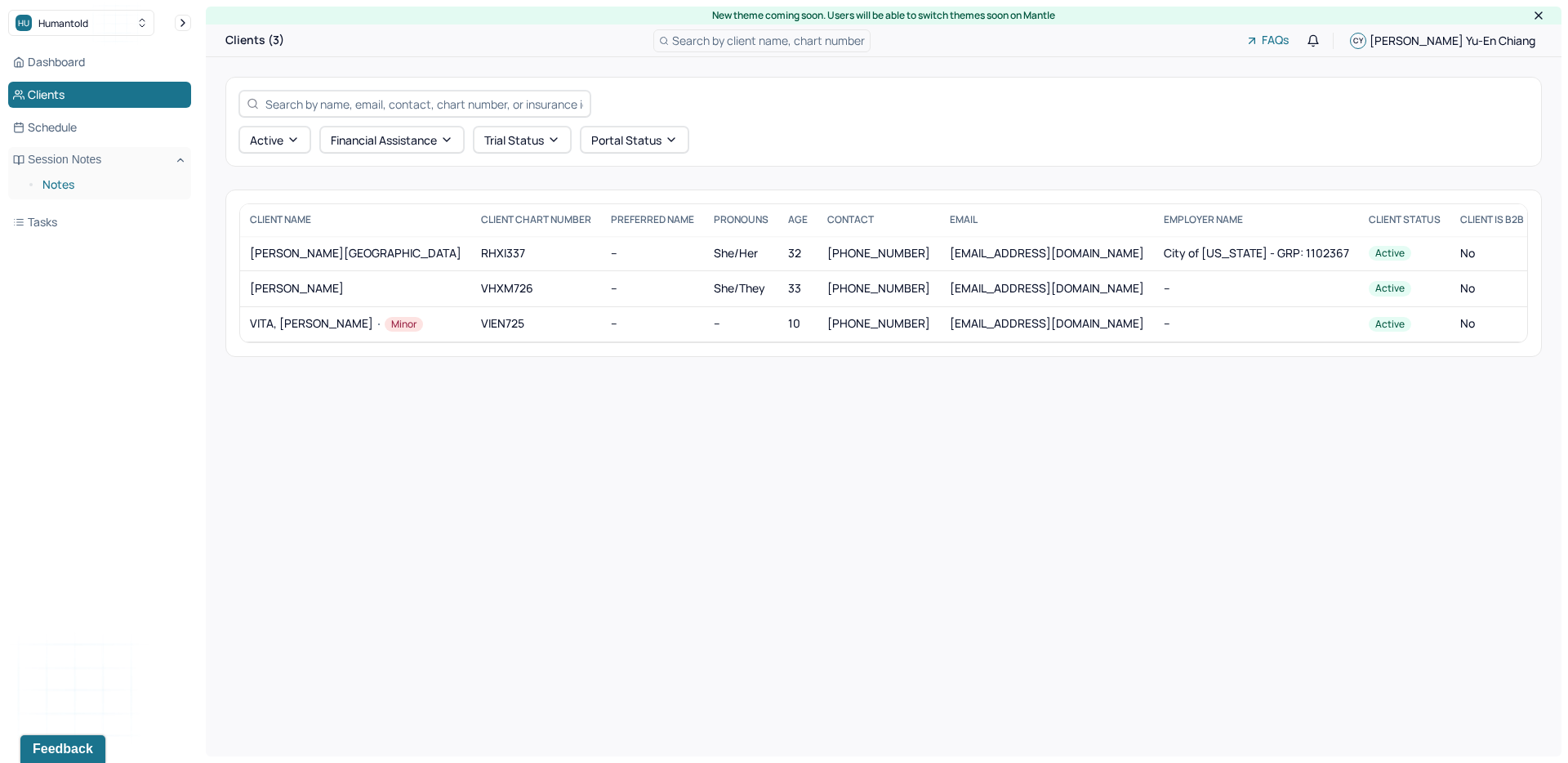 click on "Notes" at bounding box center [110, 185] 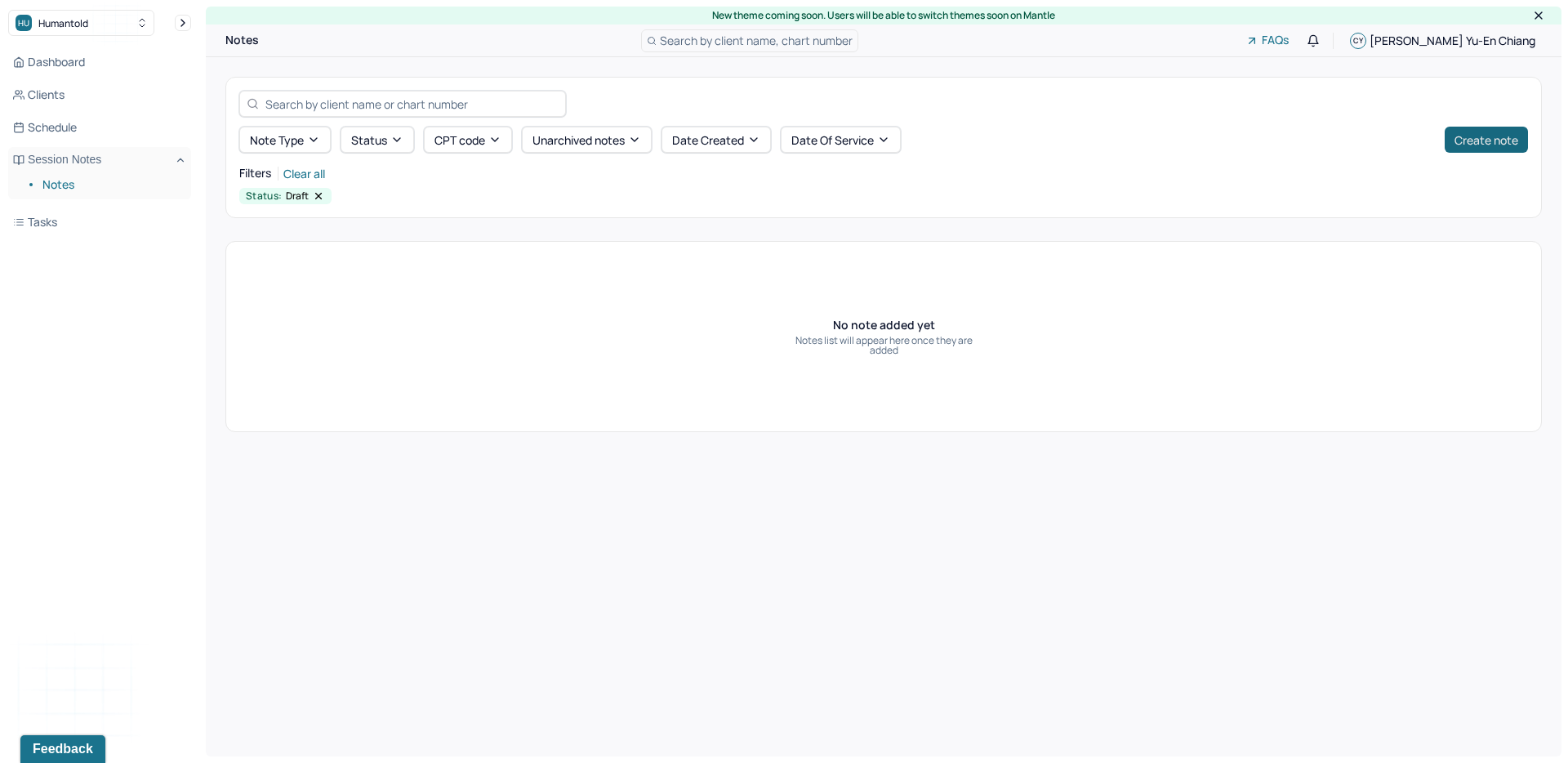 click on "Create note" at bounding box center (1486, 140) 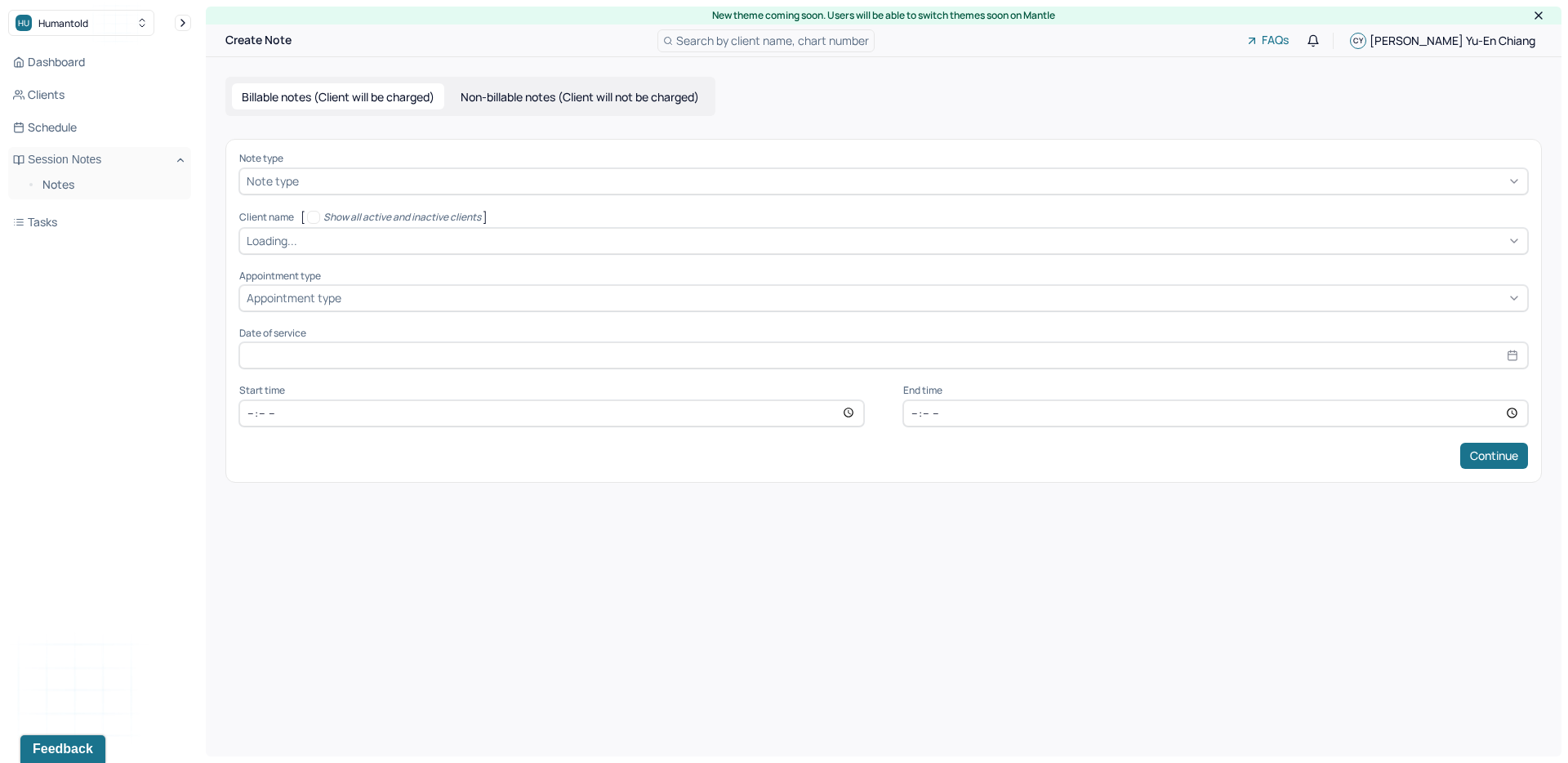 click at bounding box center (911, 181) 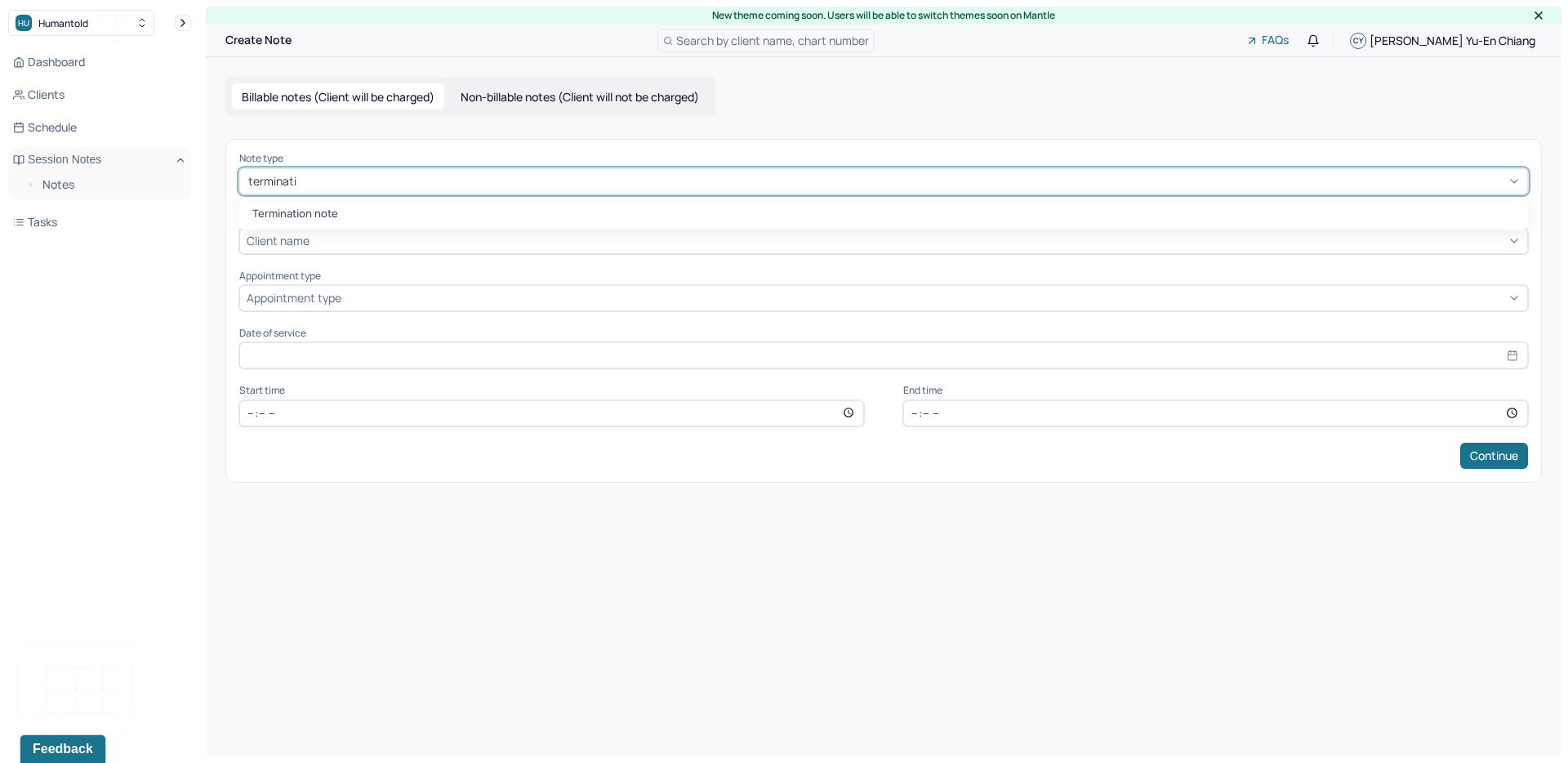 type on "termination" 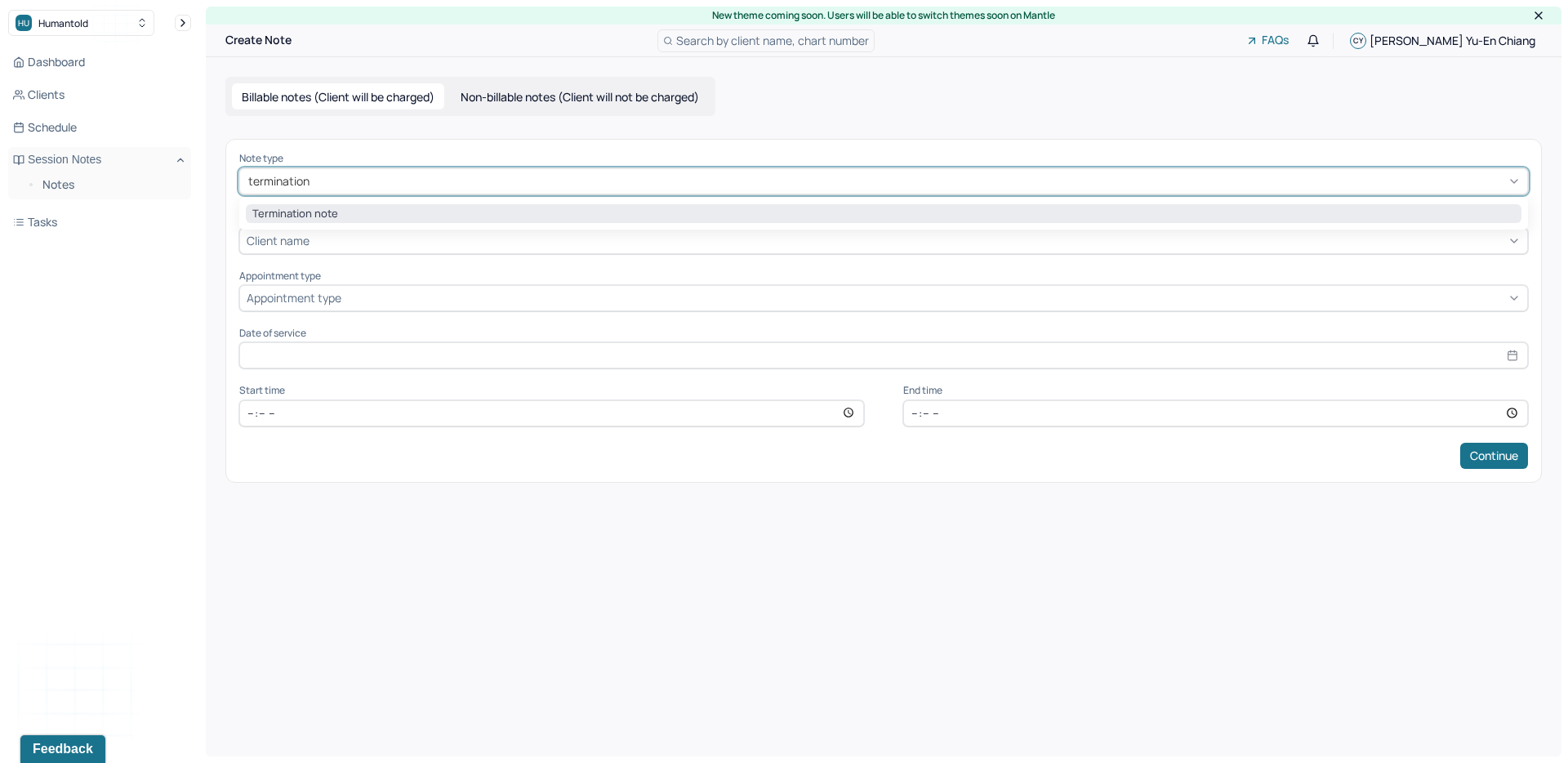 click on "Termination note" at bounding box center (884, 214) 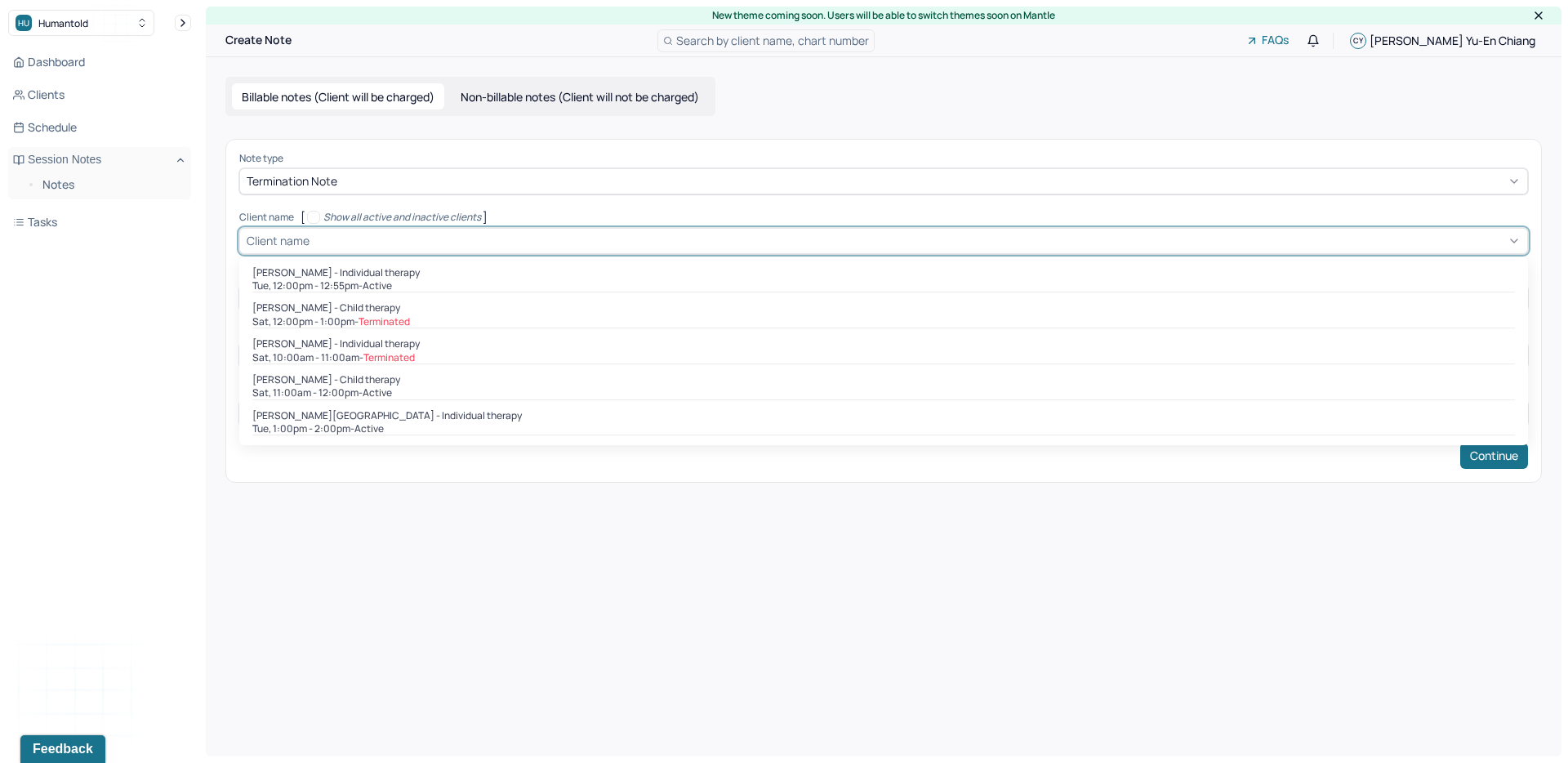 click at bounding box center [916, 240] 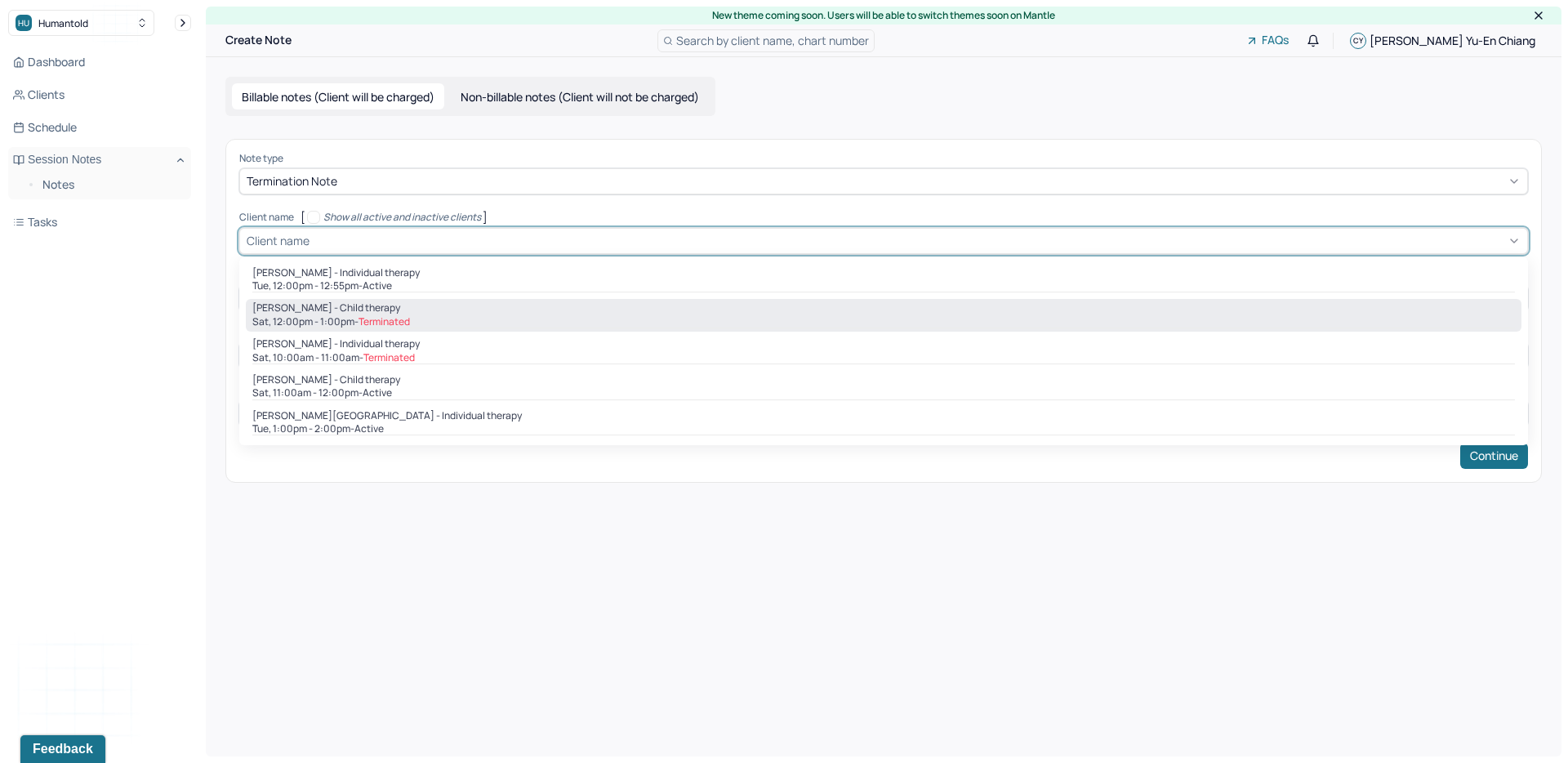 click on "Sat, 12:00pm - 1:00pm  -  Terminated" at bounding box center (884, 322) 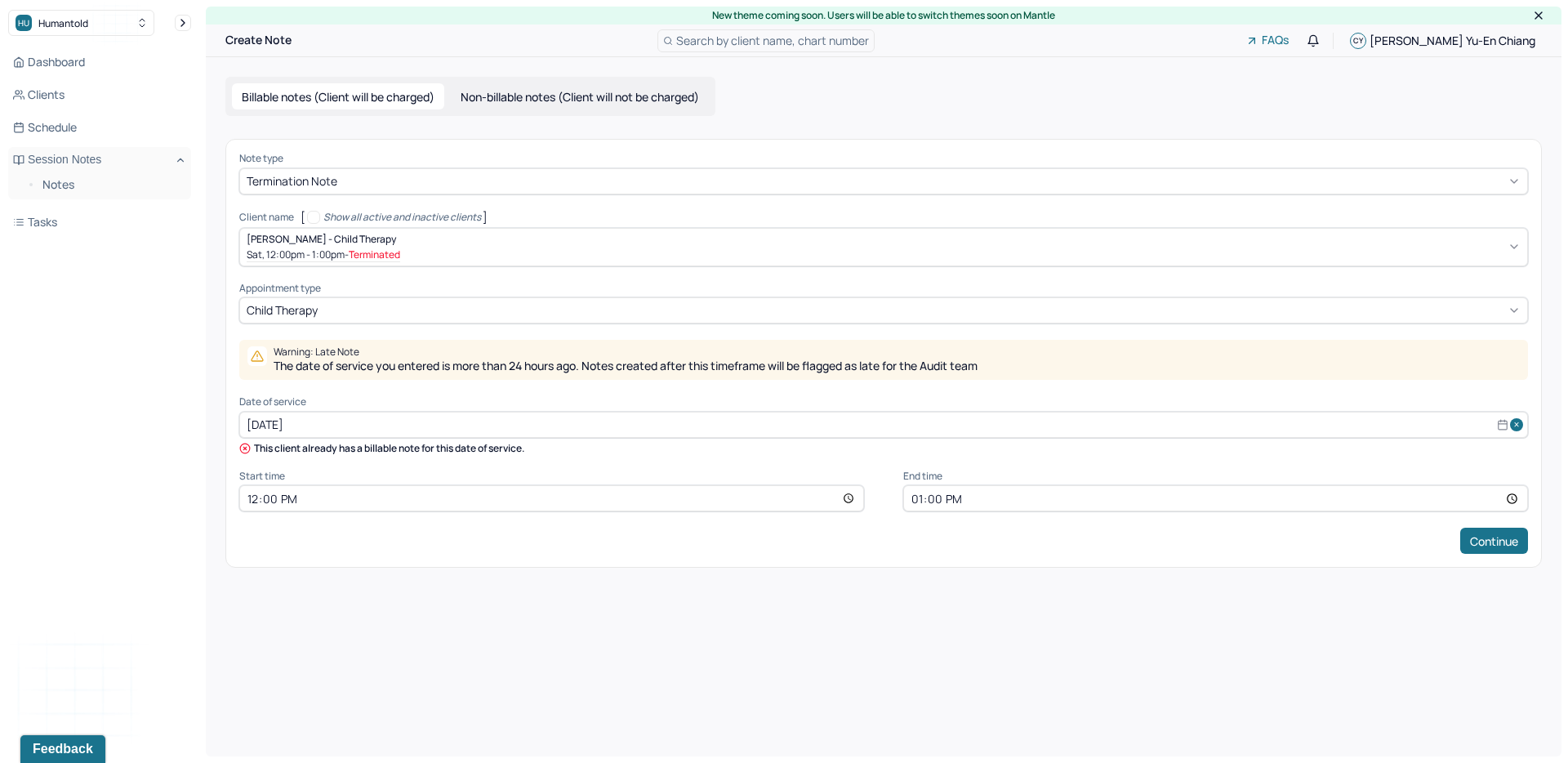 click on "Non-billable notes (Client will not be charged)" at bounding box center (580, 96) 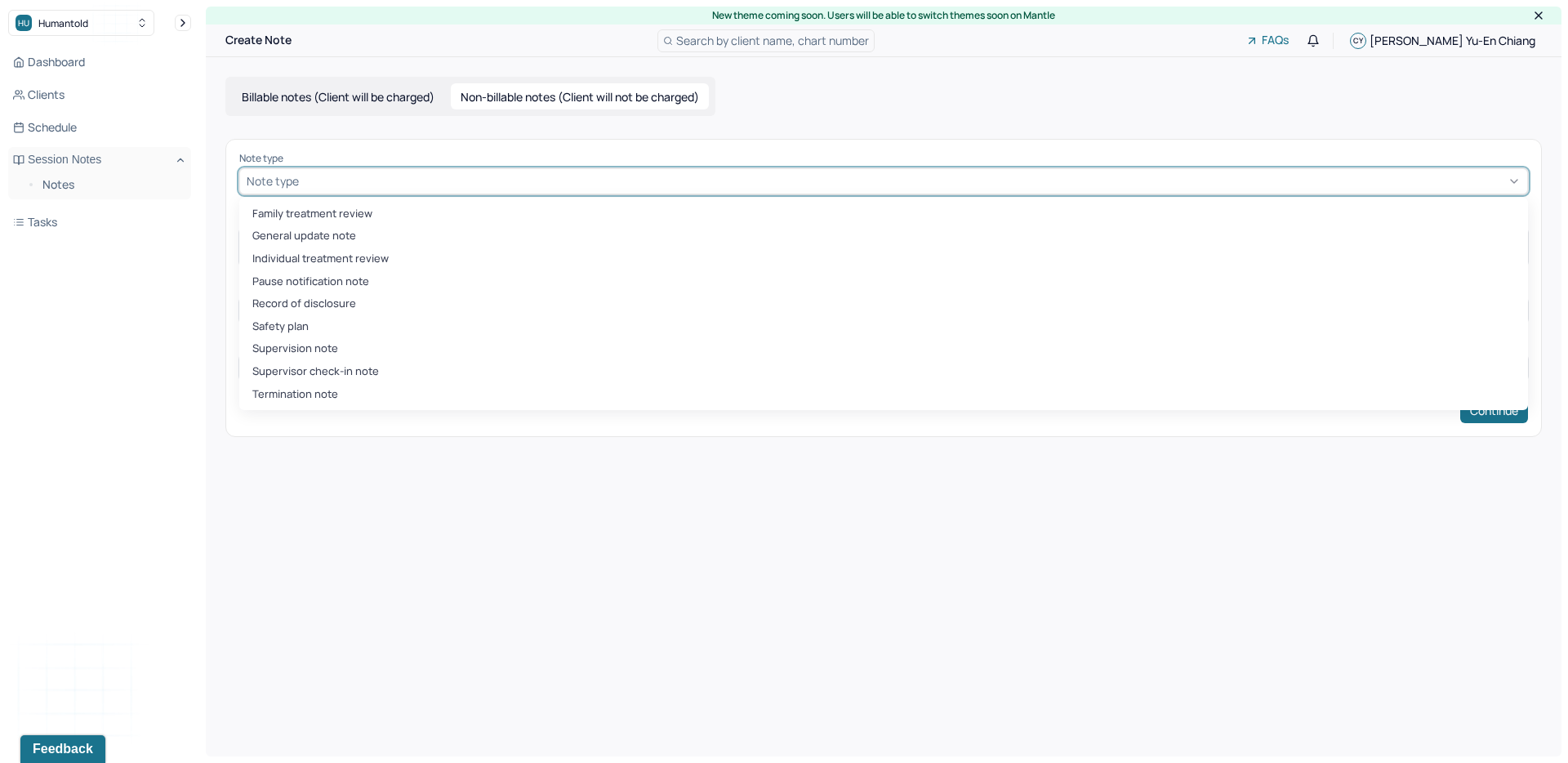 click at bounding box center [911, 181] 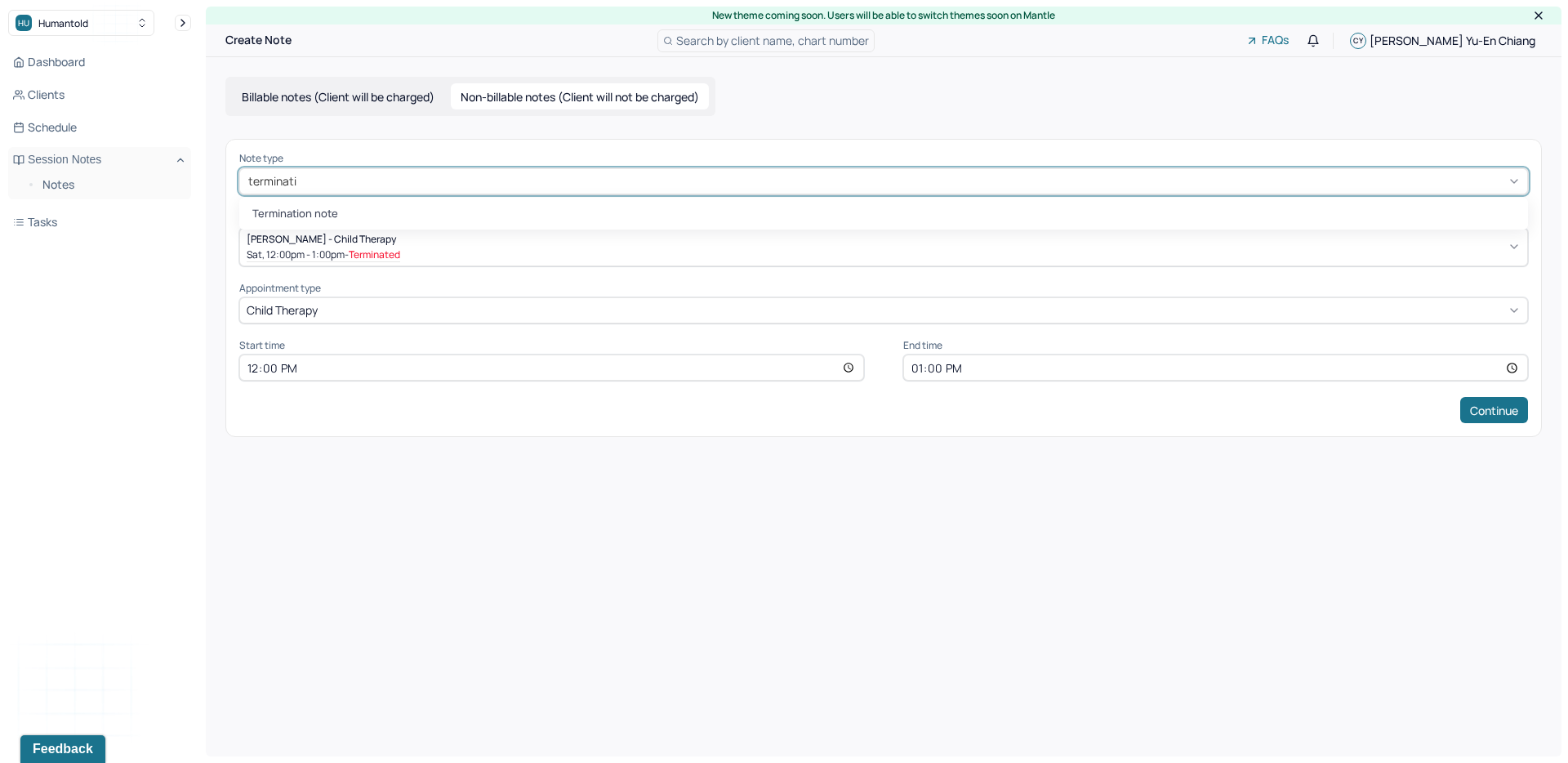 type on "termination" 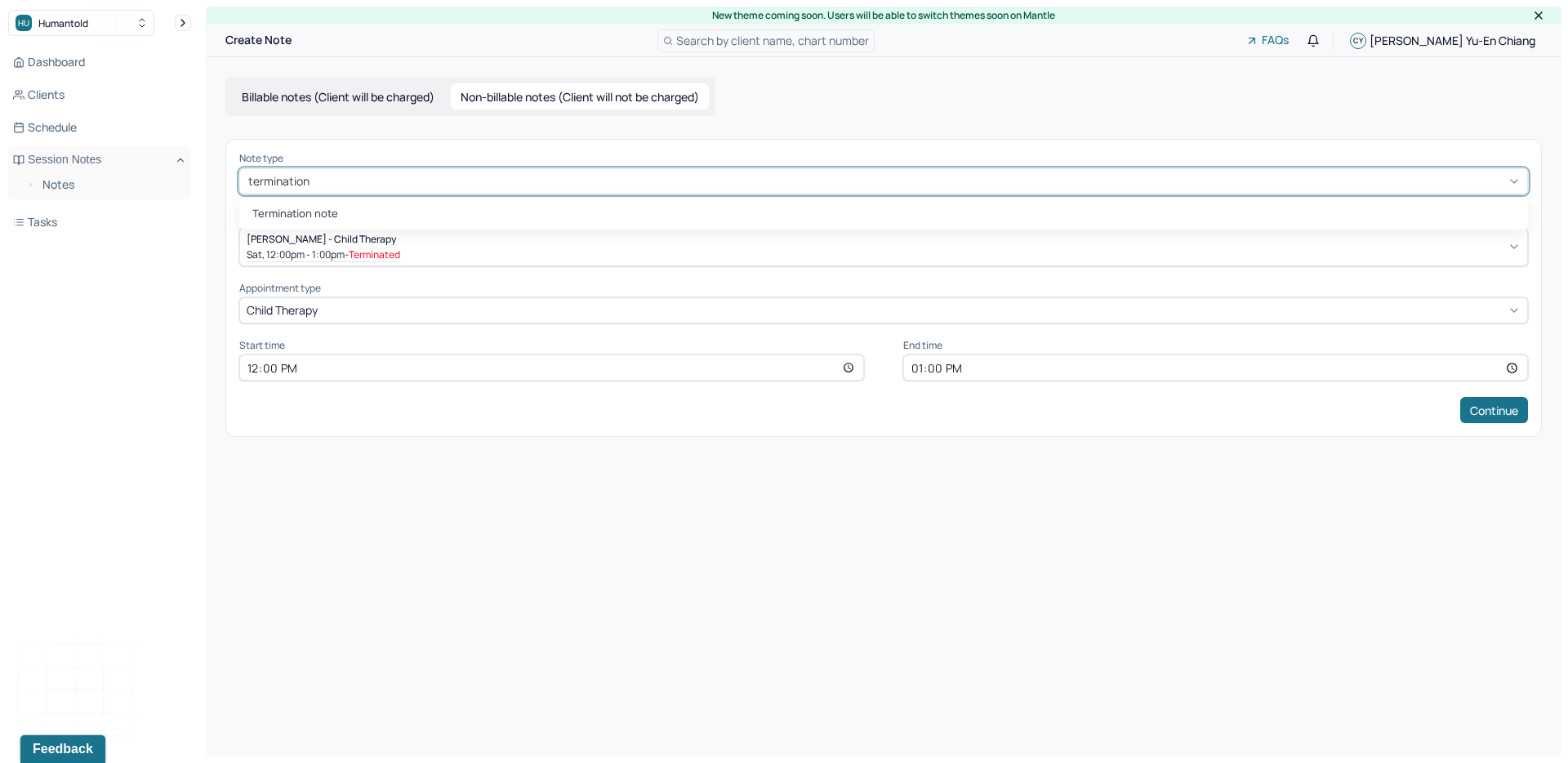 click on "Termination note" at bounding box center [884, 214] 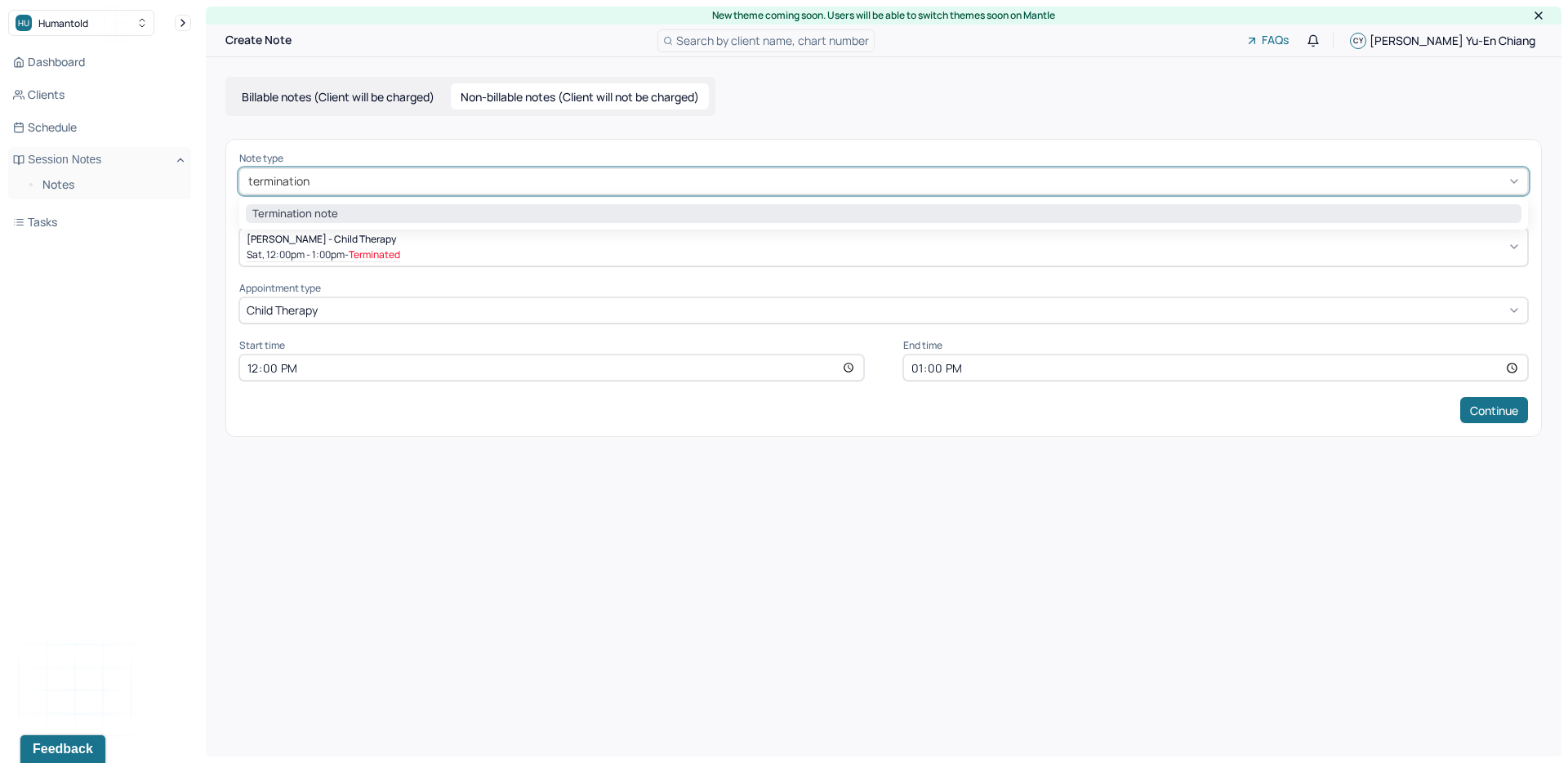click on "Termination note" at bounding box center (884, 214) 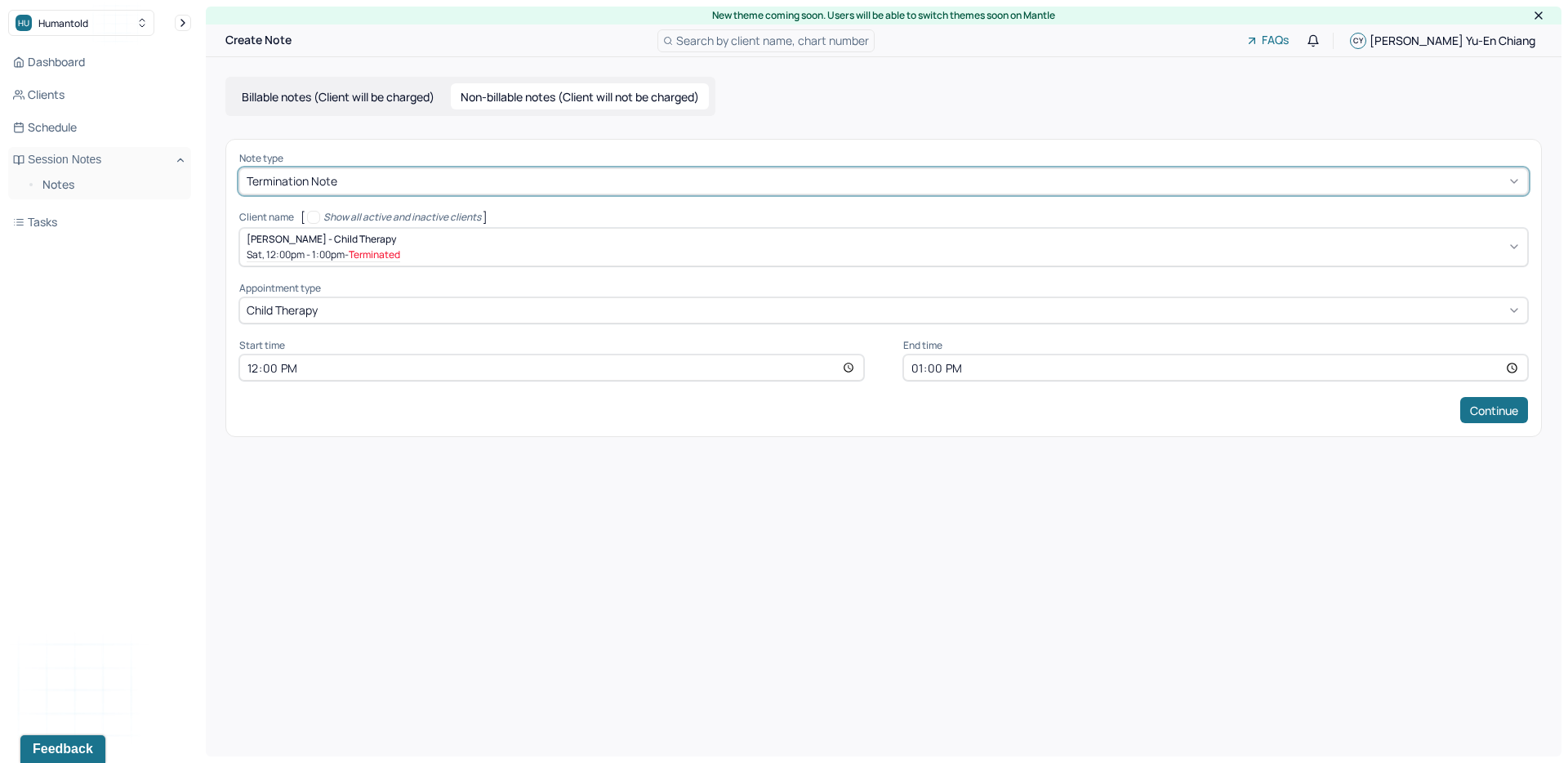 click on "Continue" at bounding box center (884, 410) 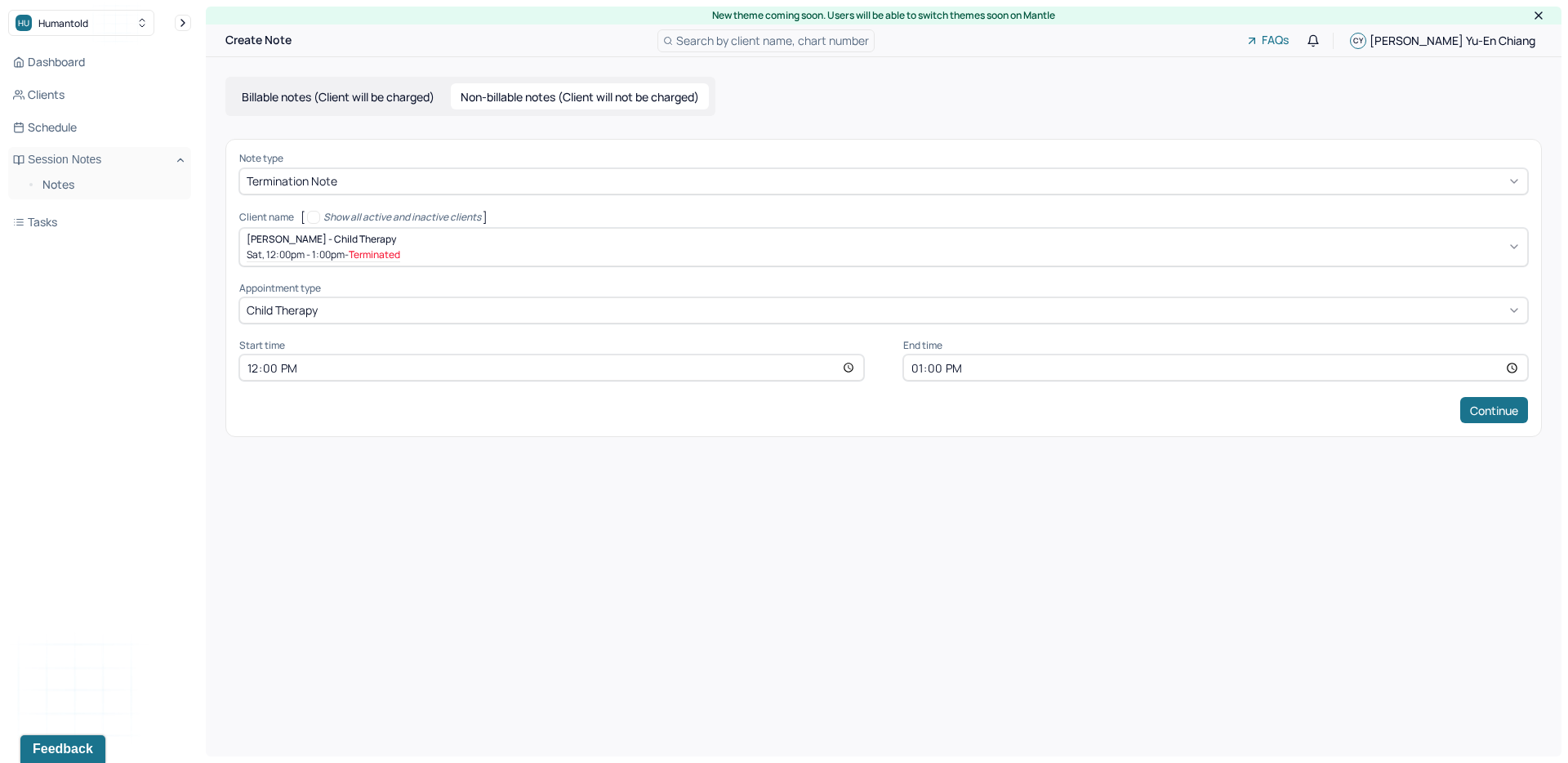 click on "12:00" at bounding box center (551, 368) 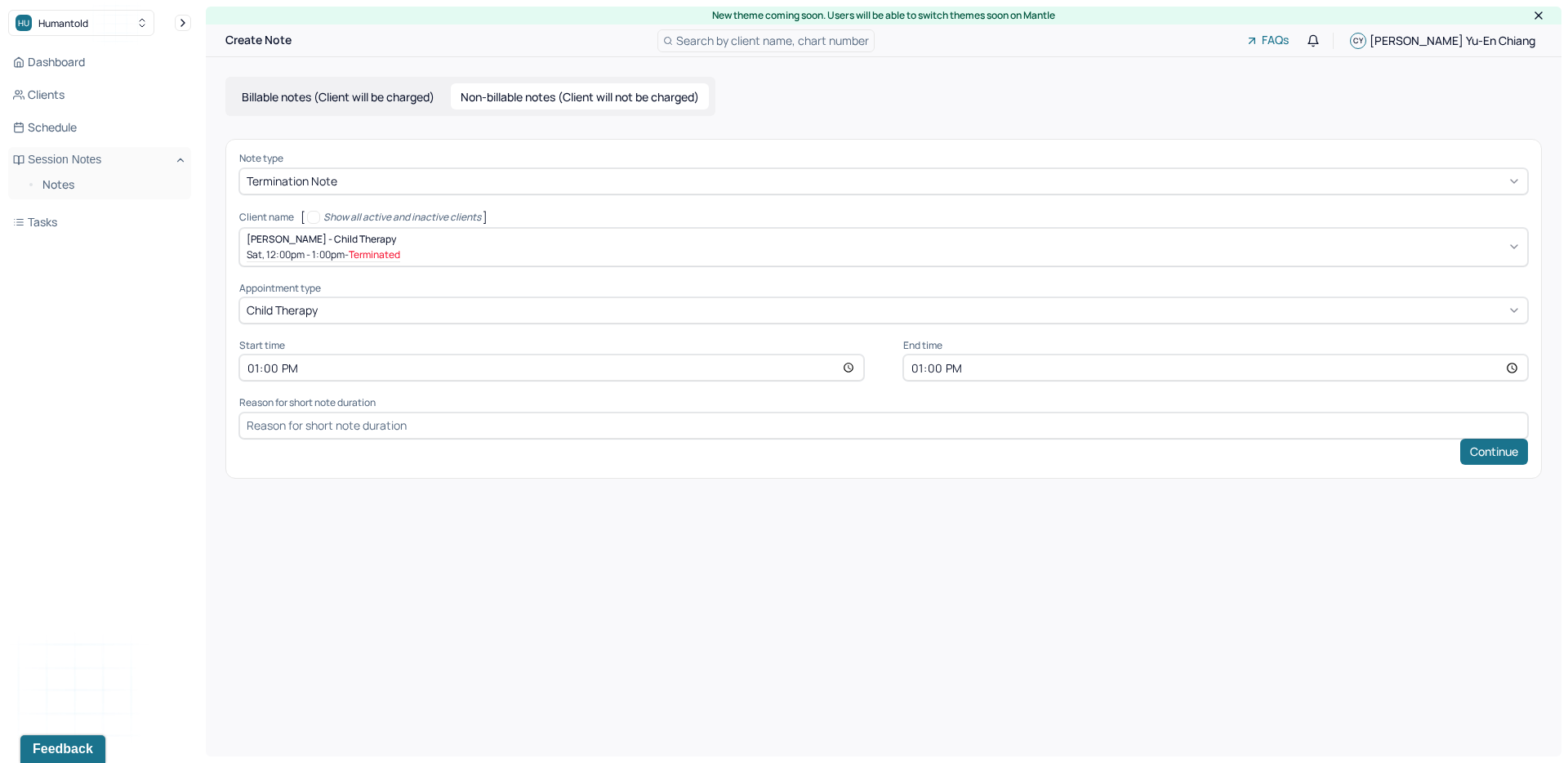 click on "13:00" at bounding box center [551, 368] 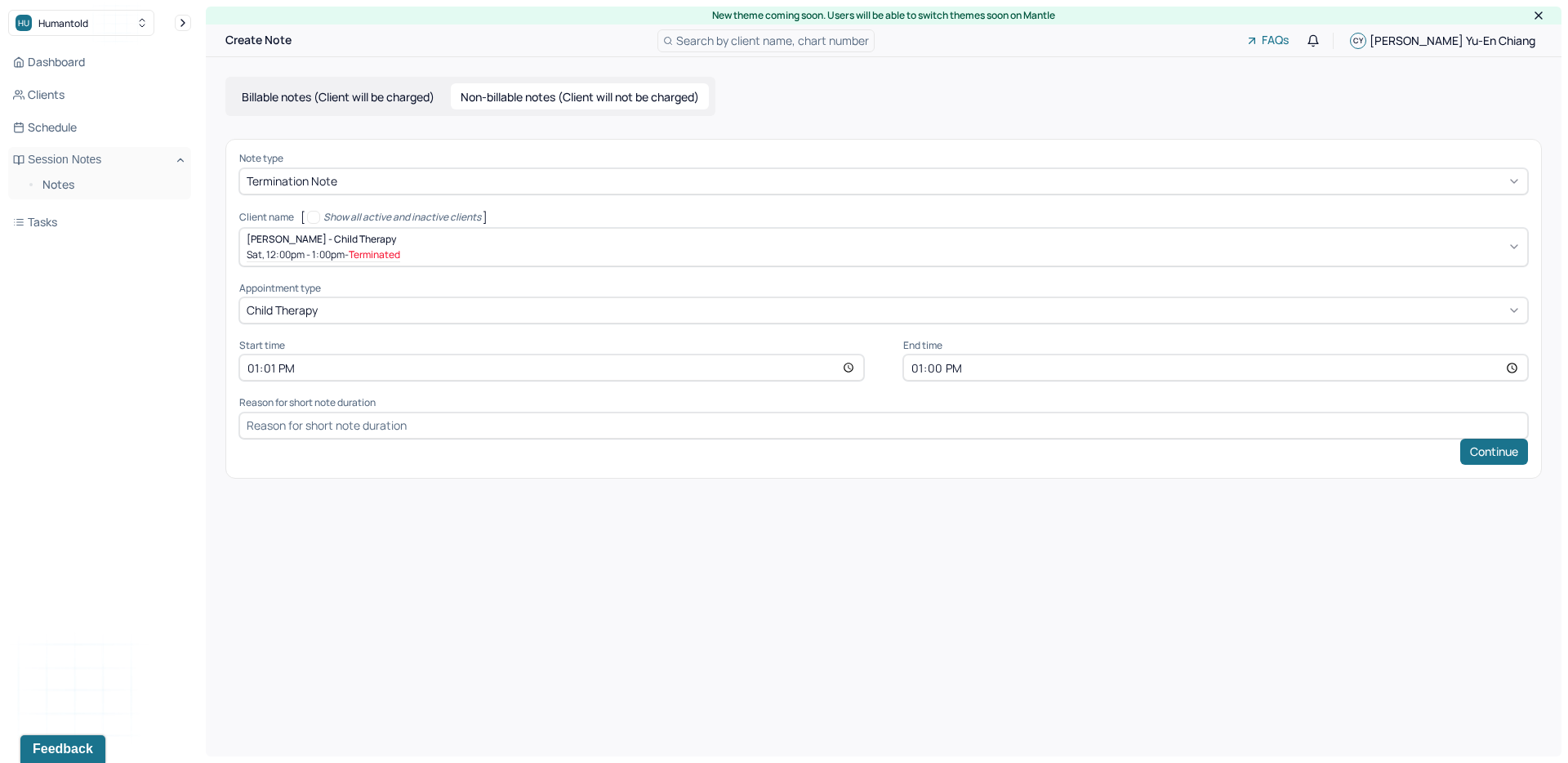 type on "13:15" 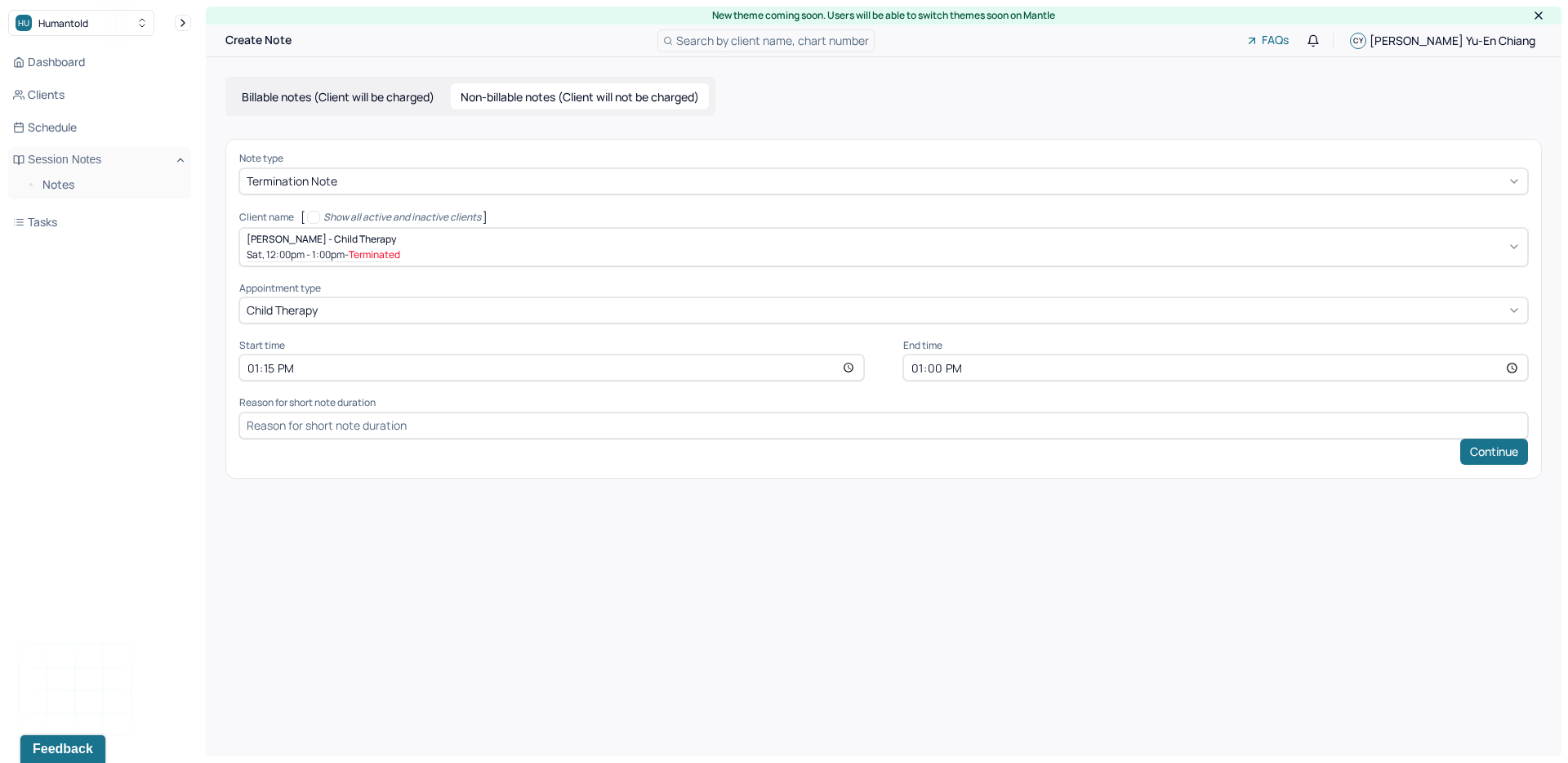 click on "New theme coming soon. Users will be able to switch themes soon on Mantle Create Note Search by client name, chart number  FAQs CY [PERSON_NAME]-En Chiang Billable notes (Client will be charged) Non-billable notes (Client will not be charged) Note type Termination note Client name [ Show all active and inactive clients ] [PERSON_NAME] - Child therapy Sat, 12:00pm - 1:00pm  -  Terminated Supervisee name [PERSON_NAME]-En [PERSON_NAME] Appointment type child therapy Start time 13:15 End time 13:00 Reason for short note duration Continue" at bounding box center [884, 382] 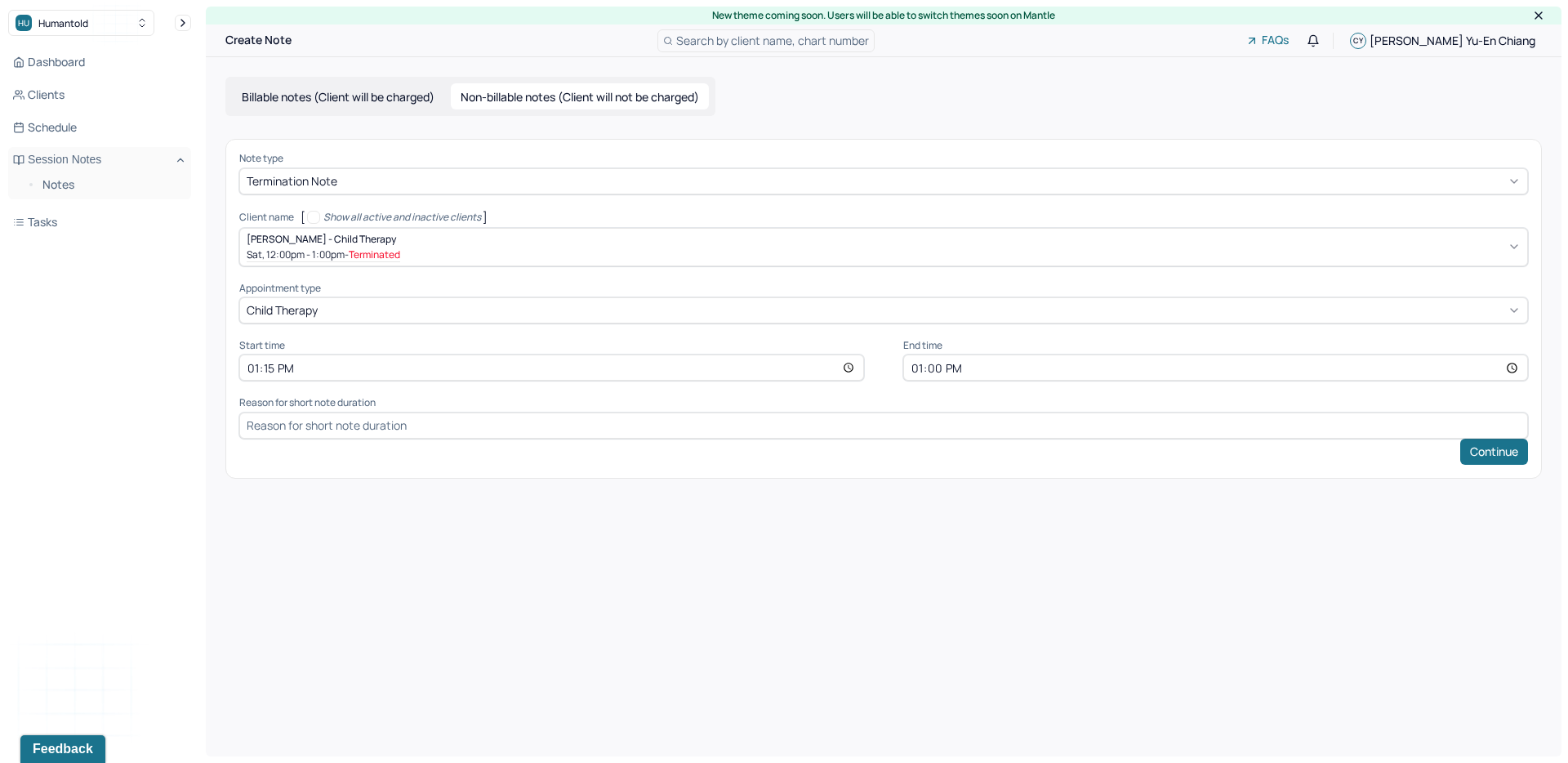 click on "13:00" at bounding box center (1215, 368) 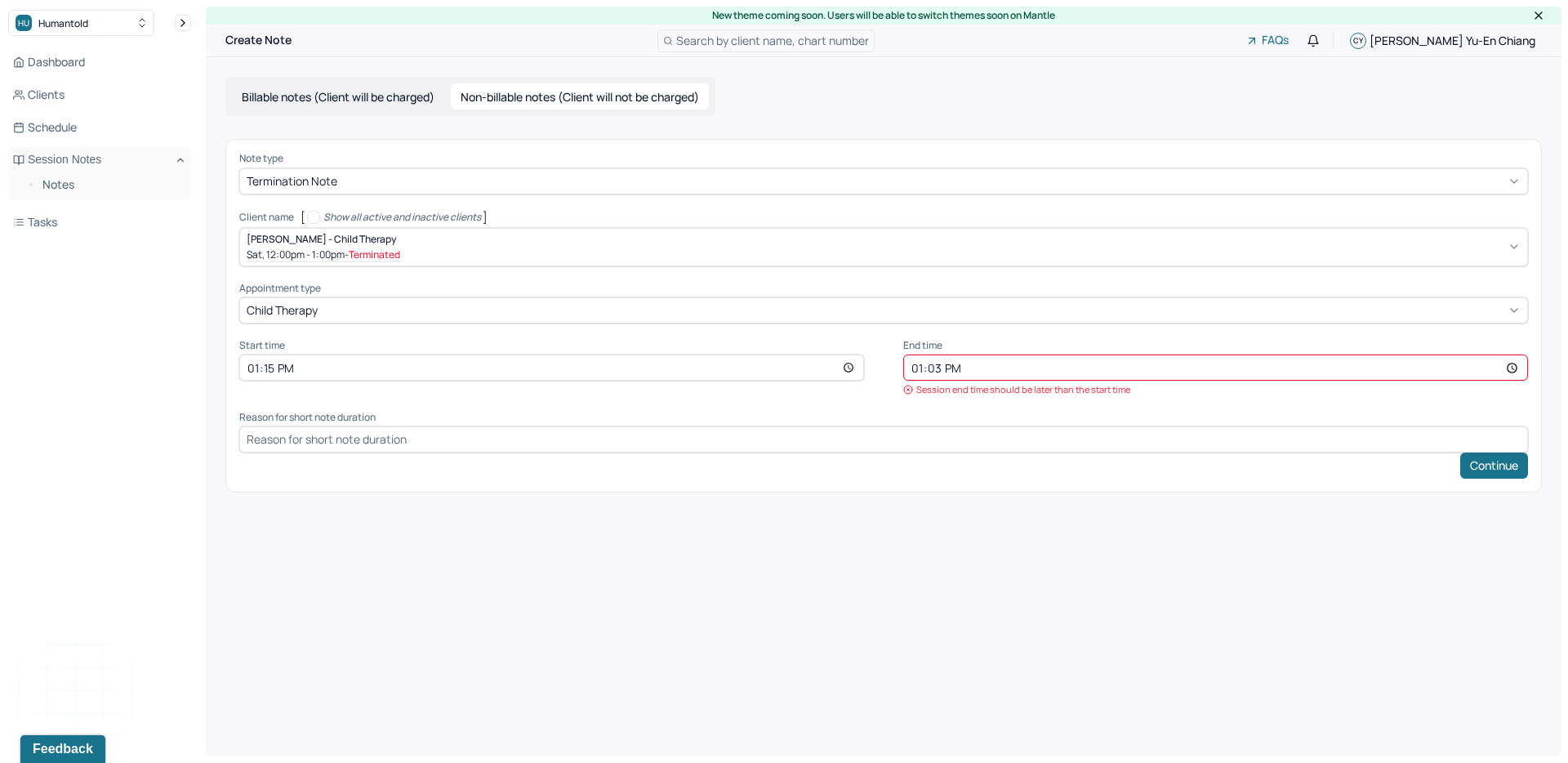 type on "13:30" 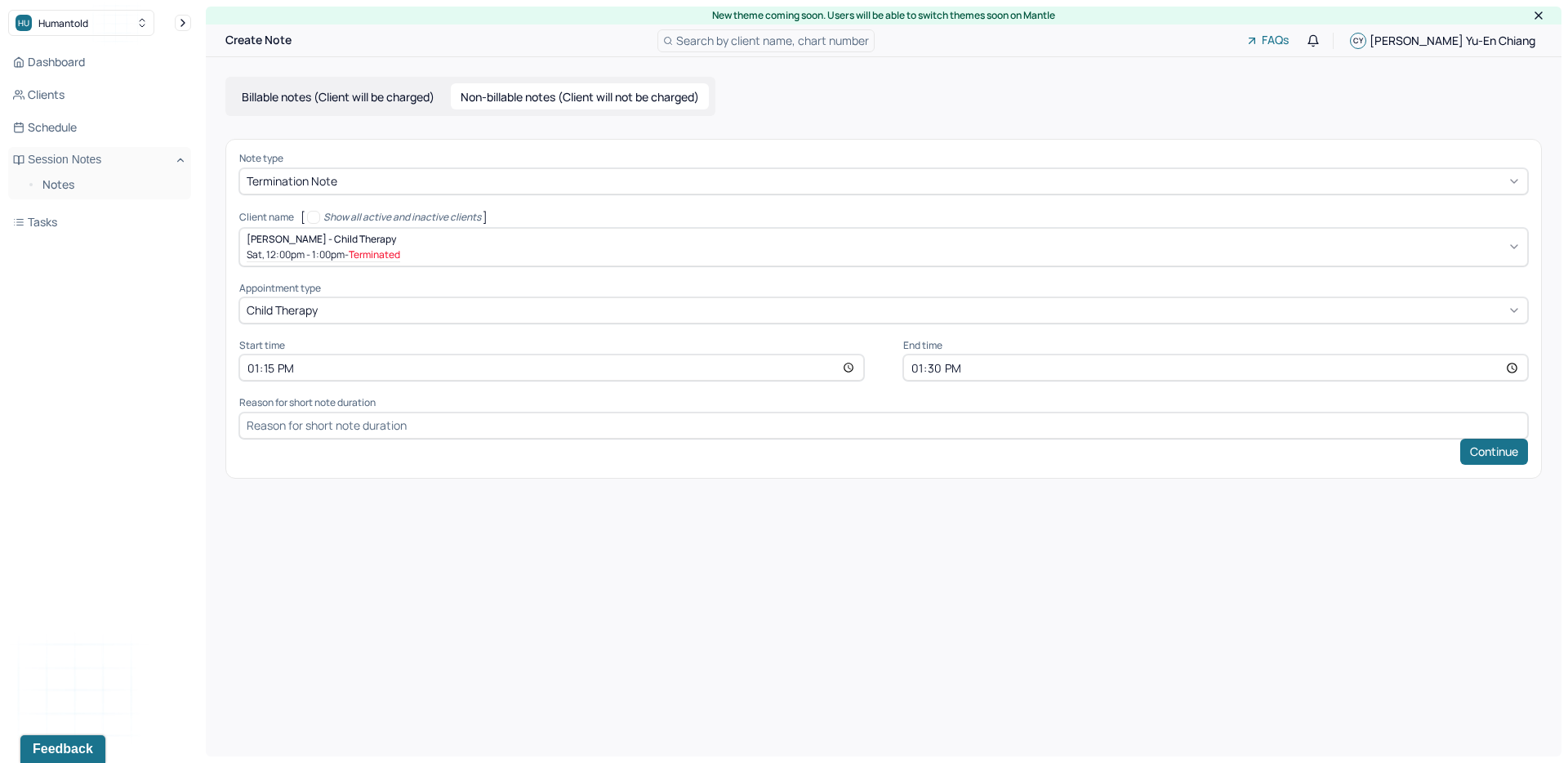 click on "New theme coming soon. Users will be able to switch themes soon on Mantle Create Note Search by client name, chart number  FAQs CY [PERSON_NAME]-En Chiang Billable notes (Client will be charged) Non-billable notes (Client will not be charged) Note type Termination note Client name [ Show all active and inactive clients ] [PERSON_NAME] - Child therapy Sat, 12:00pm - 1:00pm  -  Terminated Supervisee name [PERSON_NAME]-En [PERSON_NAME] Appointment type child therapy Start time 13:15 End time 13:30 Reason for short note duration Continue" at bounding box center (884, 382) 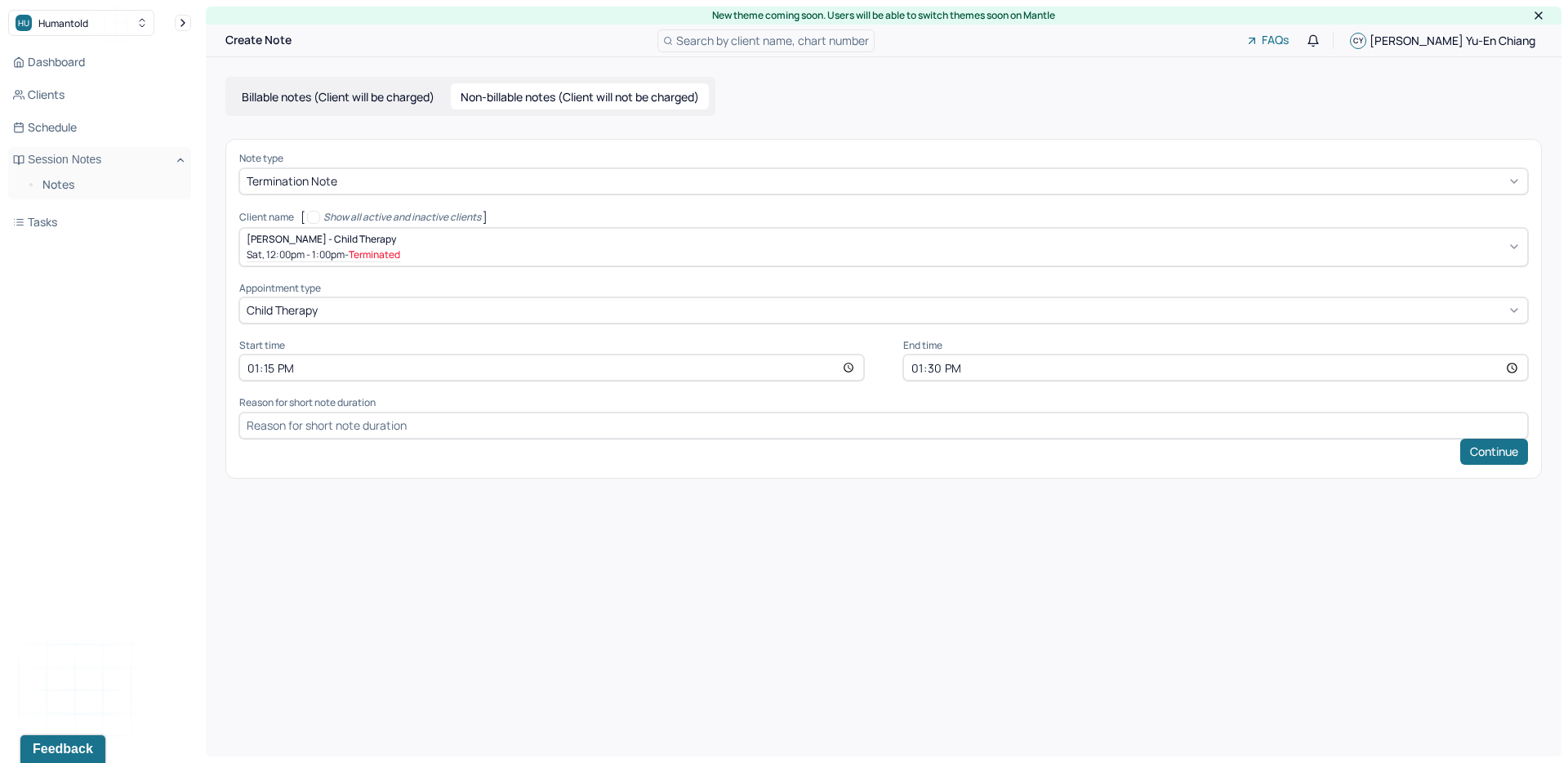 click at bounding box center [884, 426] 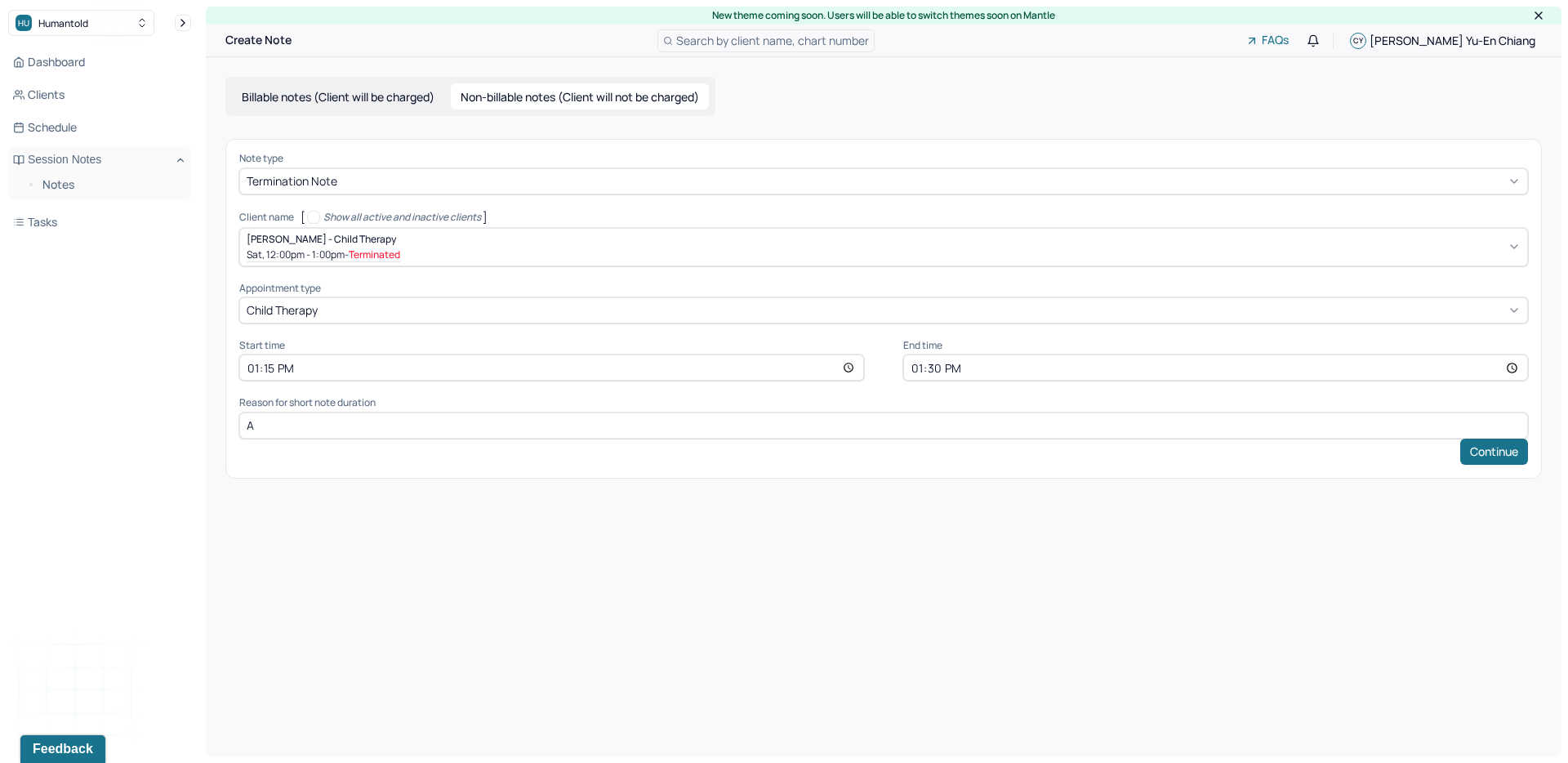 type on "A" 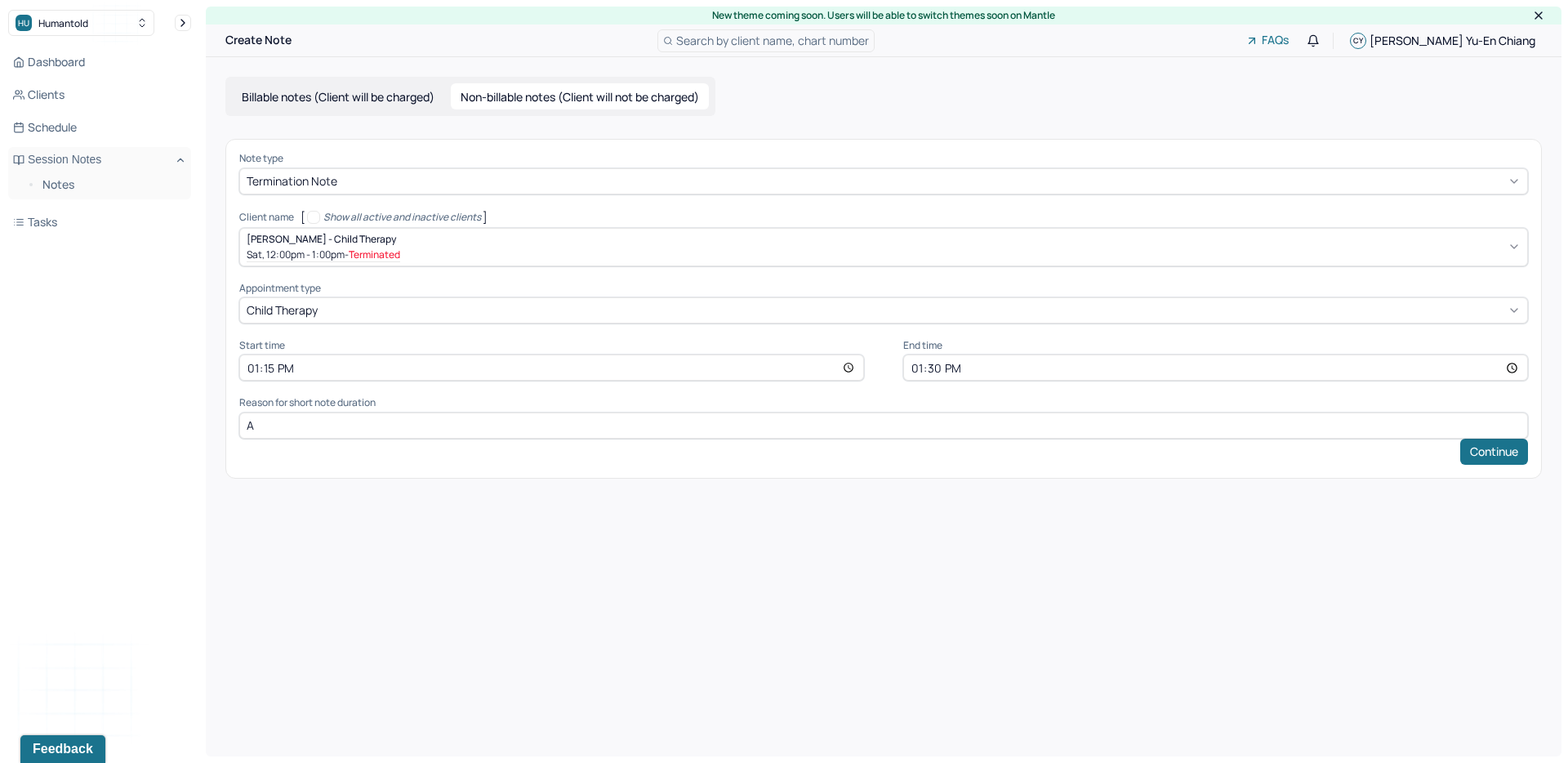 type 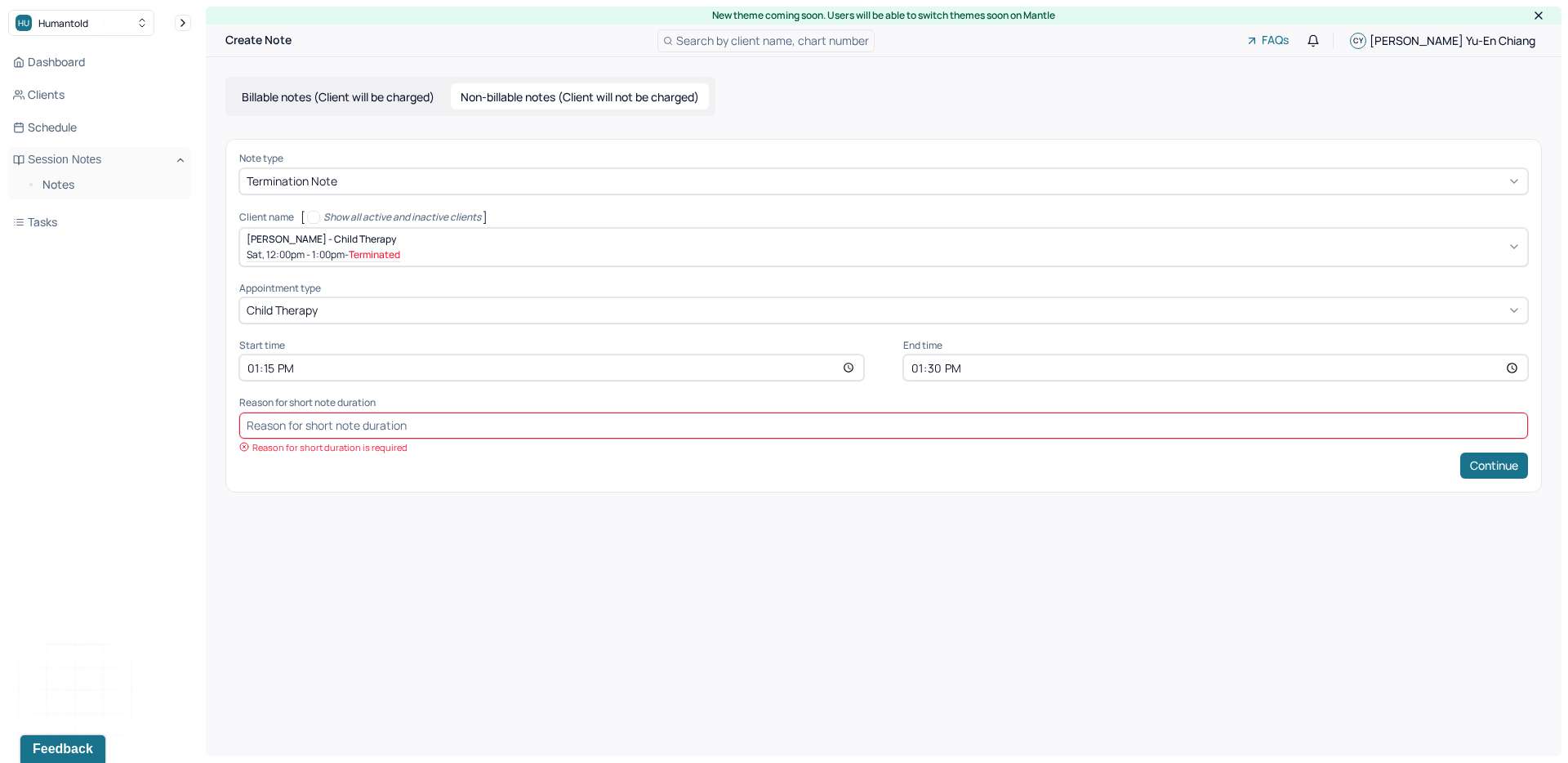 click on "New theme coming soon. Users will be able to switch themes soon on Mantle Create Note Search by client name, chart number  FAQs CY [PERSON_NAME]-En Chiang Billable notes (Client will be charged) Non-billable notes (Client will not be charged) Note type Termination note Client name [ Show all active and inactive clients ] [PERSON_NAME] - Child therapy Sat, 12:00pm - 1:00pm  -  Terminated Supervisee name [PERSON_NAME]-En [PERSON_NAME] Appointment type child therapy Start time 13:15 End time 13:30 Reason for short note duration Reason for short duration is required Continue" at bounding box center (884, 382) 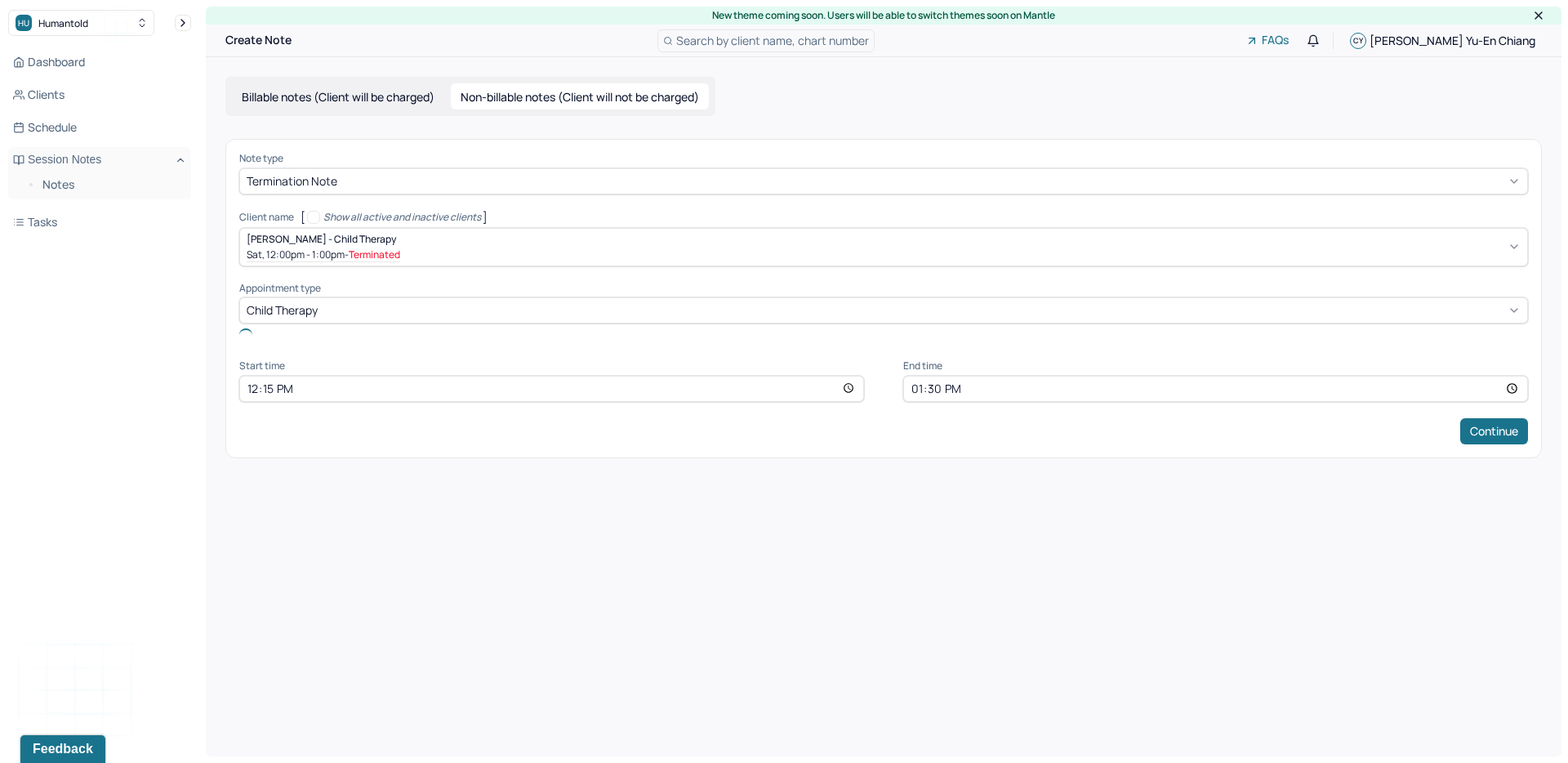 type on "12:00" 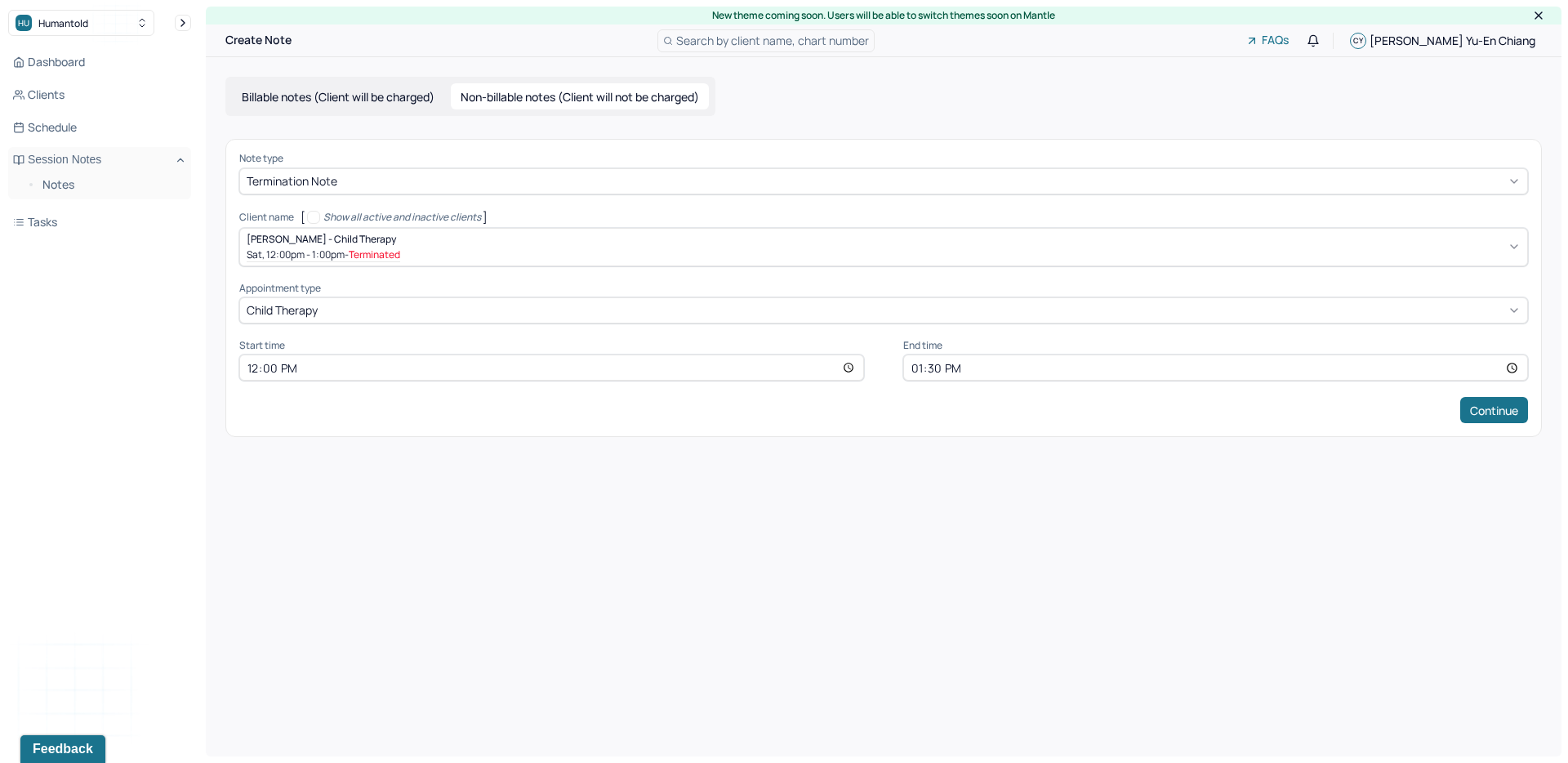 click on "New theme coming soon. Users will be able to switch themes soon on Mantle Create Note Search by client name, chart number  FAQs CY [PERSON_NAME]-En Chiang Billable notes (Client will be charged) Non-billable notes (Client will not be charged) Note type Termination note Client name [ Show all active and inactive clients ] [PERSON_NAME] - Child therapy Sat, 12:00pm - 1:00pm  -  Terminated Supervisee name [PERSON_NAME]-En [PERSON_NAME] Appointment type child therapy Start time 12:00 End time 13:30 Continue" at bounding box center (884, 382) 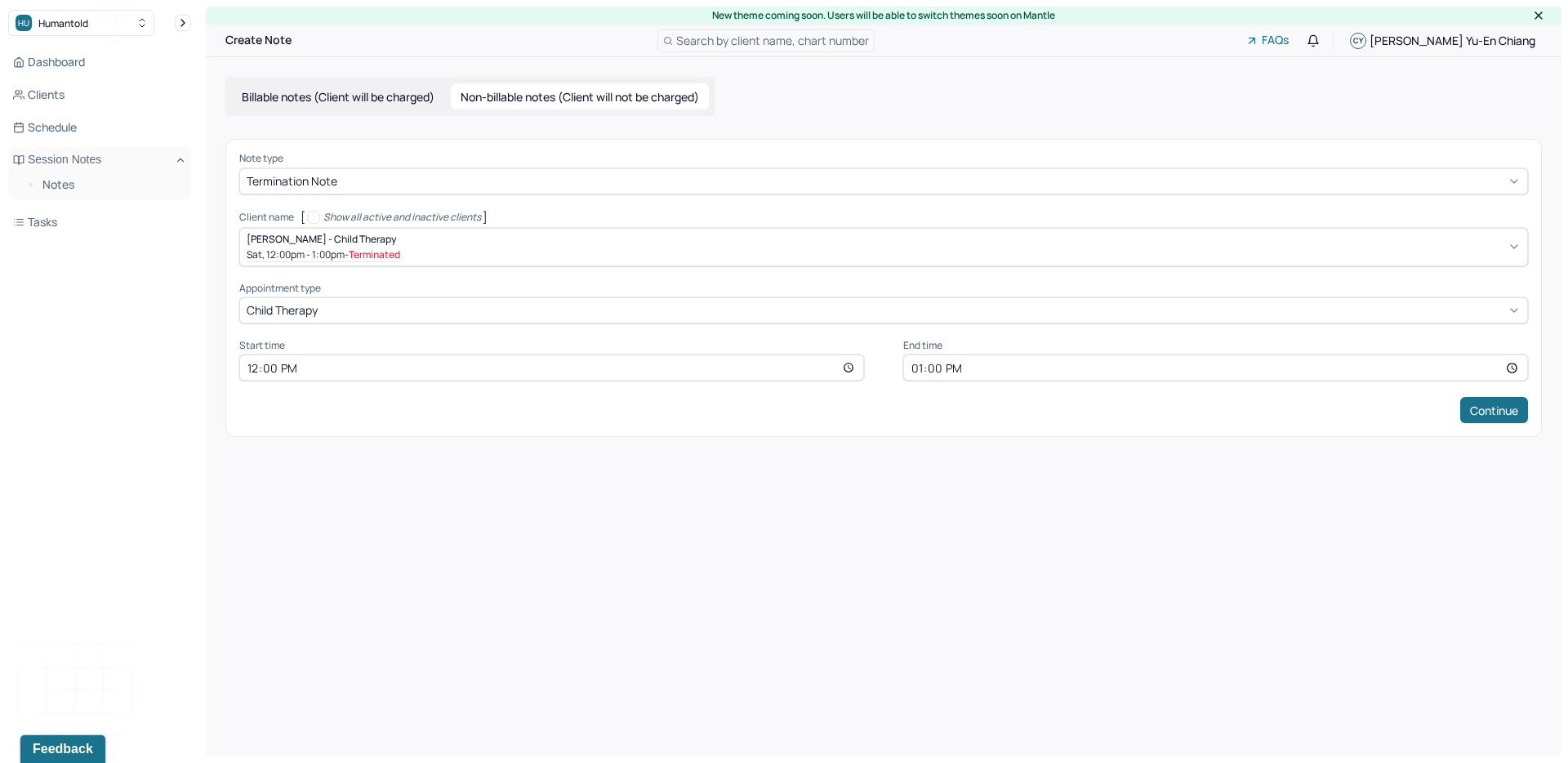 click on "New theme coming soon. Users will be able to switch themes soon on Mantle Create Note Search by client name, chart number  FAQs CY [PERSON_NAME]-En Chiang Billable notes (Client will be charged) Non-billable notes (Client will not be charged) Note type Termination note Client name [ Show all active and inactive clients ] [PERSON_NAME] - Child therapy Sat, 12:00pm - 1:00pm  -  Terminated Supervisee name [PERSON_NAME]-En [PERSON_NAME] Appointment type child therapy Start time 12:00 End time 13:00 Continue" at bounding box center [884, 382] 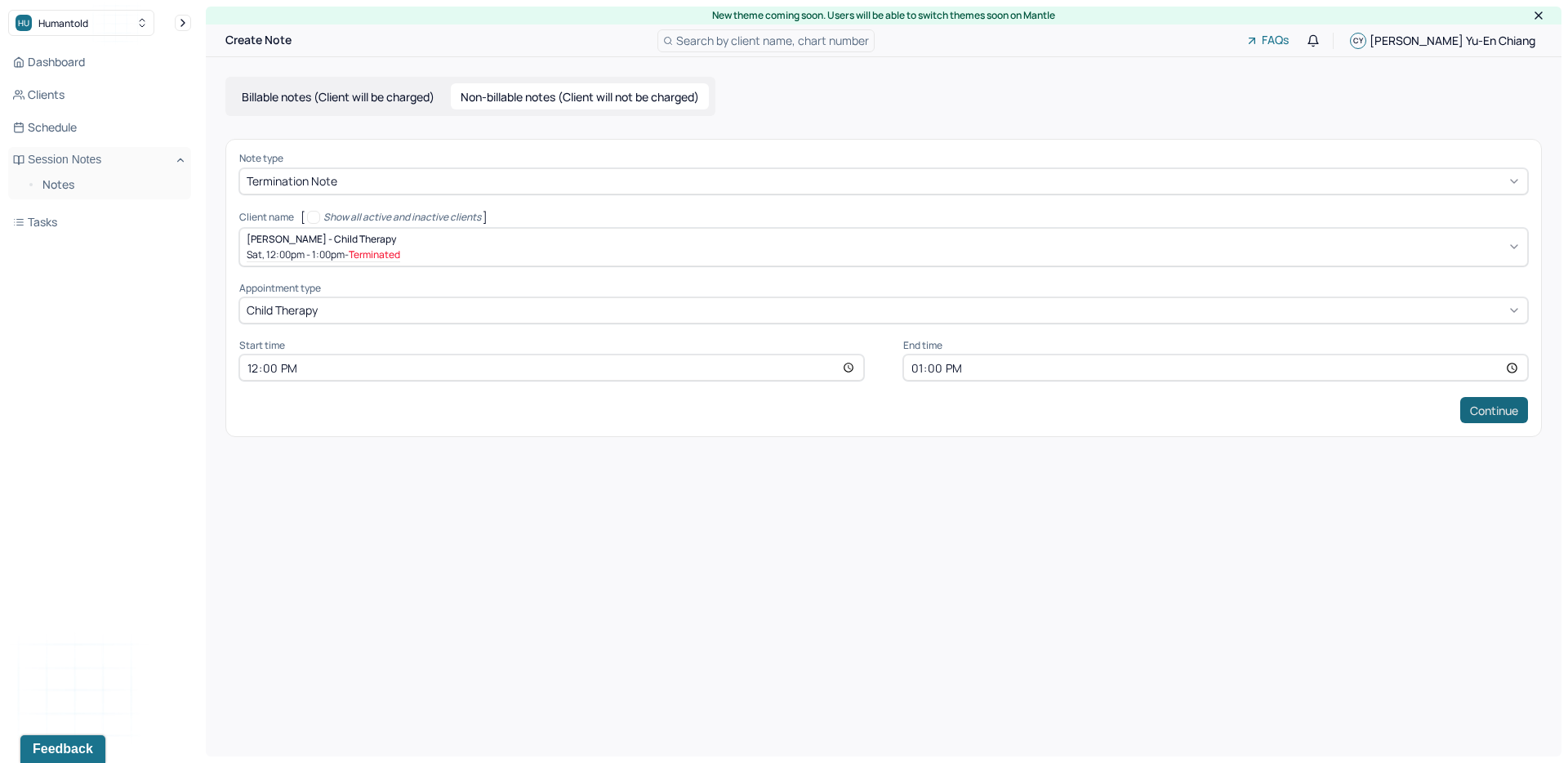 click on "Continue" at bounding box center [1494, 410] 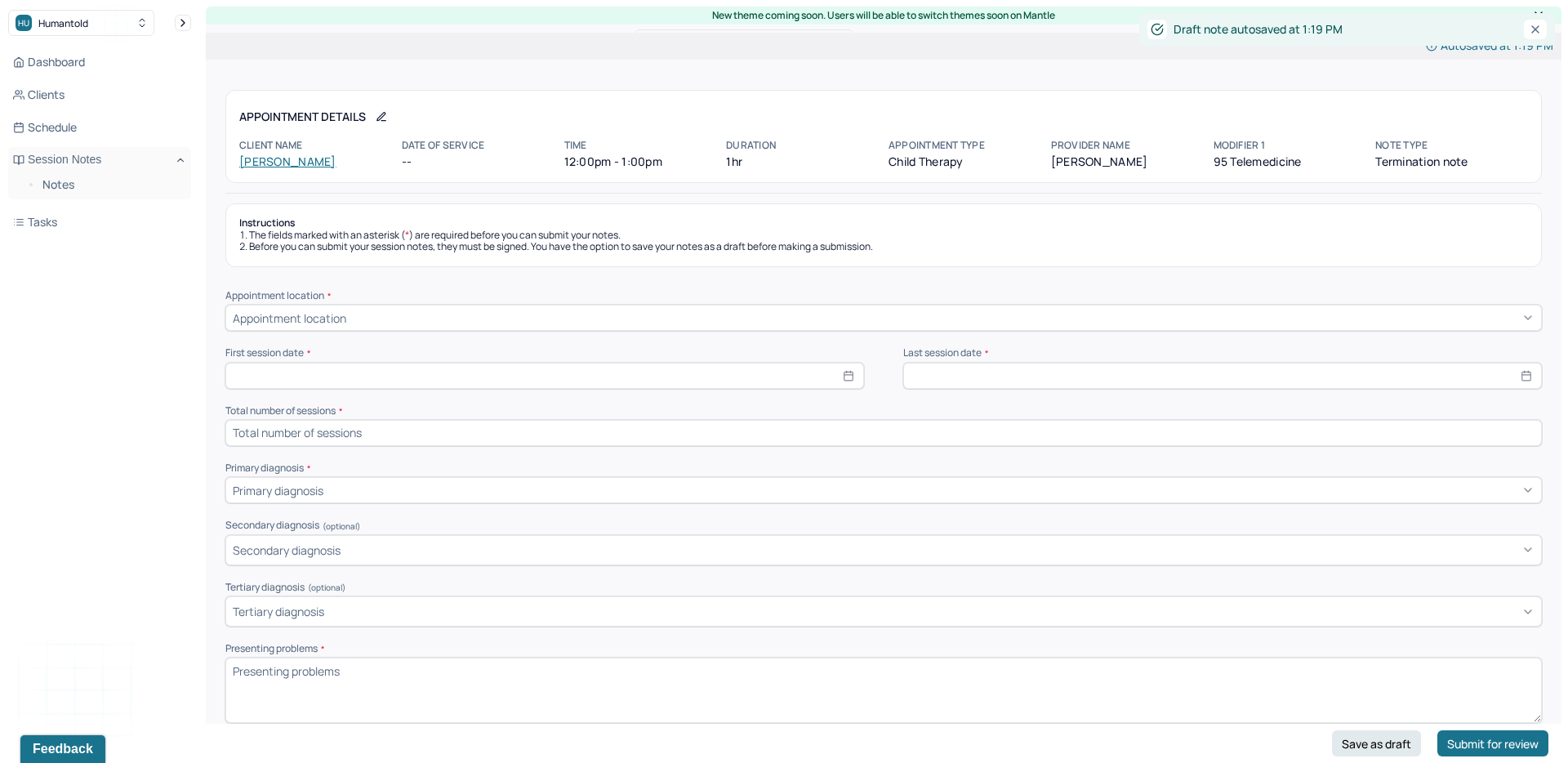 click on "Appointment location" at bounding box center [289, 318] 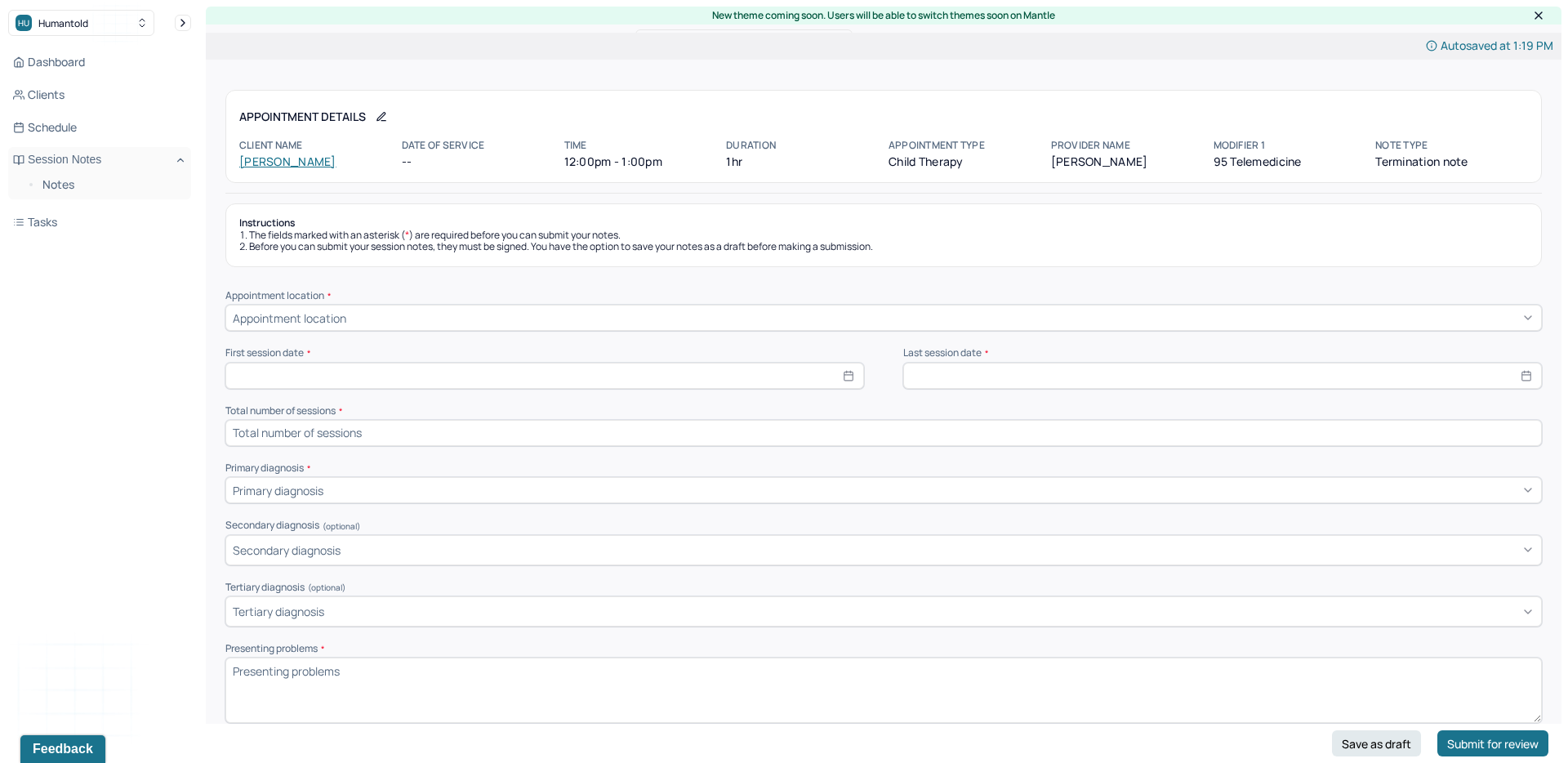 click on "Dashboard Clients Schedule Session Notes Notes Tasks CY [PERSON_NAME]-En Chiang provider Logout" at bounding box center [100, 398] 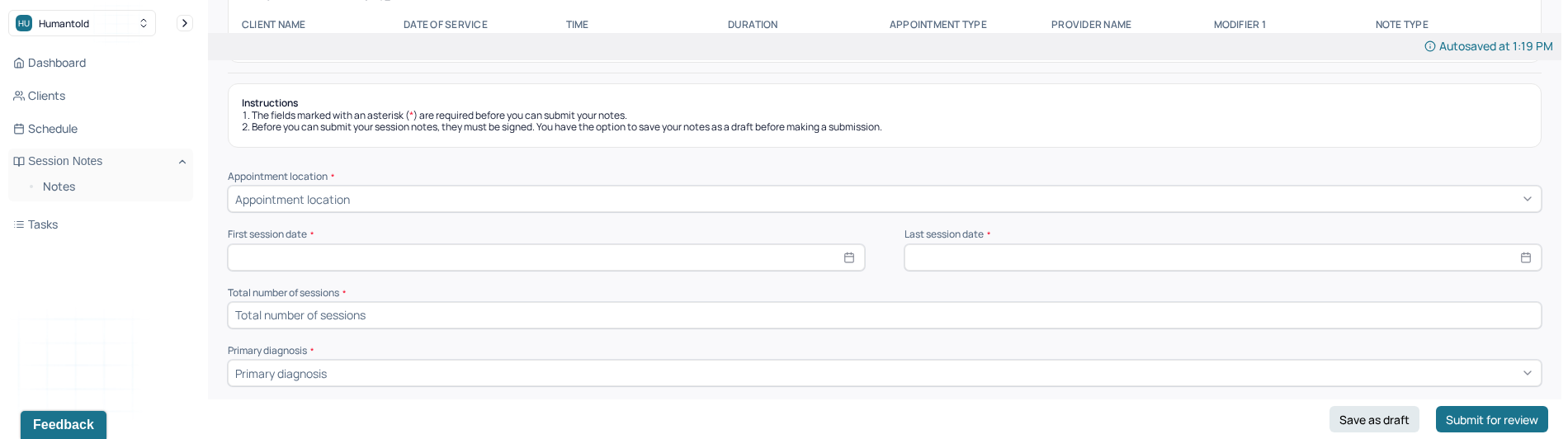 scroll, scrollTop: 131, scrollLeft: 0, axis: vertical 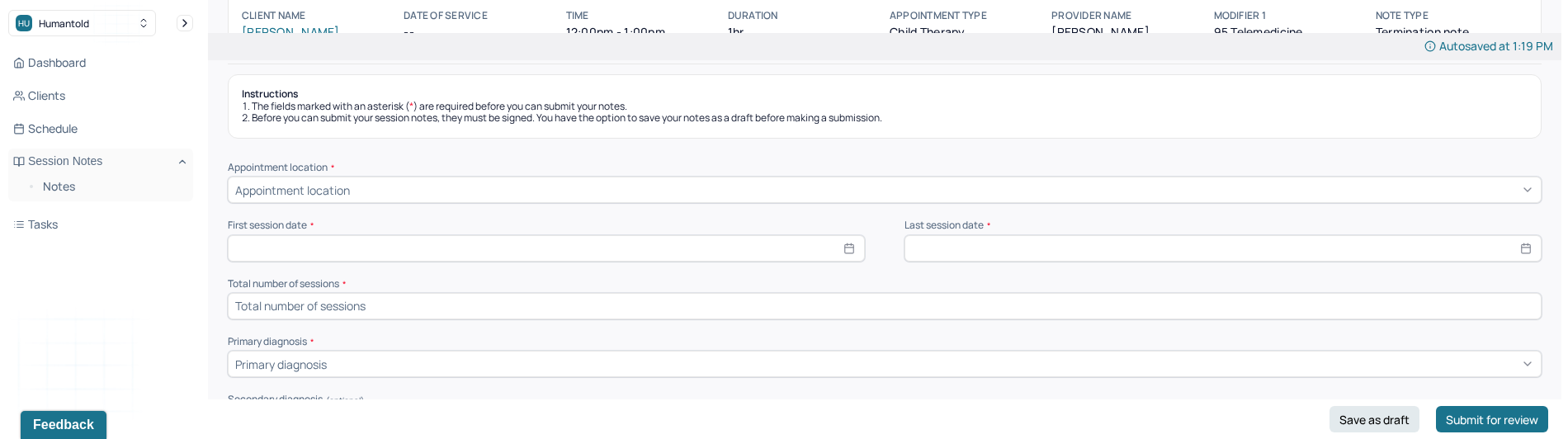 click on "Instructions The fields marked with an asterisk ( * ) are required before you can submit your notes. Before you can submit your session notes, they must be signed. You have the option to save your notes as a draft before making a submission. Appointment location * Appointment location First session date * Last session date * Total number of sessions * Primary diagnosis * Primary diagnosis Secondary diagnosis (optional) Secondary diagnosis Tertiary diagnosis (optional) Tertiary diagnosis Presenting problems * Planned treatment and goals * Course of treatment * Patient final condition * Prognosis * Reason for termination * Discharge plan and follow-up * Date created * Sign note here Provider's Initials * Save as draft Submit for review" at bounding box center (885, 669) 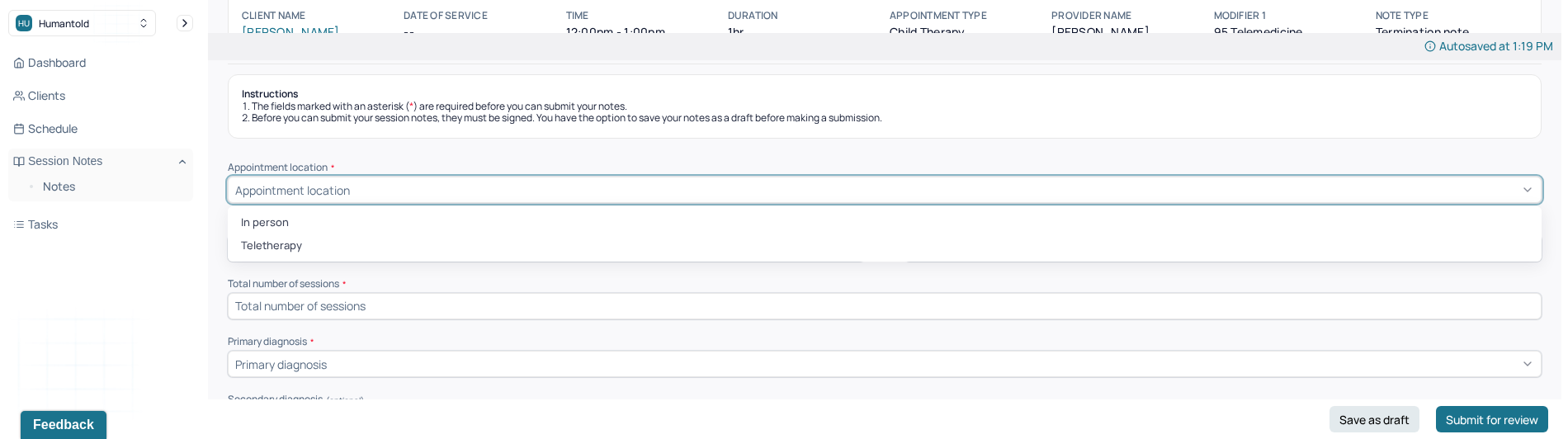 click on "Appointment location" at bounding box center (885, 190) 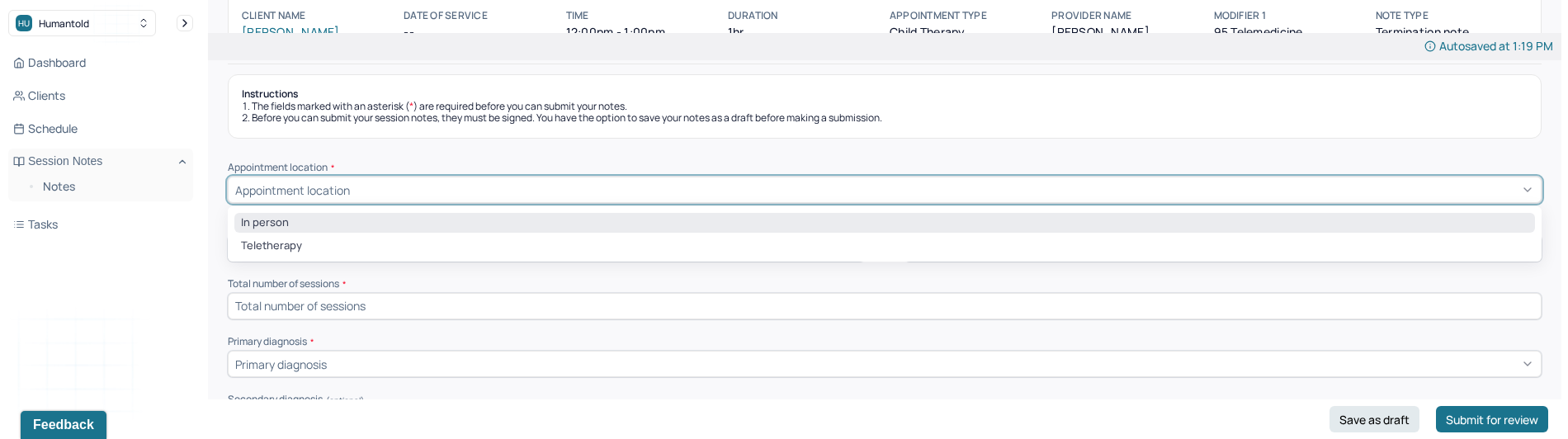 click on "In person" at bounding box center [885, 223] 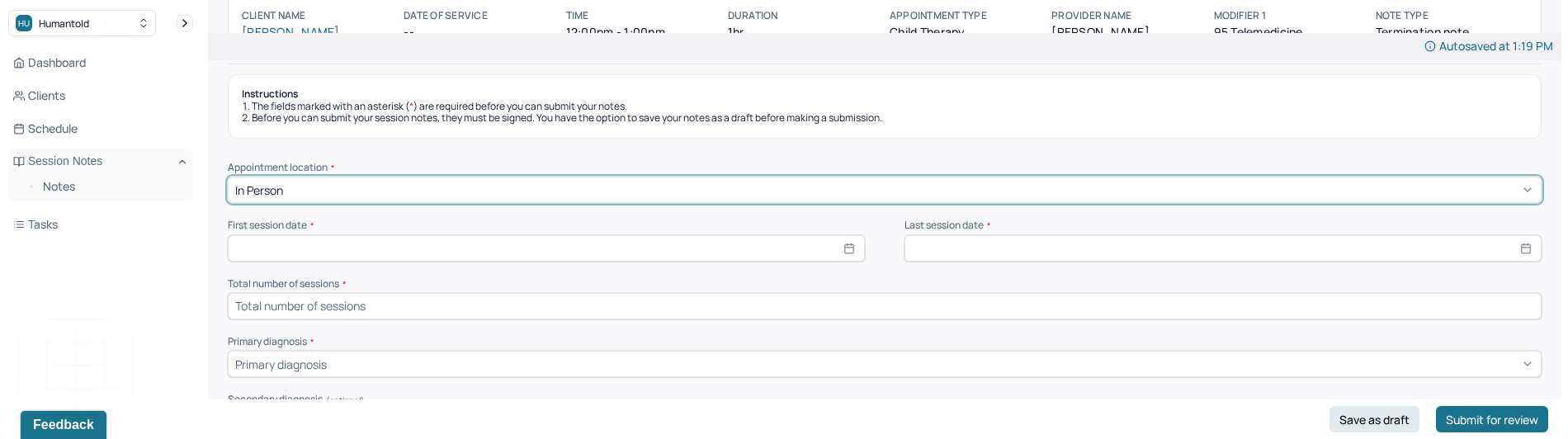 scroll, scrollTop: 166, scrollLeft: 0, axis: vertical 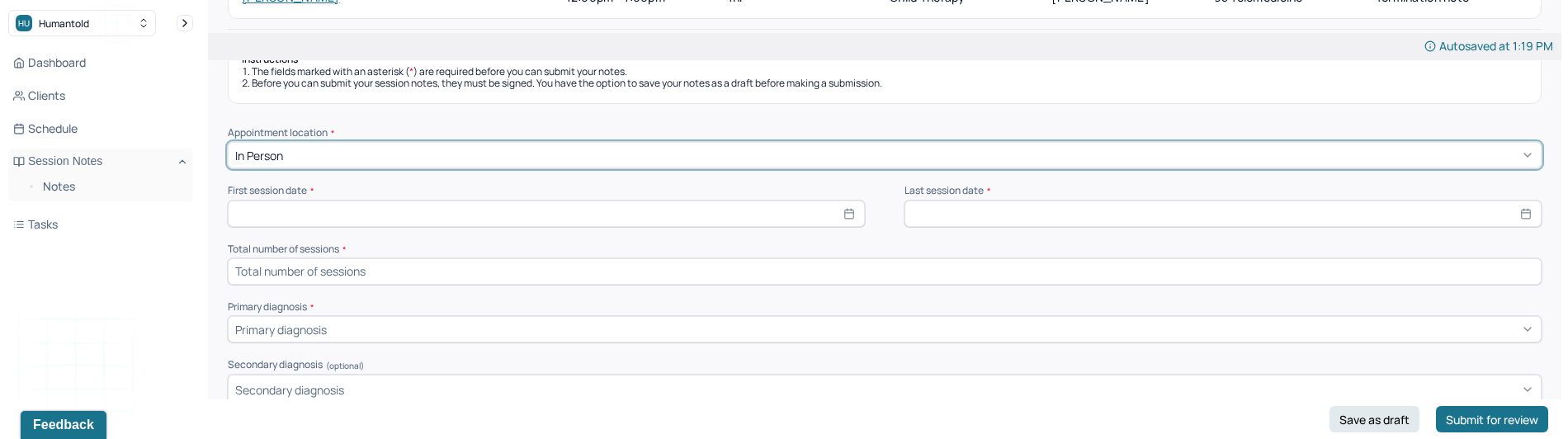 click on "First session date *" at bounding box center [546, 191] 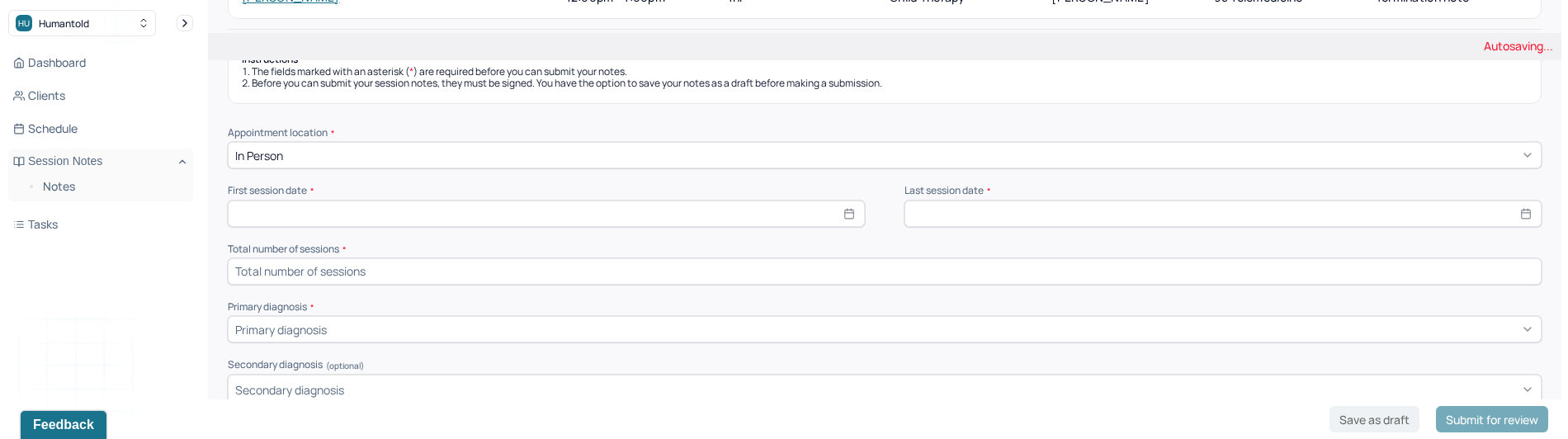 click at bounding box center [546, 214] 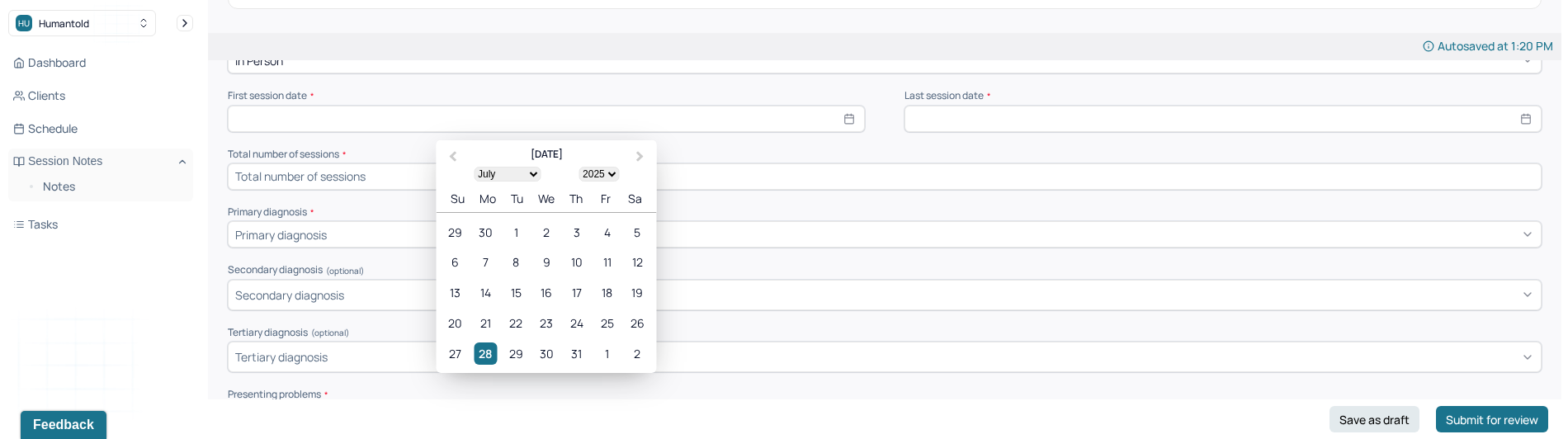 scroll, scrollTop: 262, scrollLeft: 0, axis: vertical 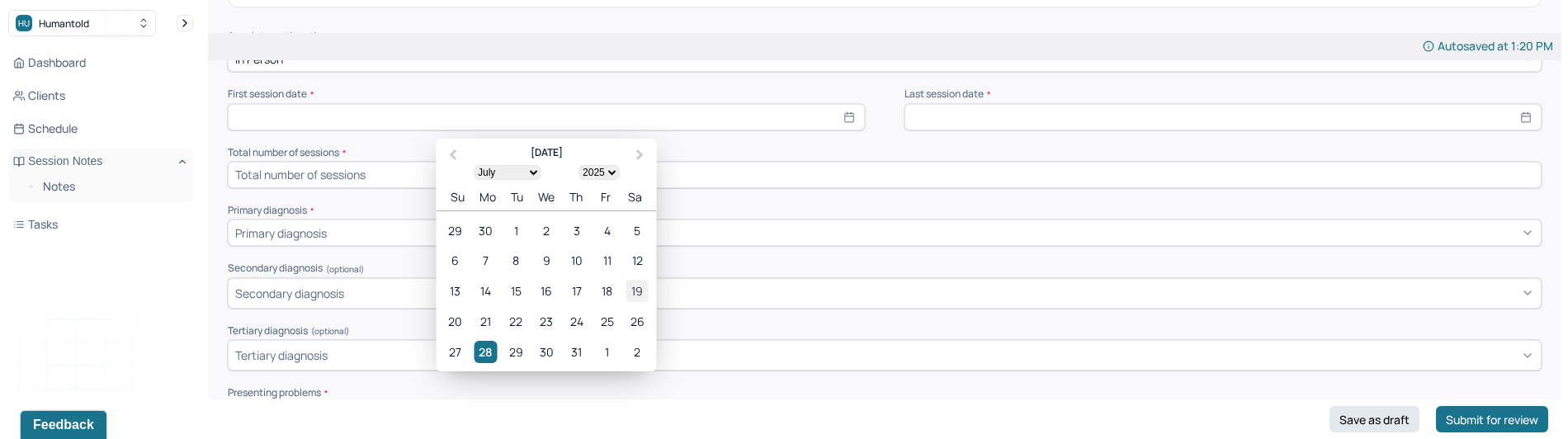 click on "19" at bounding box center [637, 290] 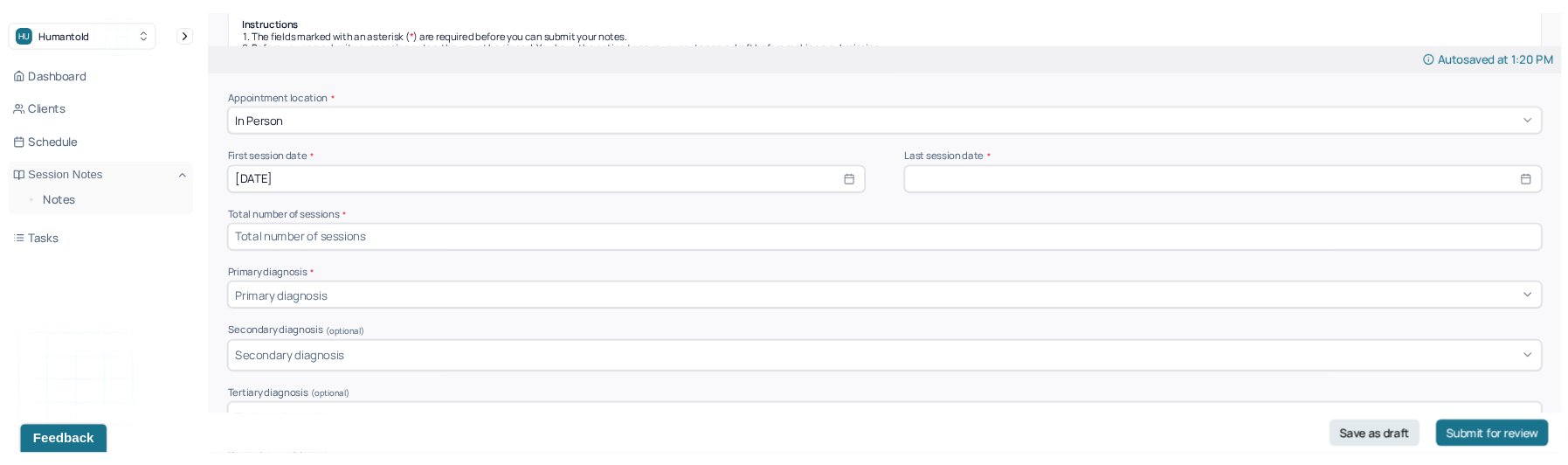 scroll, scrollTop: 219, scrollLeft: 0, axis: vertical 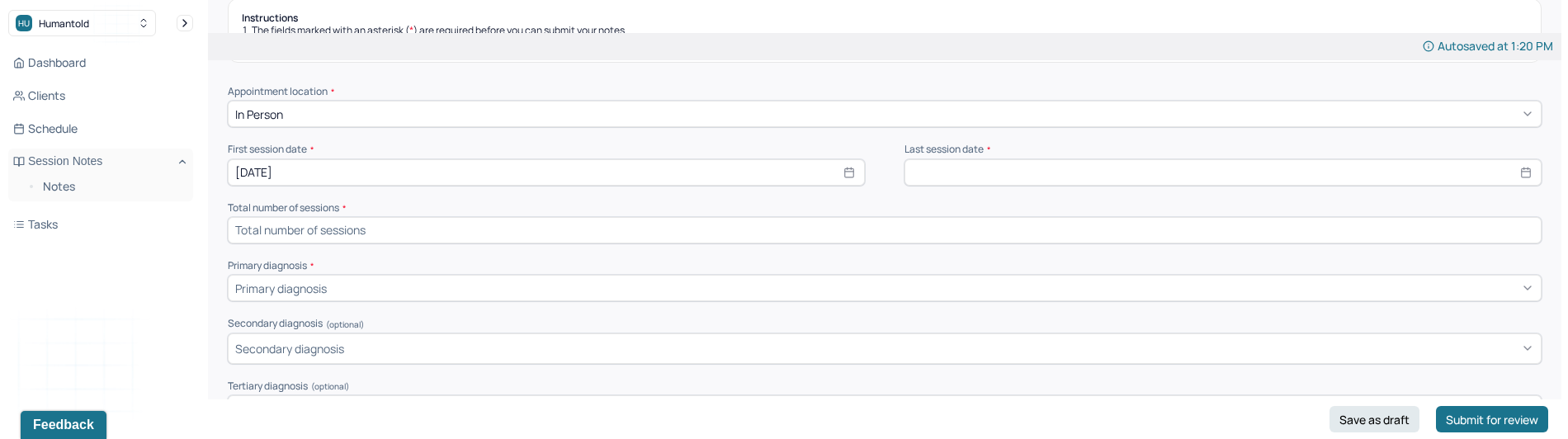 click at bounding box center (1223, 172) 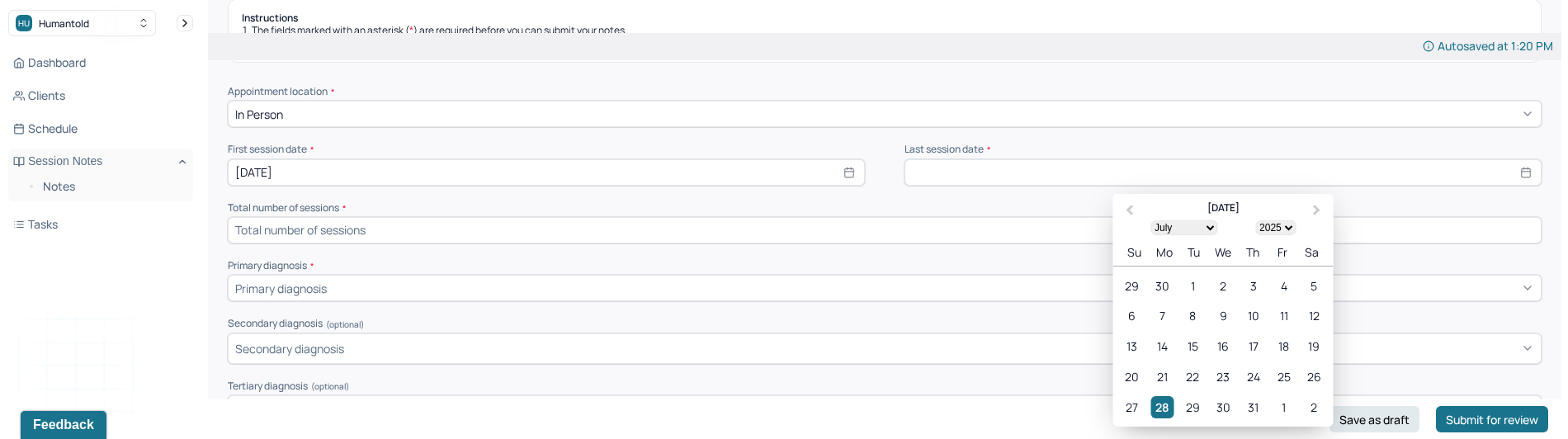 click at bounding box center (1223, 172) 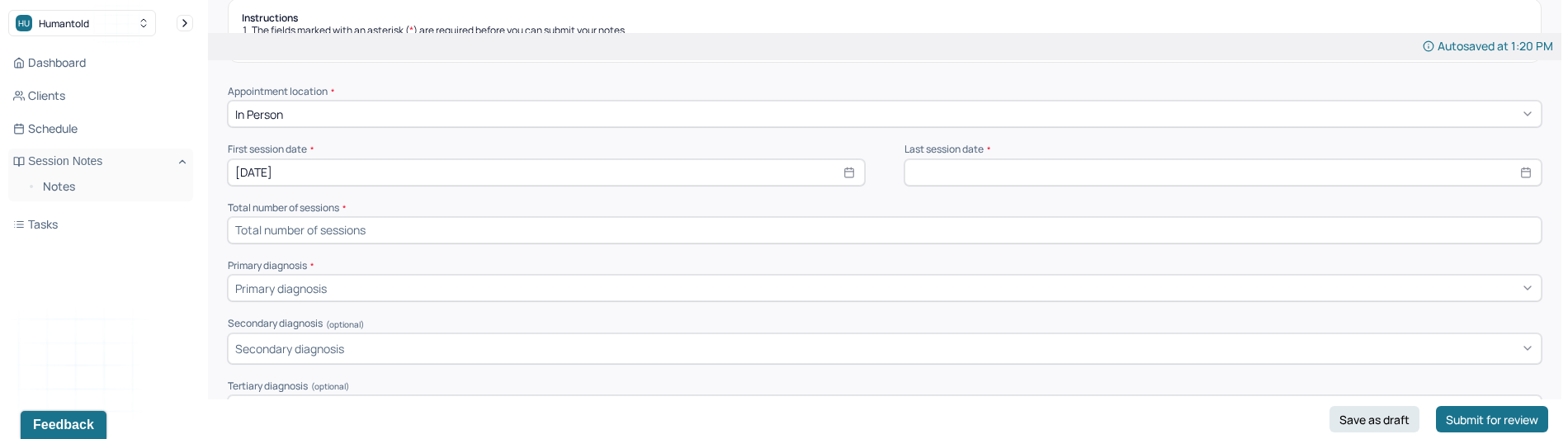 select on "6" 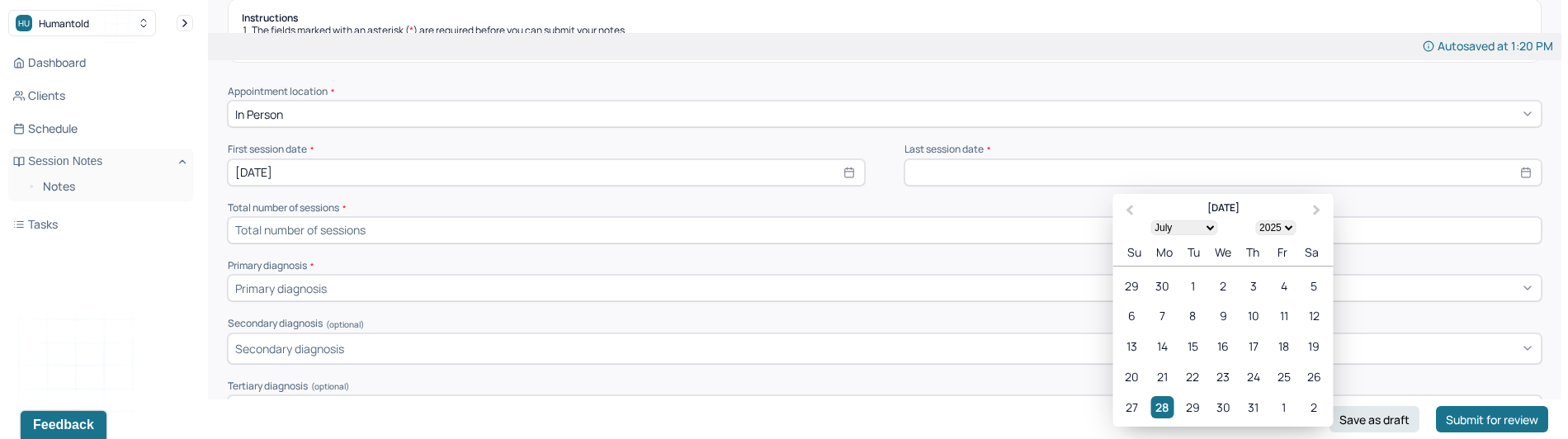 click at bounding box center (1223, 172) 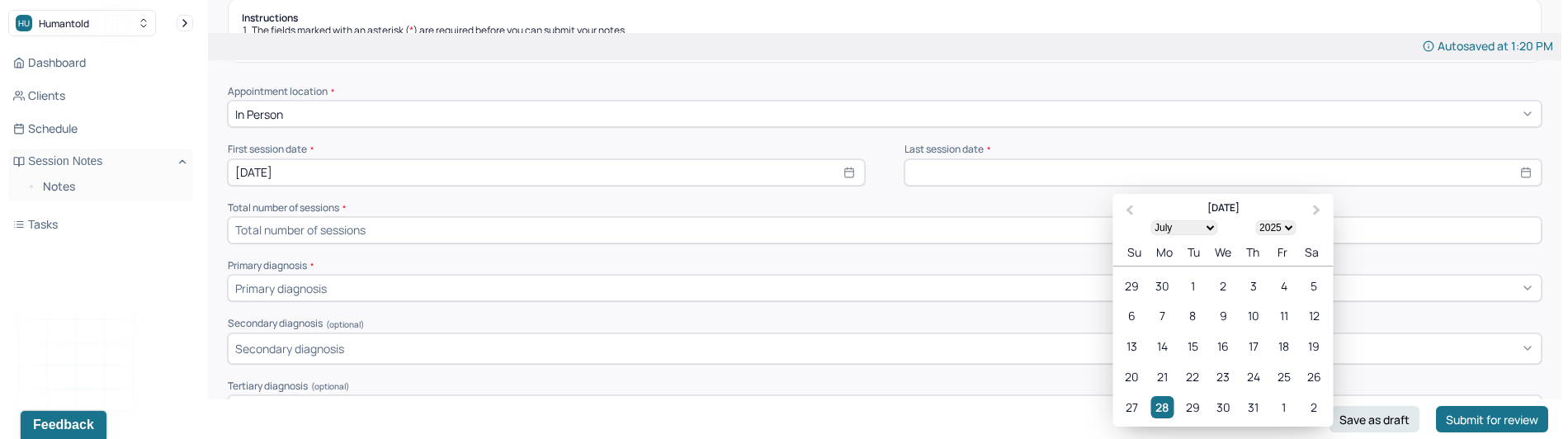 type on "[DATE]" 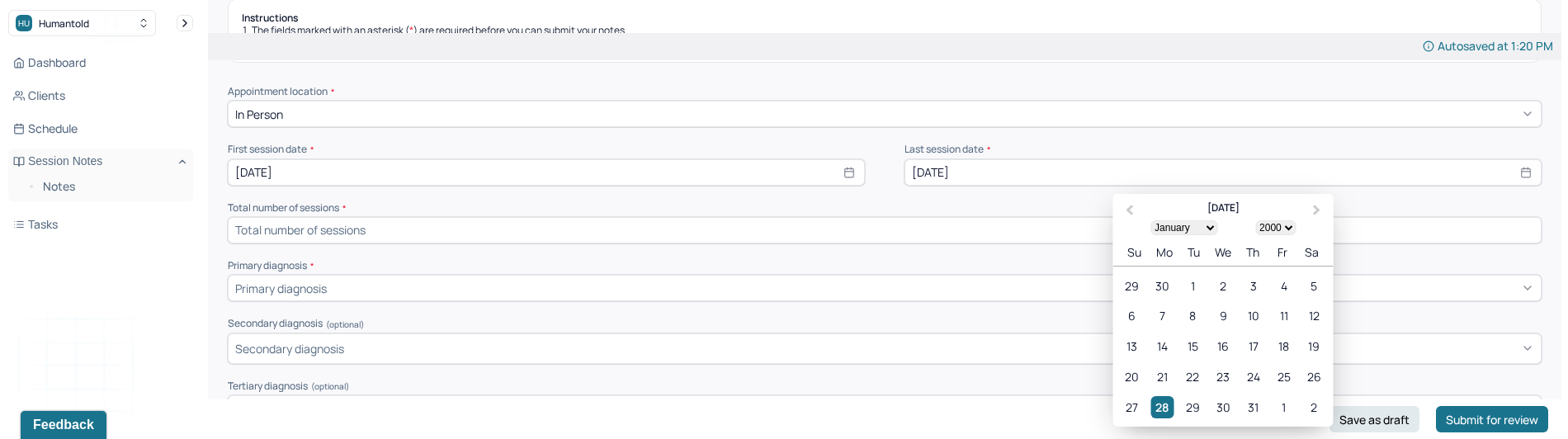 type on "01/01/20007" 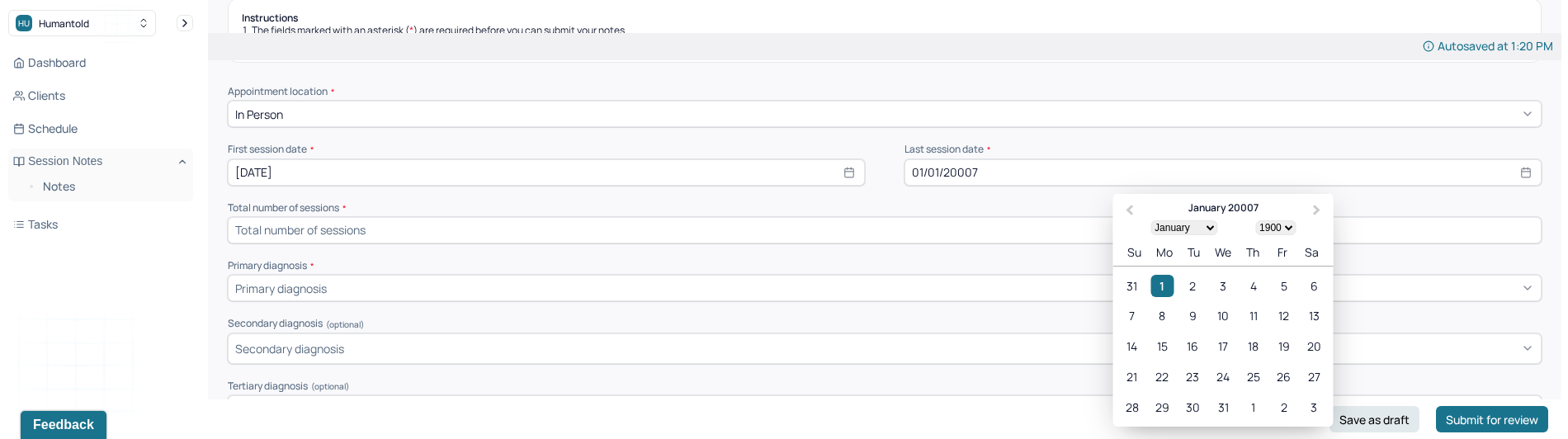 type on "[DATE]" 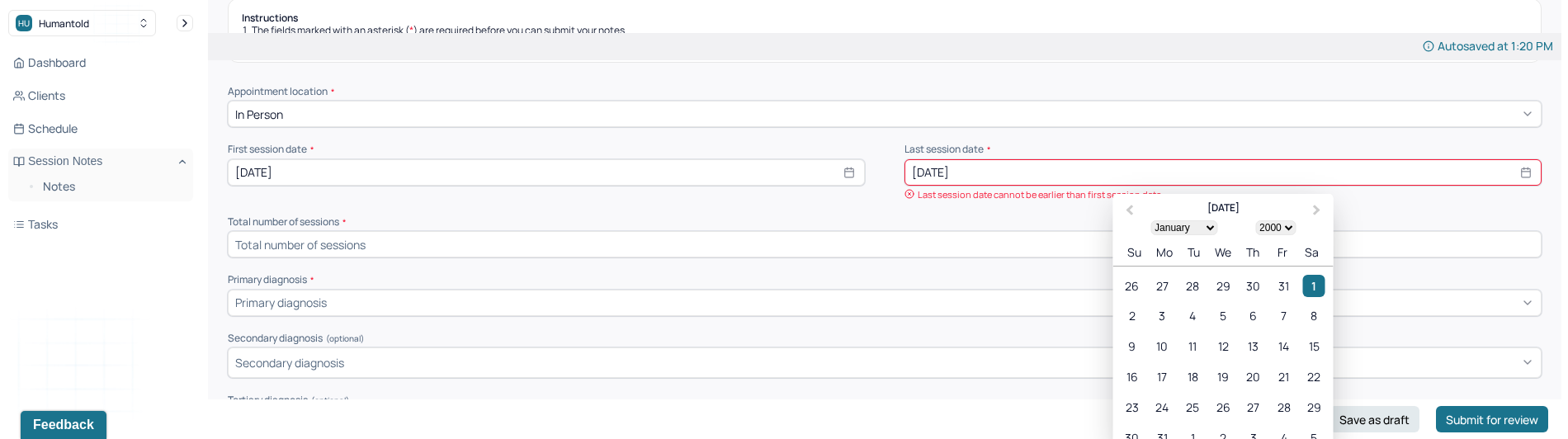 click on "[DATE]" at bounding box center [1223, 172] 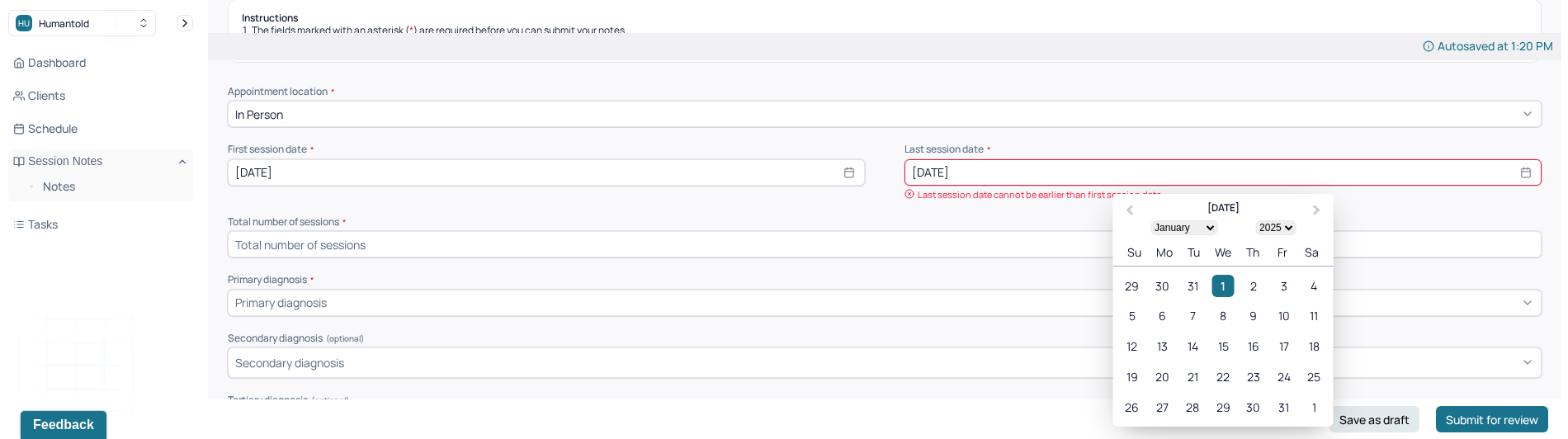 click on "[DATE]" at bounding box center [1223, 172] 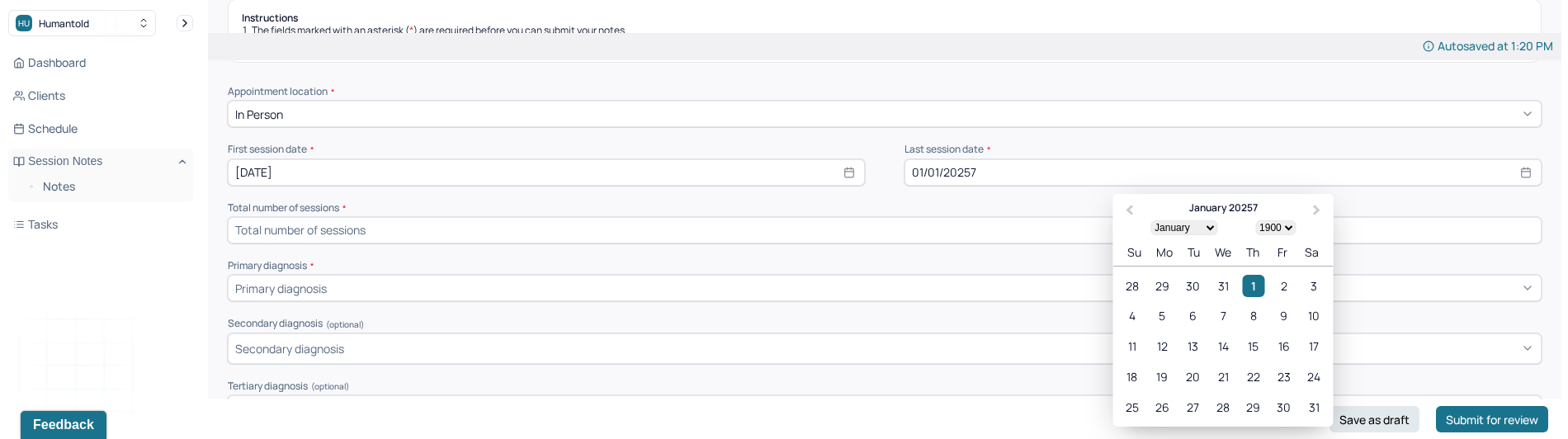 type on "[DATE]" 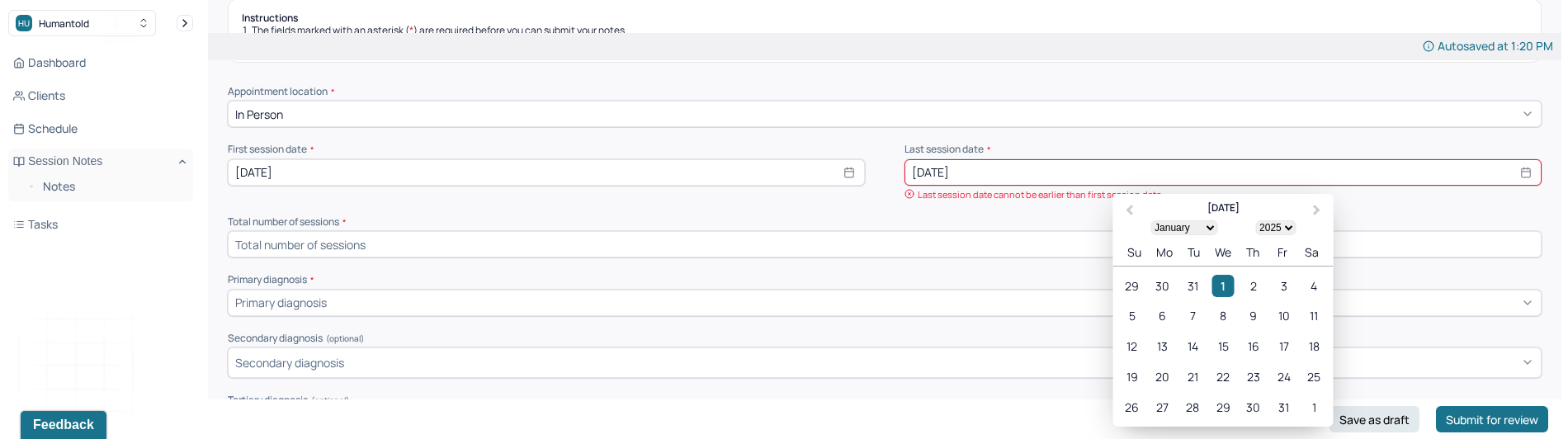 type on "[DATE]" 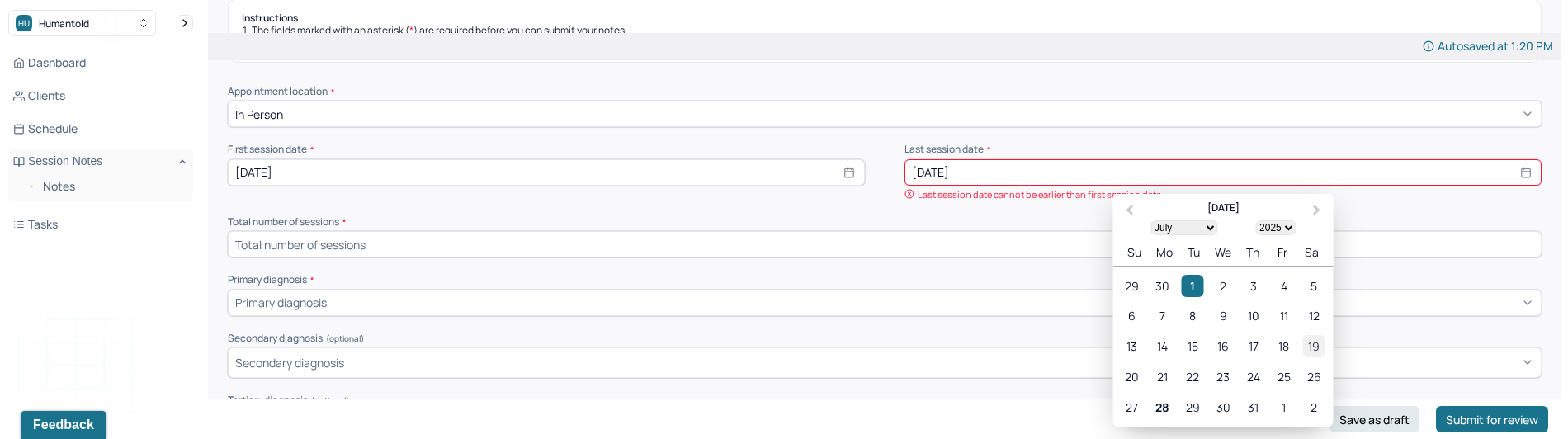click on "19" at bounding box center [1314, 346] 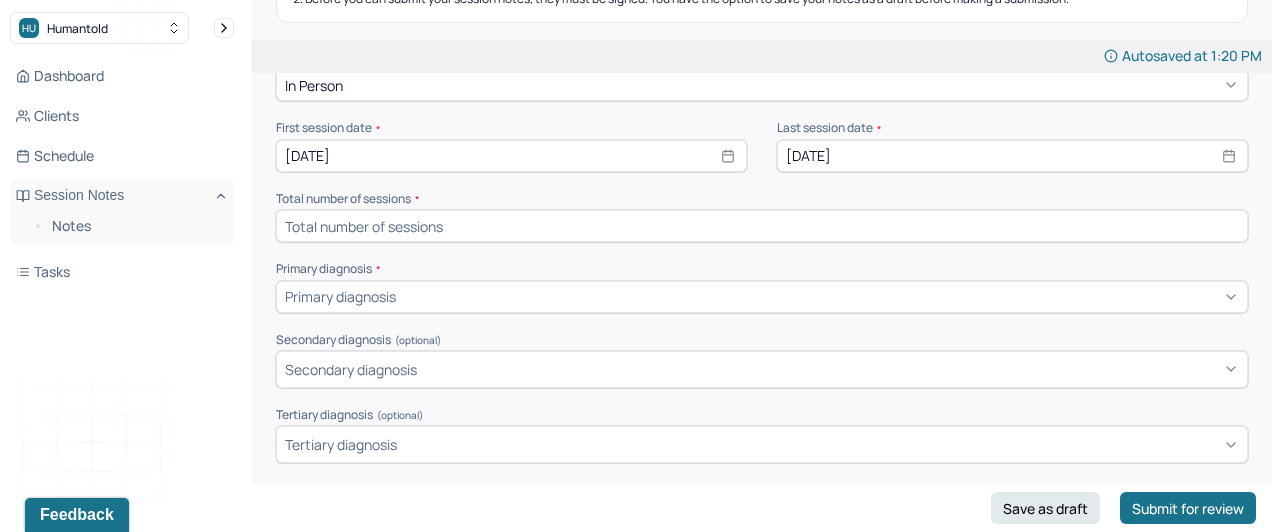 scroll, scrollTop: 392, scrollLeft: 0, axis: vertical 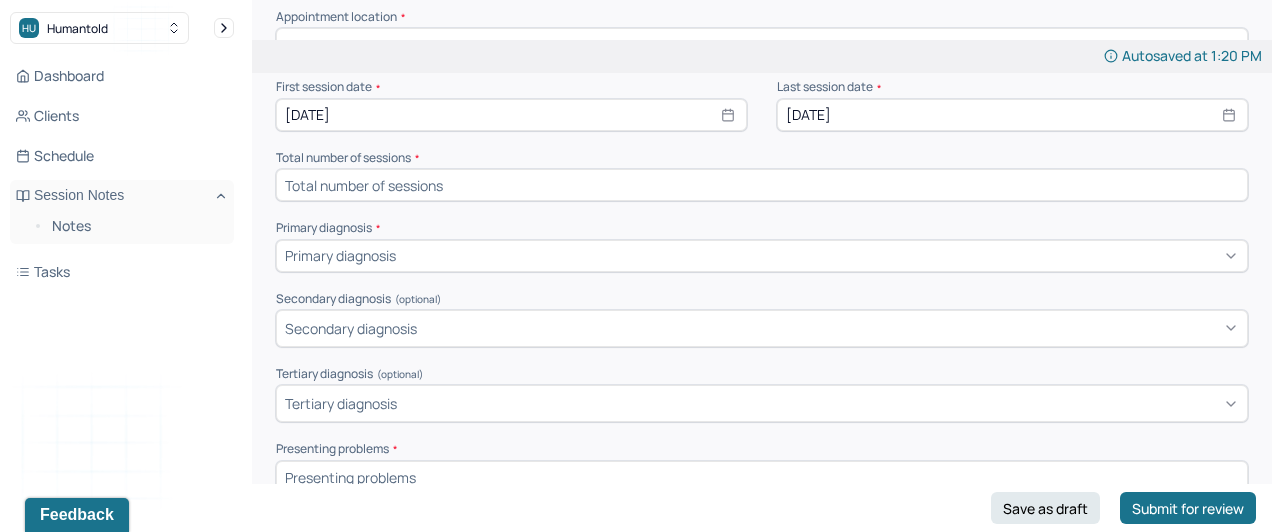 click on "Total number of sessions *" at bounding box center [762, 158] 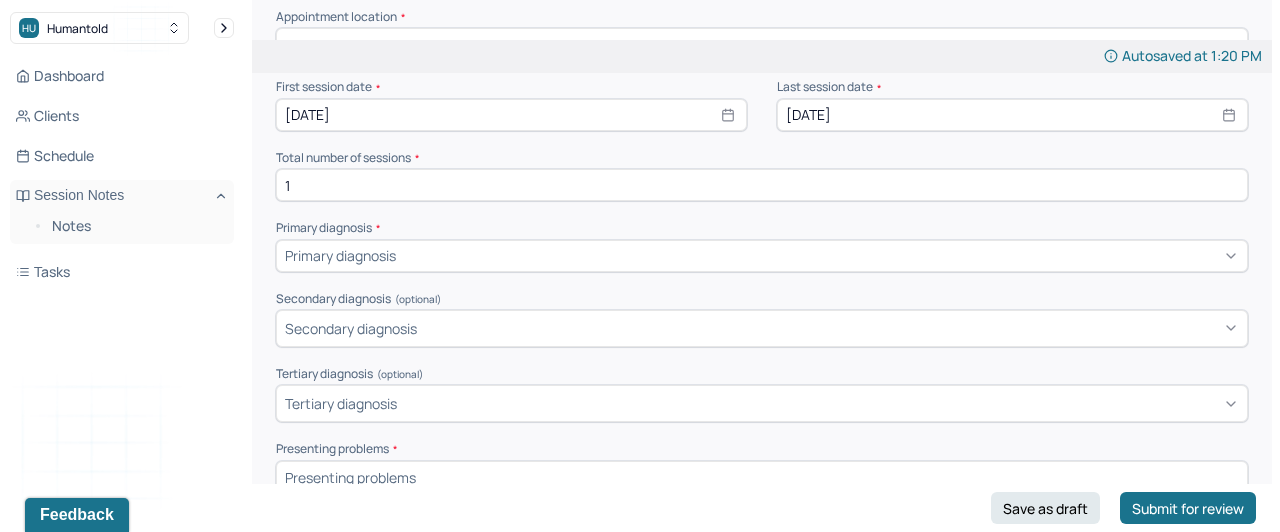 type on "1" 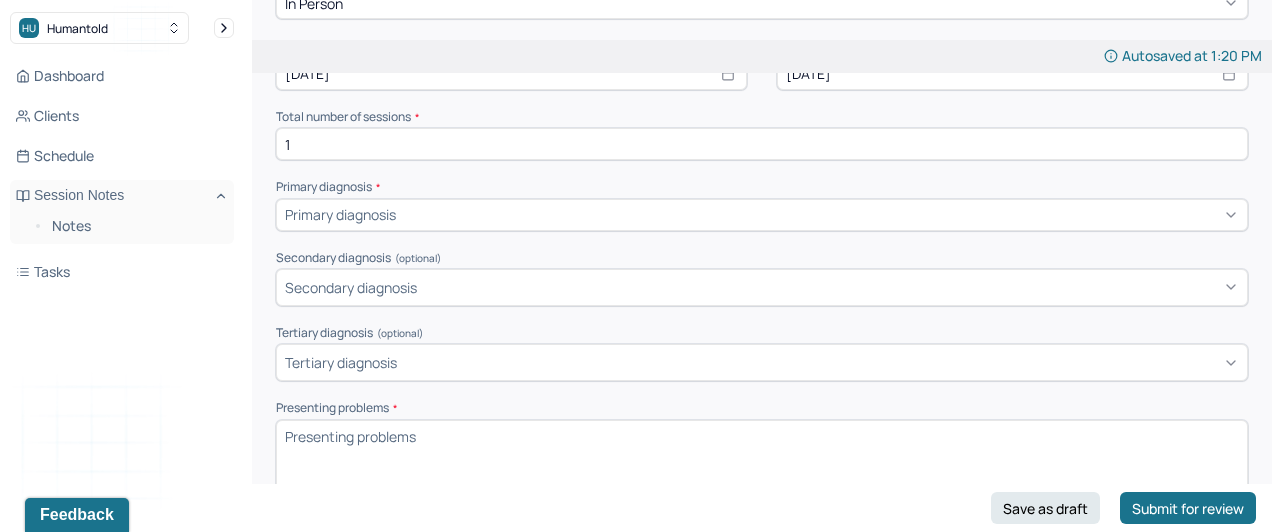 scroll, scrollTop: 436, scrollLeft: 0, axis: vertical 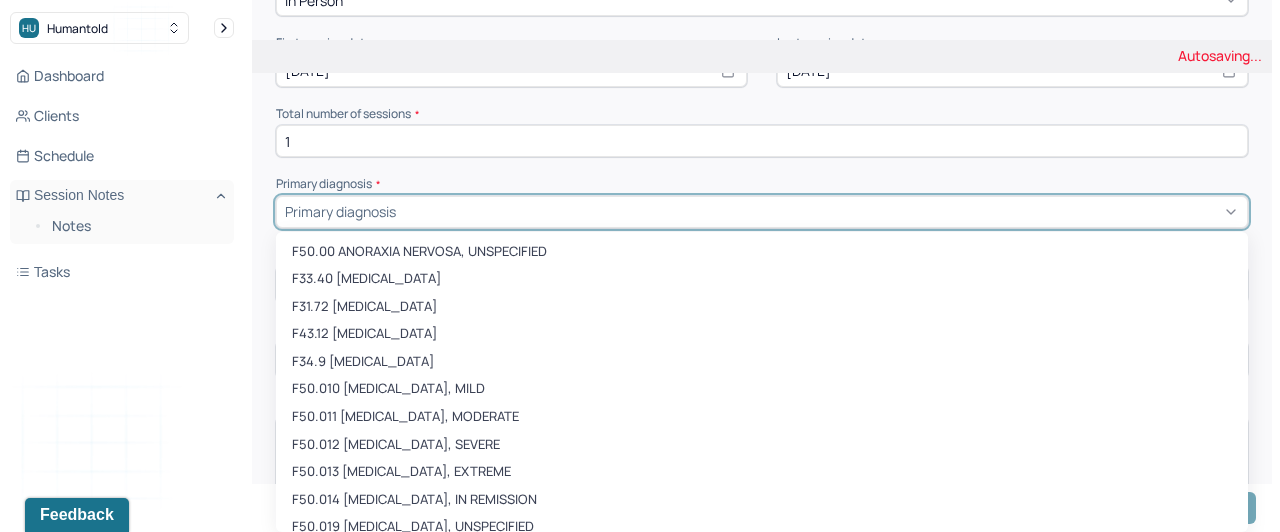 click on "Primary diagnosis" at bounding box center (762, 212) 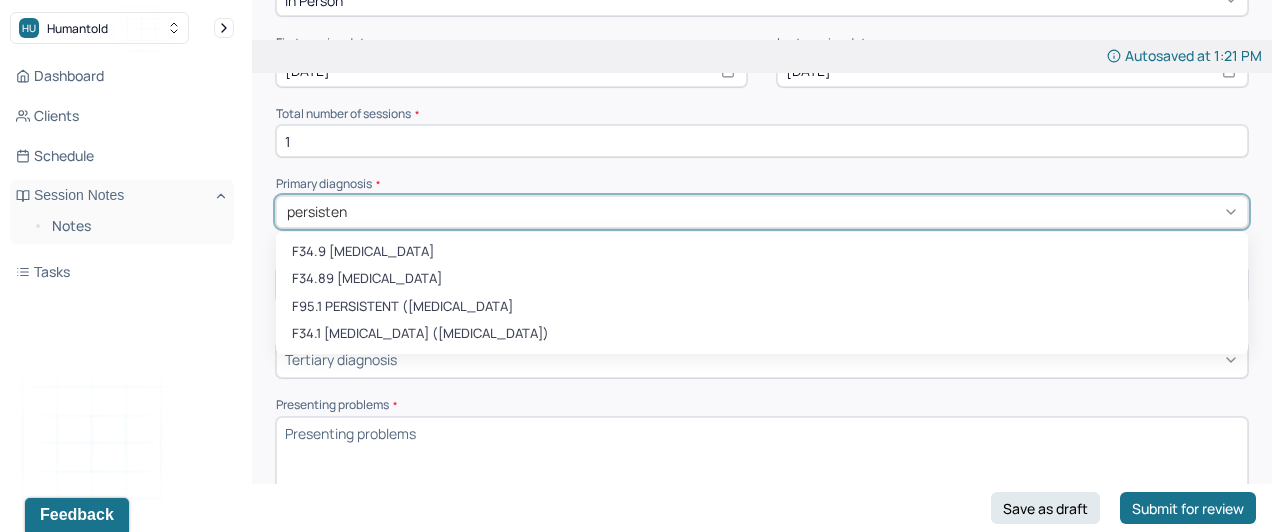 type on "persistent" 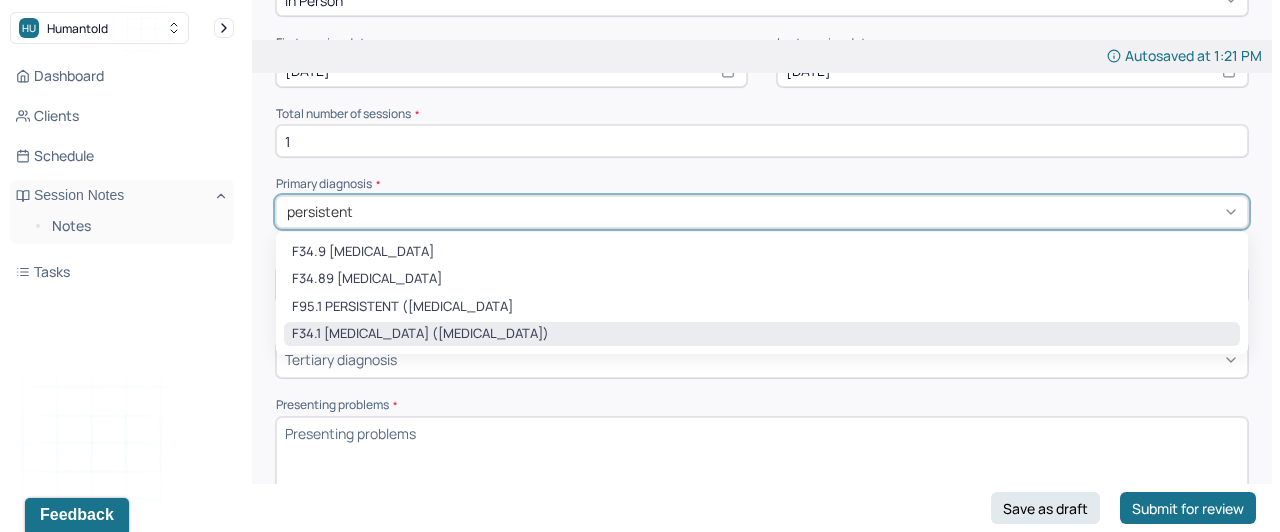 click on "F34.1 [MEDICAL_DATA] ([MEDICAL_DATA])" at bounding box center (762, 334) 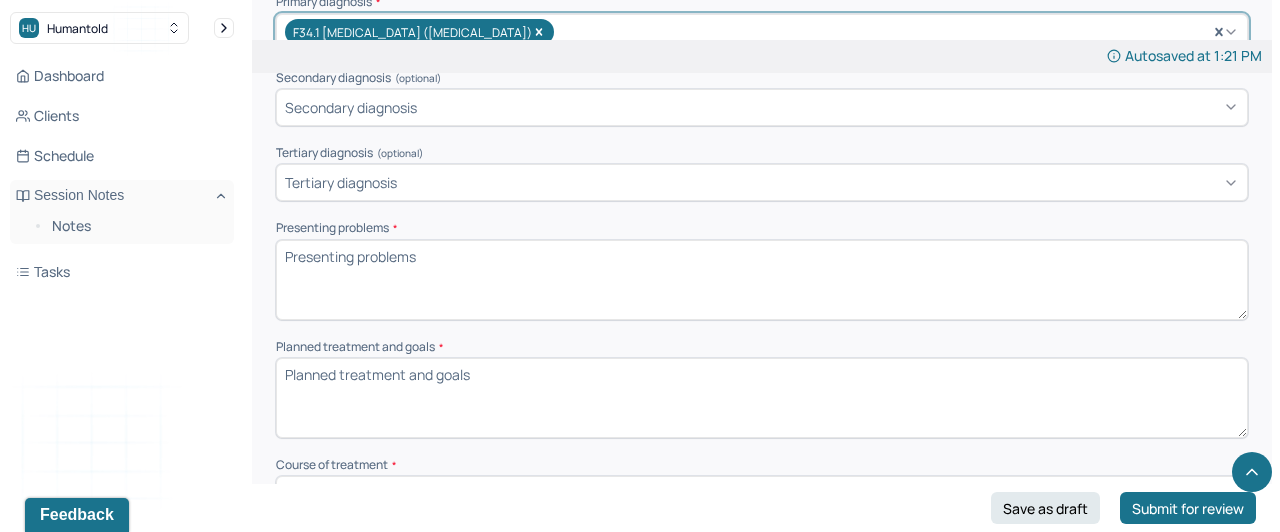 scroll, scrollTop: 604, scrollLeft: 0, axis: vertical 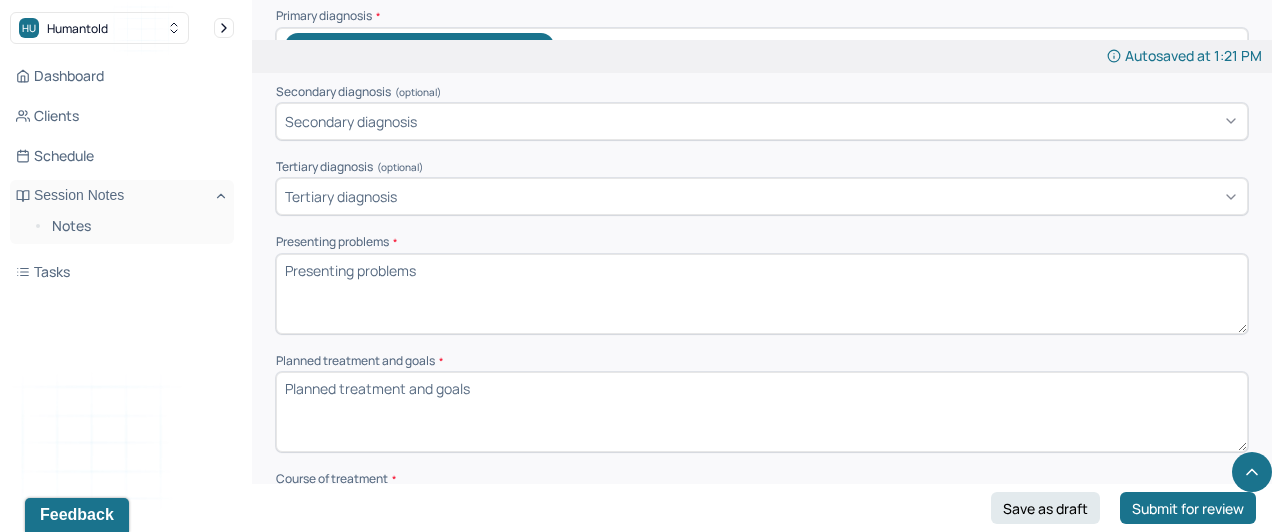 click on "Presenting problems *" at bounding box center (762, 294) 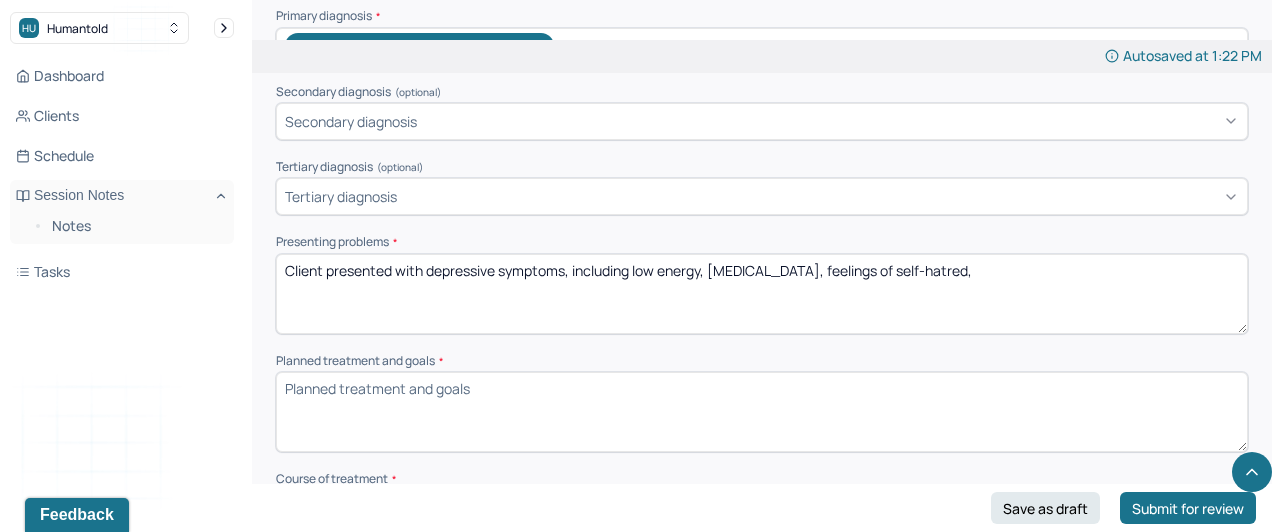 click on "Client presented with depressive symptoms, including low energy, [MEDICAL_DATA], feelings of self-hatred," at bounding box center (762, 294) 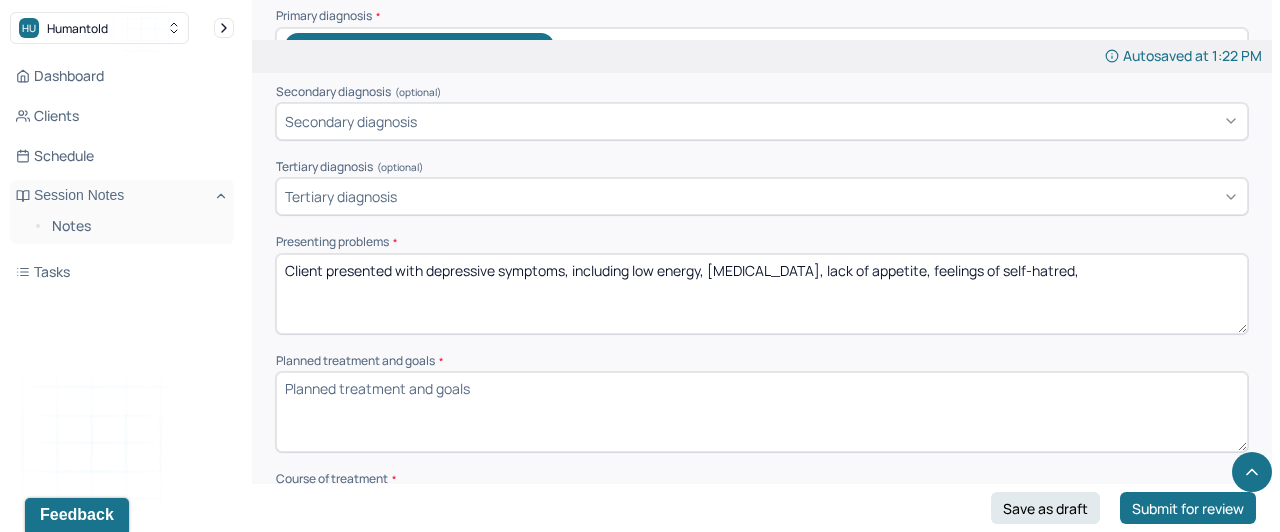 click on "Client presented with depressive symptoms, including low energy, [MEDICAL_DATA], feelings of self-hatred," at bounding box center (762, 294) 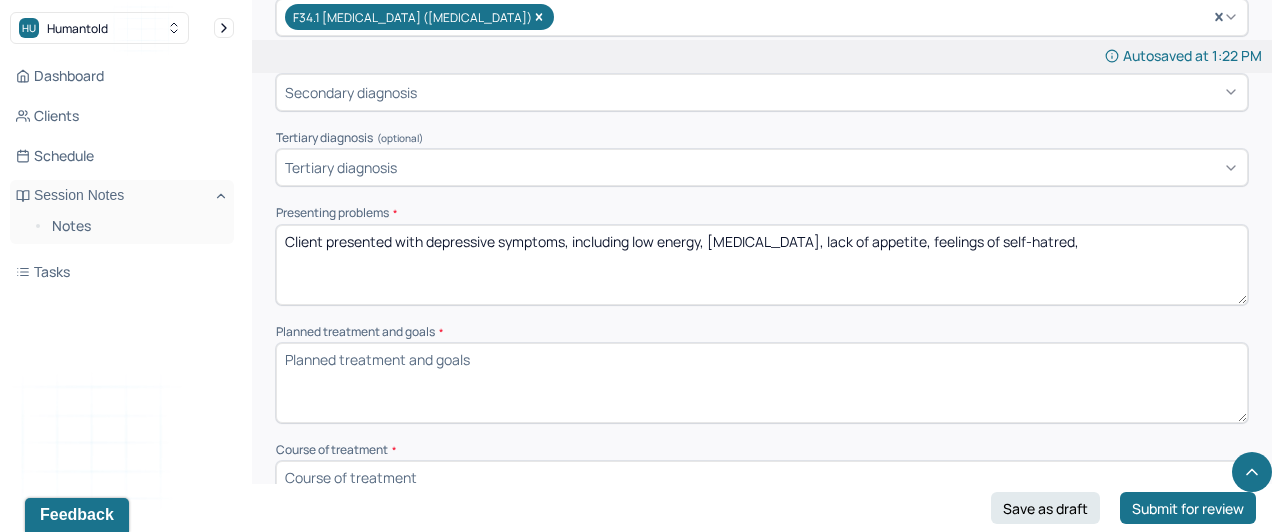 scroll, scrollTop: 629, scrollLeft: 0, axis: vertical 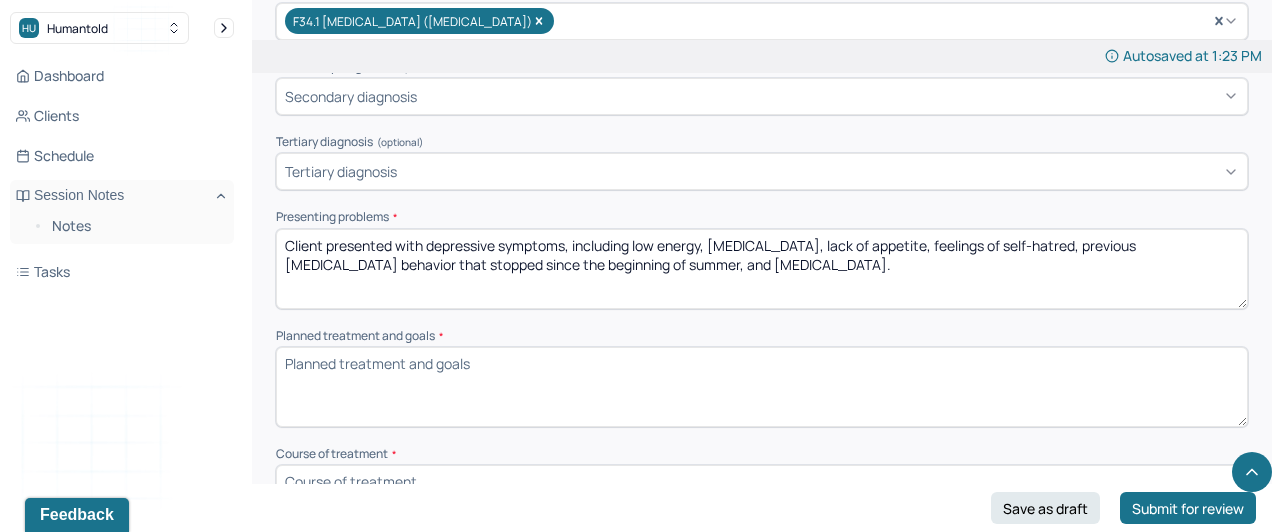 type on "Client presented with depressive symptoms, including low energy, [MEDICAL_DATA], lack of appetite, feelings of self-hatred, previous [MEDICAL_DATA] behavior that stopped since the beginning of summer, and [MEDICAL_DATA]." 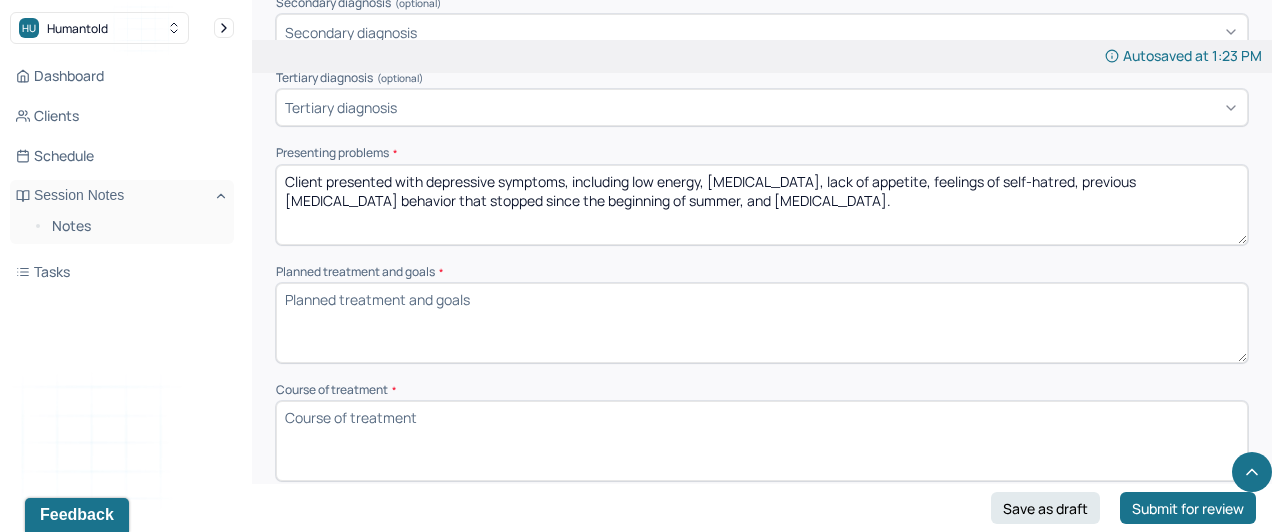 scroll, scrollTop: 706, scrollLeft: 0, axis: vertical 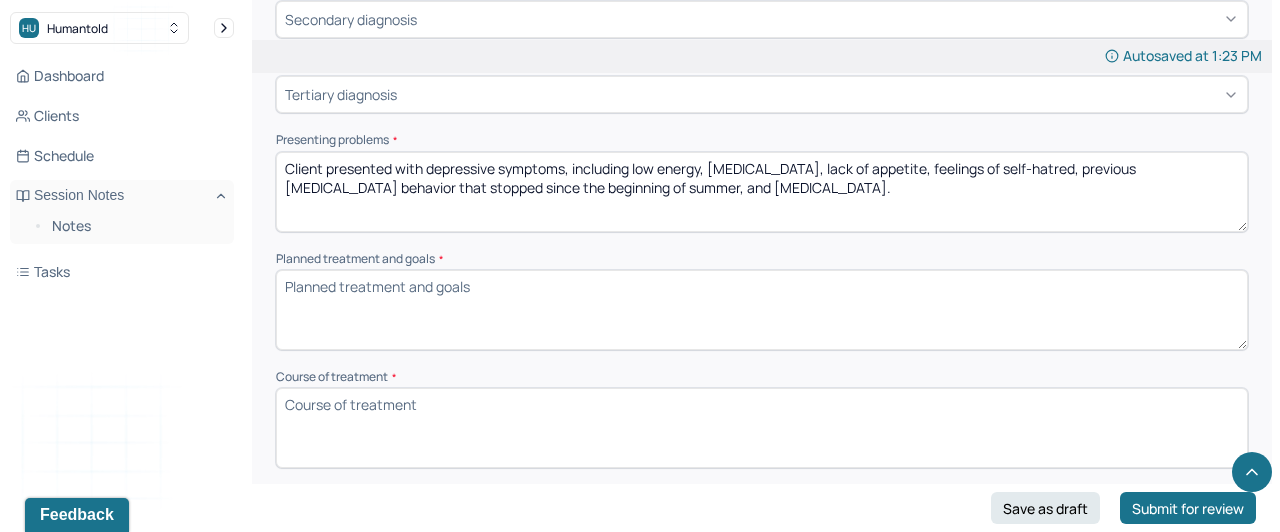 click on "Planned treatment and goals *" at bounding box center (762, 310) 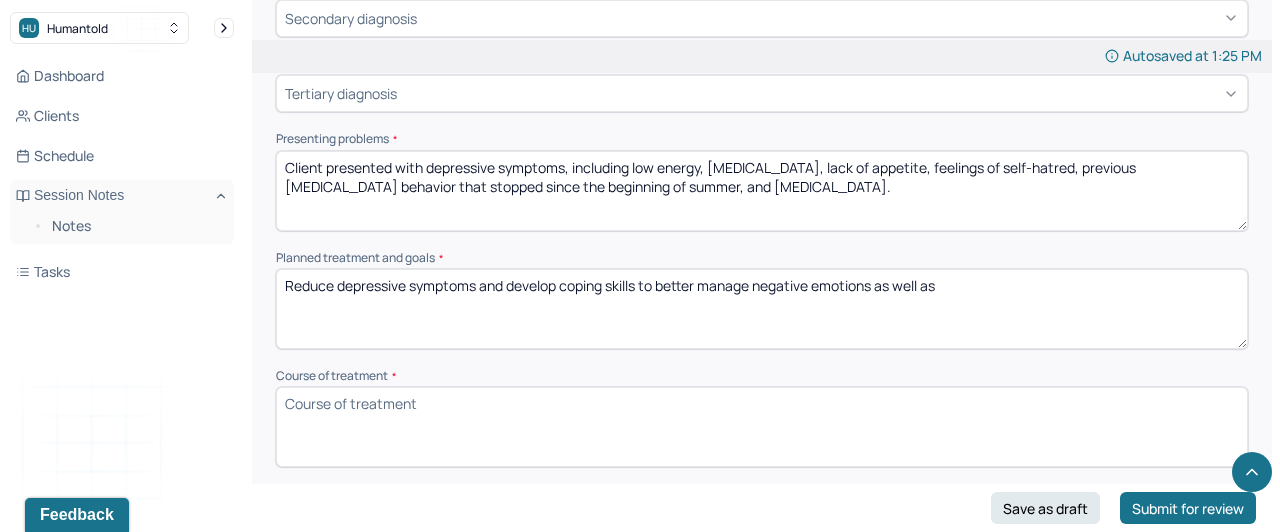 click on "Reduce depressive symptoms and develop coping skills to better manage negative emotions as well as" at bounding box center [762, 309] 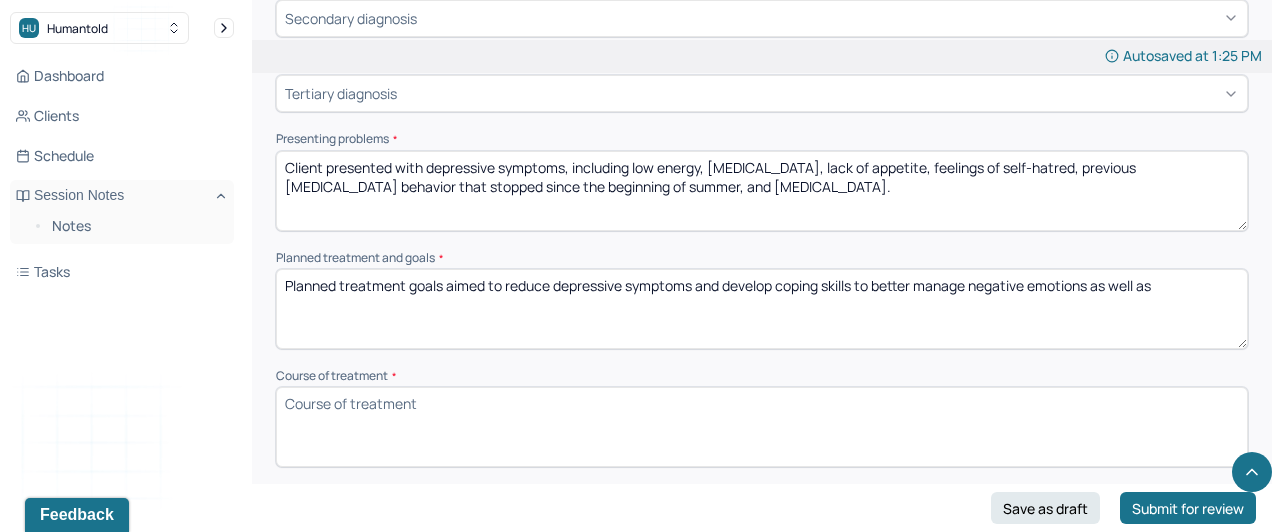 click on "Course of treatment *" at bounding box center (762, 376) 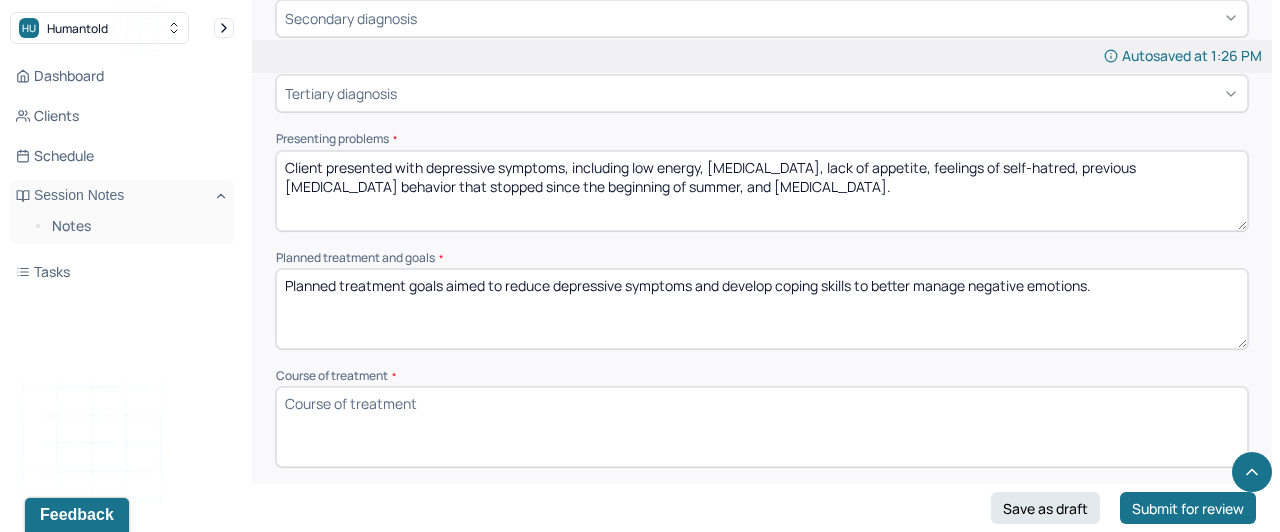 type on "Planned treatment goals aimed to reduce depressive symptoms and develop coping skills to better manage negative emotions." 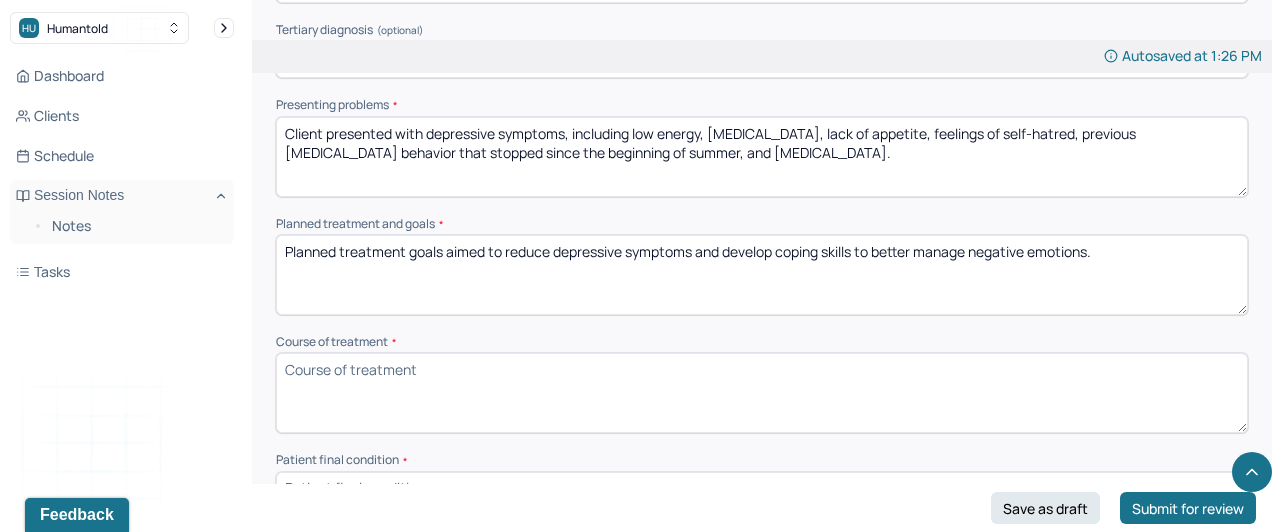 click on "Instructions The fields marked with an asterisk ( * ) are required before you can submit your notes. Before you can submit your session notes, they must be signed. You have the option to save your notes as a draft before making a submission. Appointment location * In person First session date * [DATE] Last session date * [DATE] Total number of sessions * 1 Primary diagnosis * F34.1 [MEDICAL_DATA] ([MEDICAL_DATA]) Secondary diagnosis (optional) Secondary diagnosis Tertiary diagnosis (optional) Tertiary diagnosis Presenting problems * Client presented with depressive symptoms, including low energy, [MEDICAL_DATA], lack of appetite, feelings of self-hatred, previous [MEDICAL_DATA] behavior that stopped since the beginning of summer, and [MEDICAL_DATA].  Planned treatment and goals * Planned treatment goals aimed to reduce depressive symptoms and develop coping skills to better manage negative emotions.  Course of treatment * Patient final condition * Prognosis * Reason for termination * * Date created" at bounding box center [762, 278] 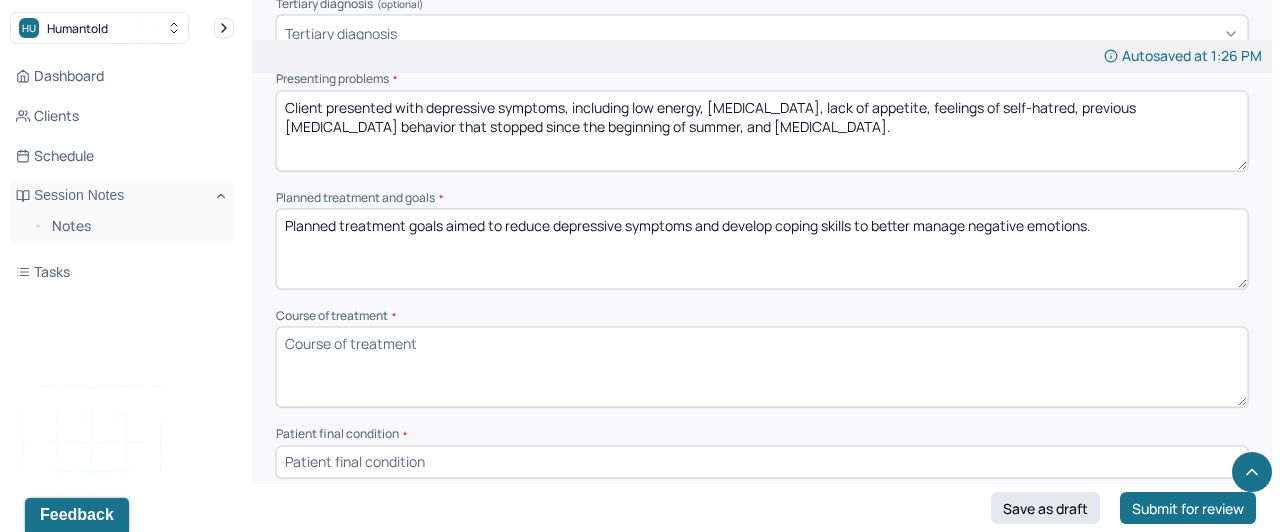 scroll, scrollTop: 769, scrollLeft: 0, axis: vertical 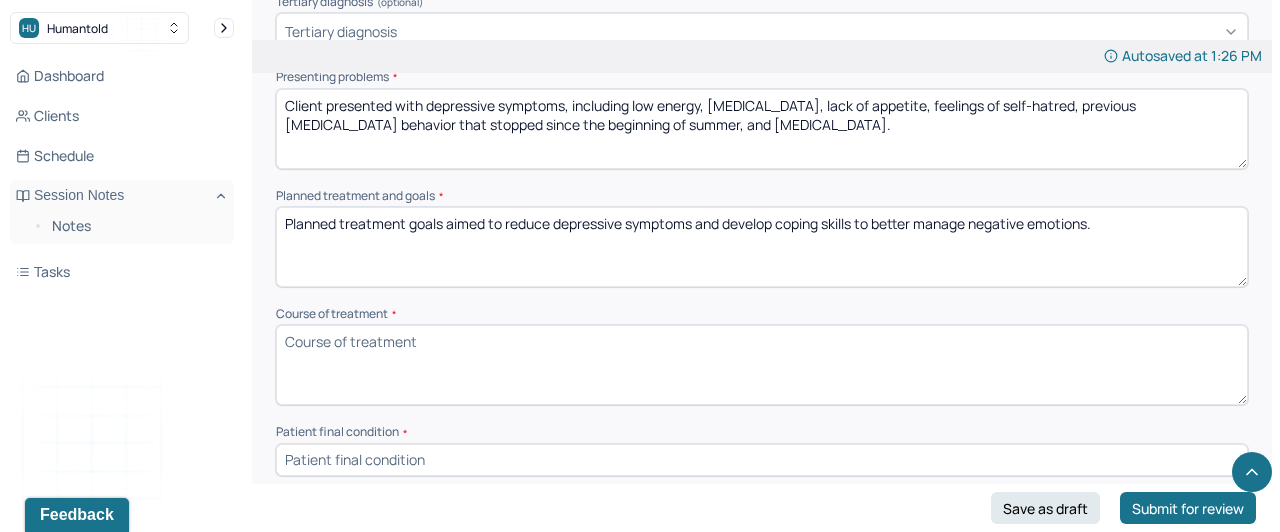 click on "Course of treatment *" at bounding box center [762, 365] 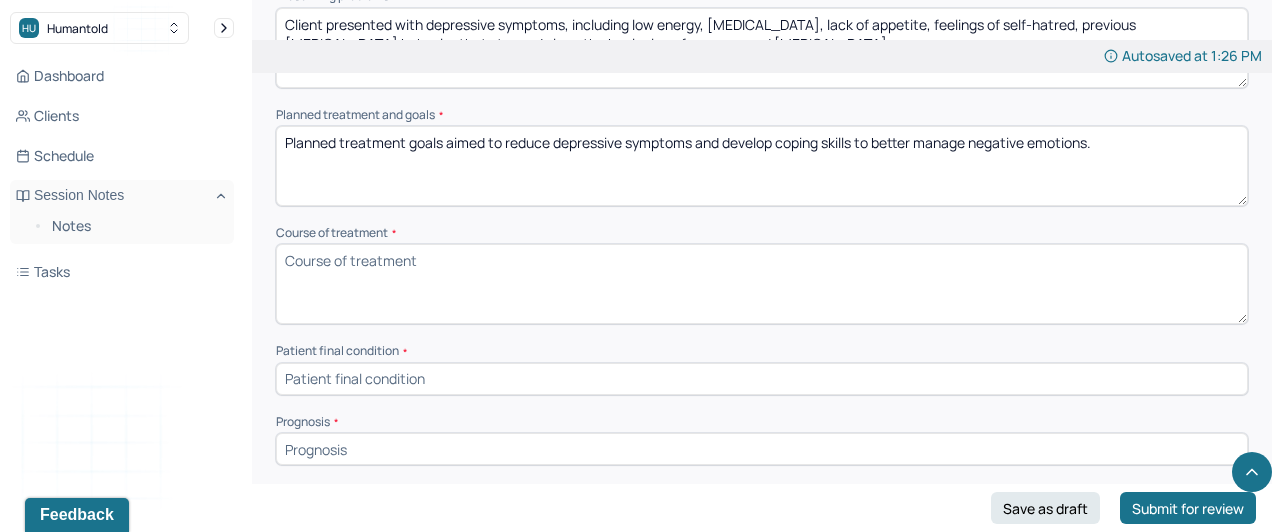 scroll, scrollTop: 853, scrollLeft: 0, axis: vertical 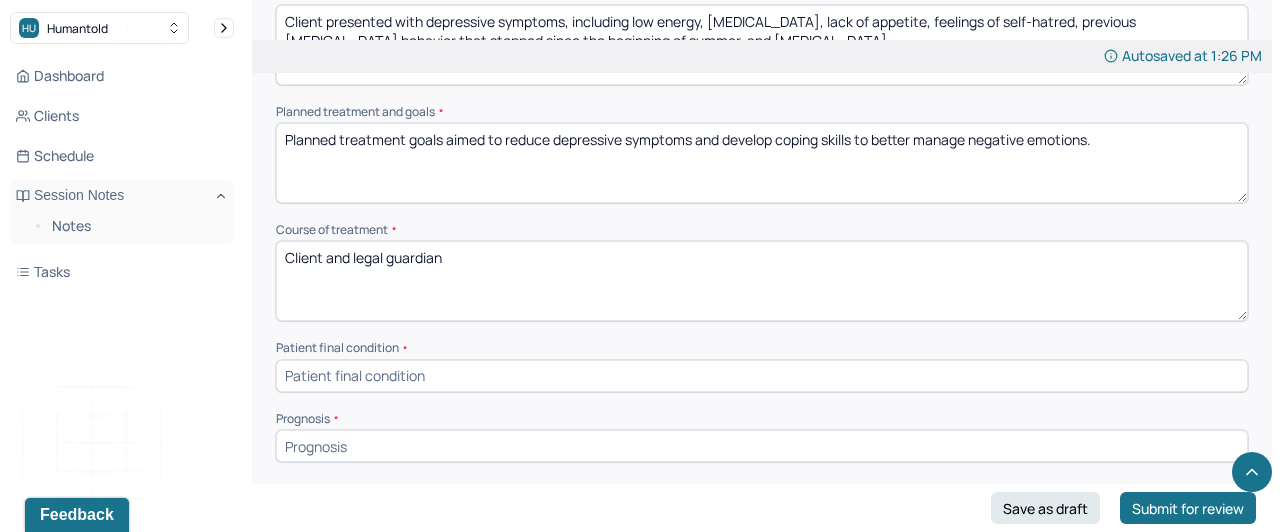 click on "Client and legal guardian" at bounding box center [762, 281] 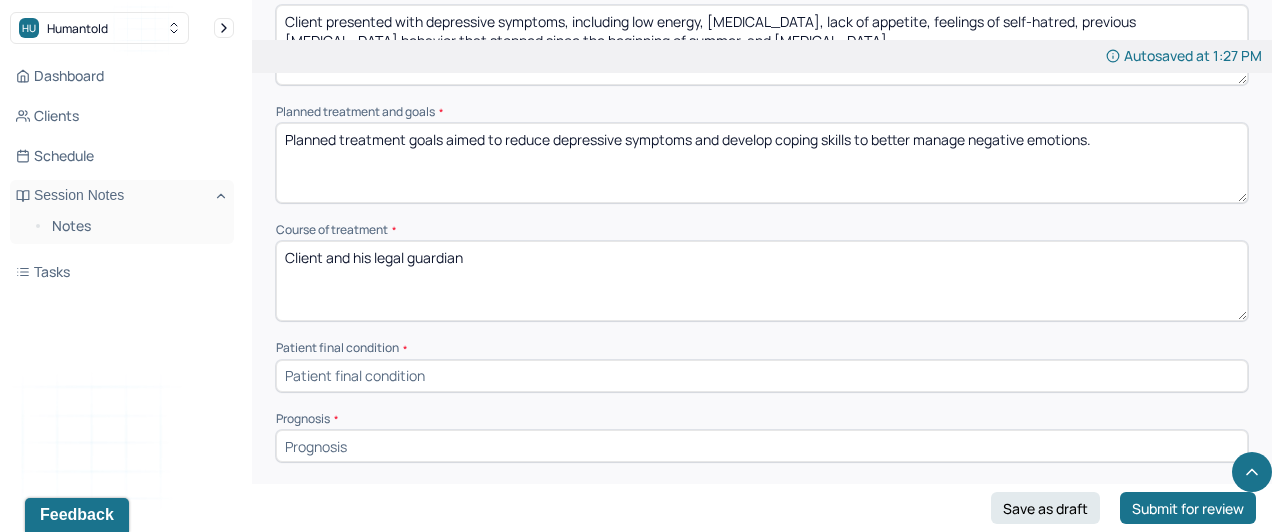 click on "Client and legal guardian" at bounding box center [762, 281] 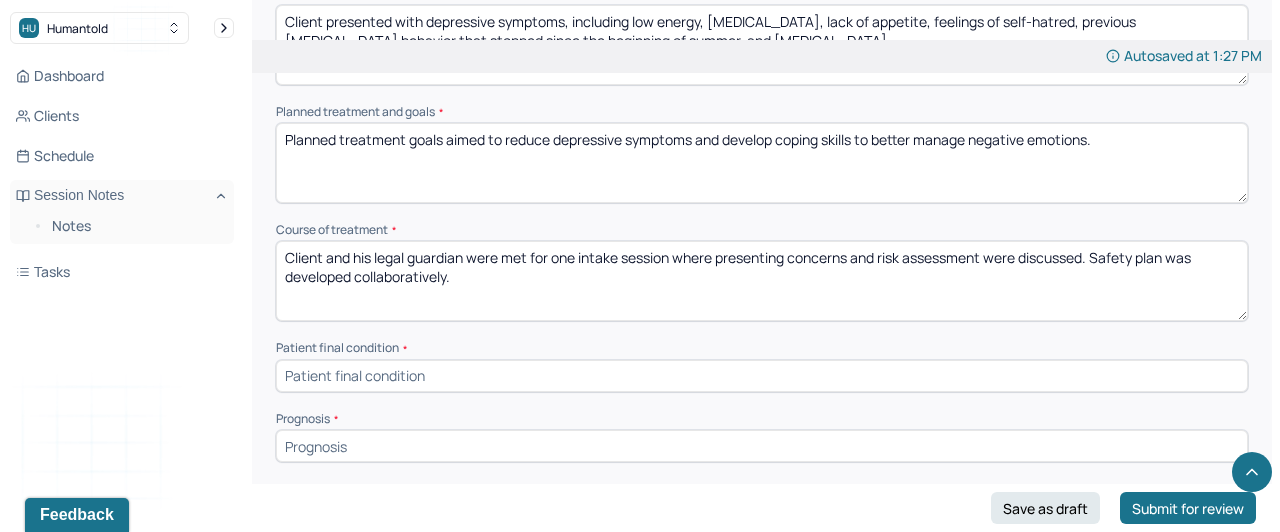 type on "Client and his legal guardian were met for one intake session where presenting concerns and risk assessment were discussed. Safety plan was developed collaboratively." 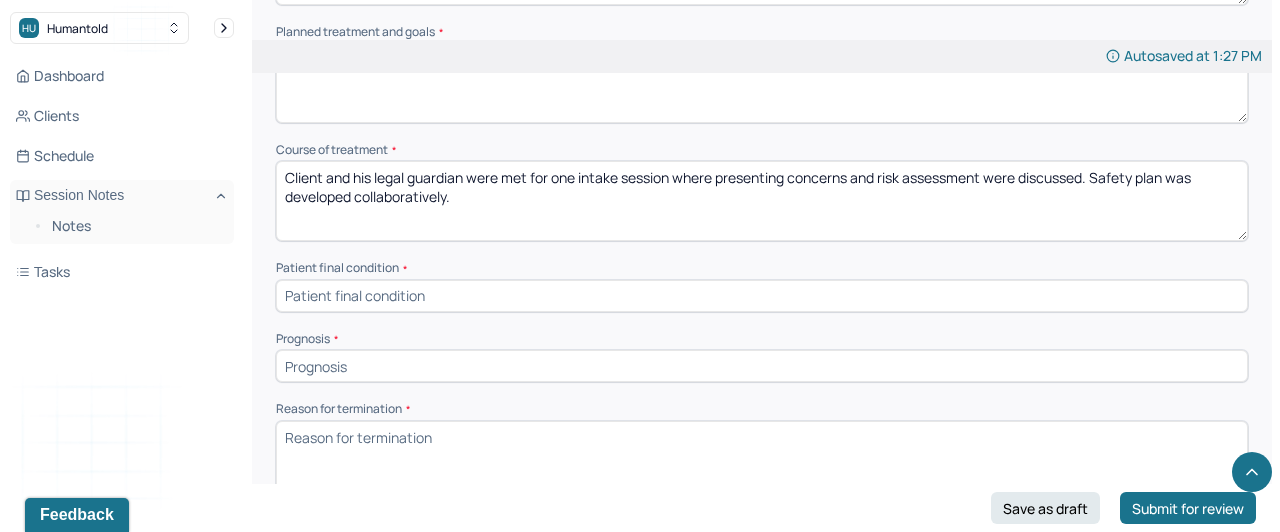 scroll, scrollTop: 937, scrollLeft: 0, axis: vertical 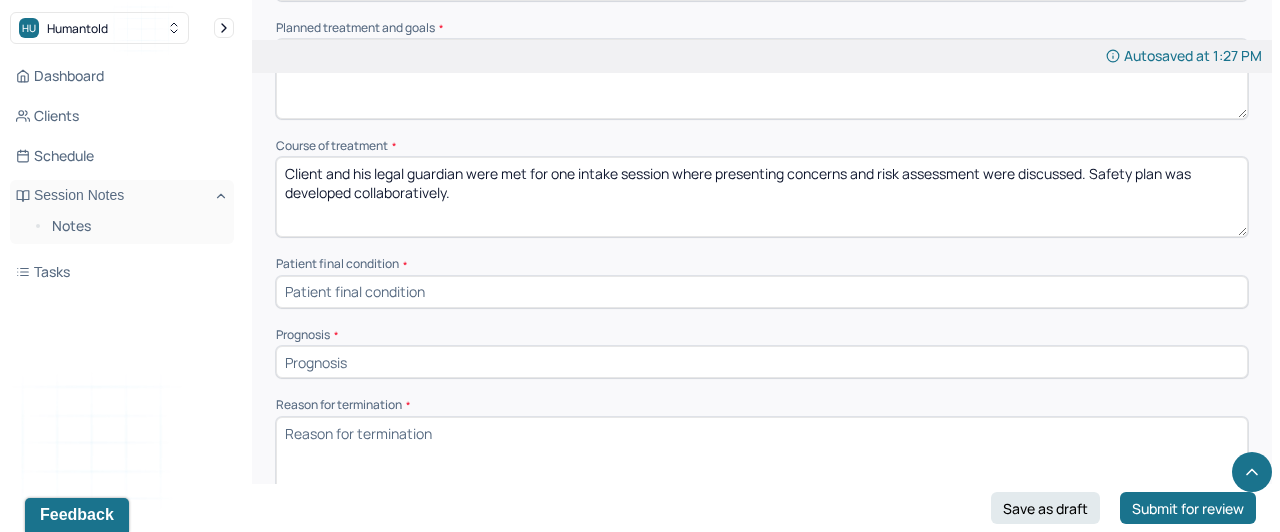 click at bounding box center (762, 292) 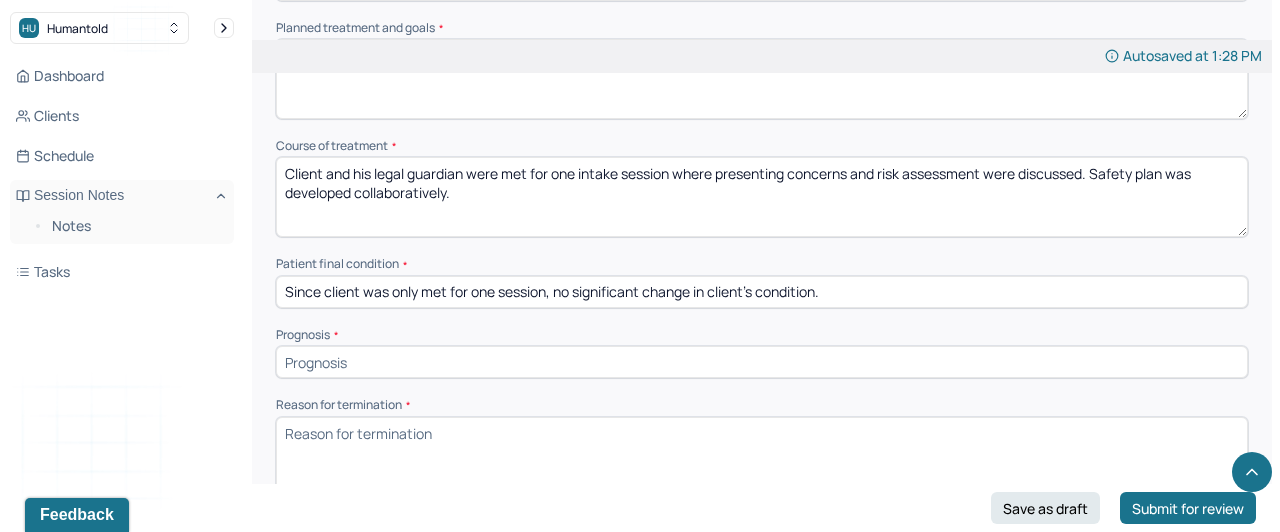 type on "Since client was only met for one session, no significant change in client's condition." 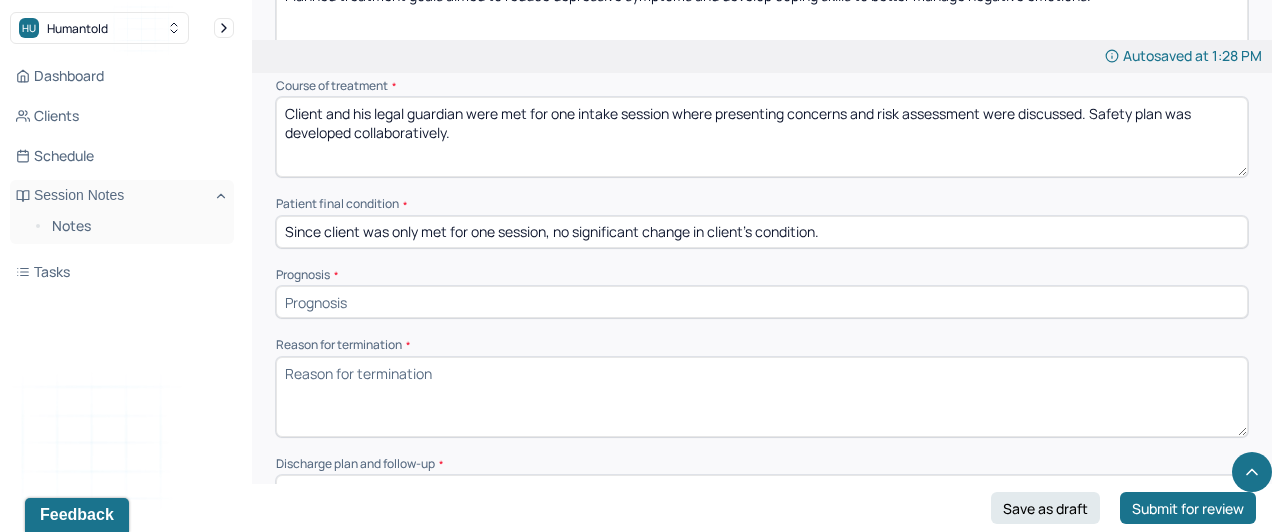 scroll, scrollTop: 999, scrollLeft: 0, axis: vertical 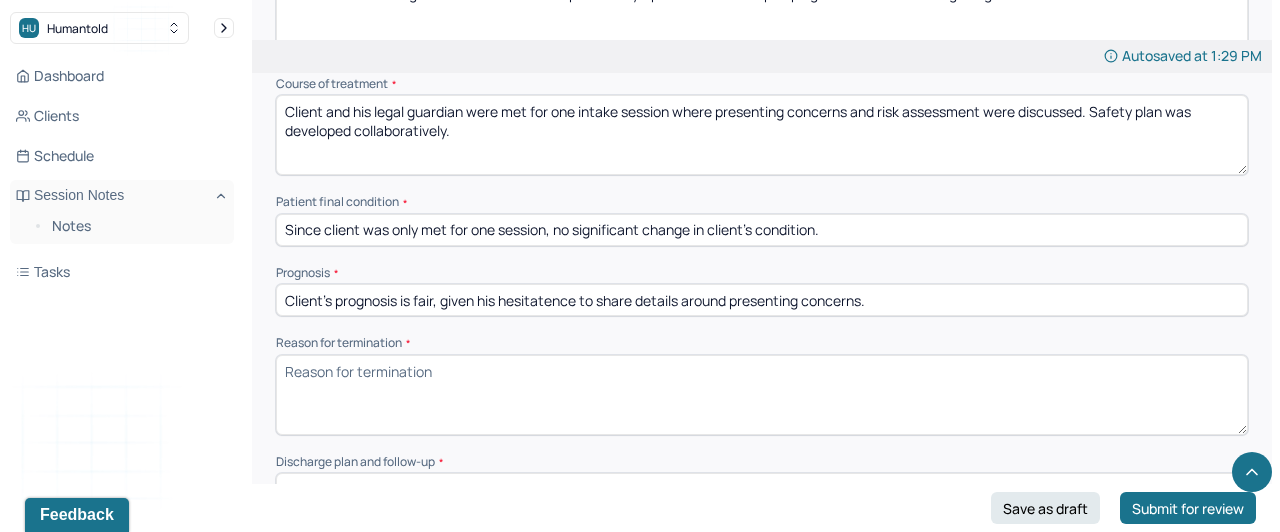click on "Client's prognosis is fair, given his hesitatence to share details around presenting concerns." at bounding box center [762, 300] 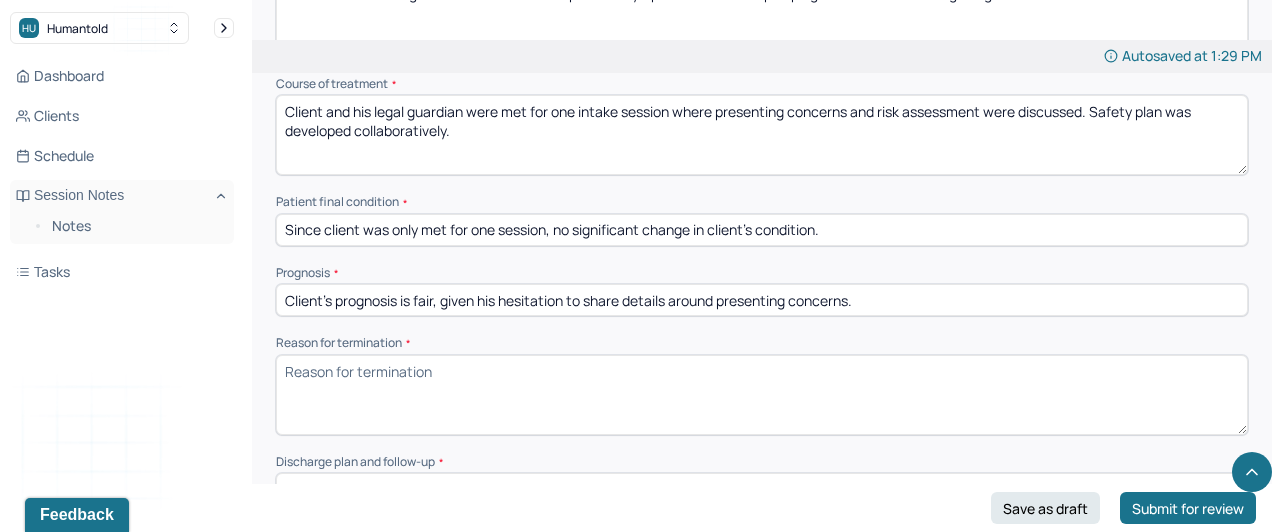 type on "Client's prognosis is fair, given his hesitation to share details around presenting concerns." 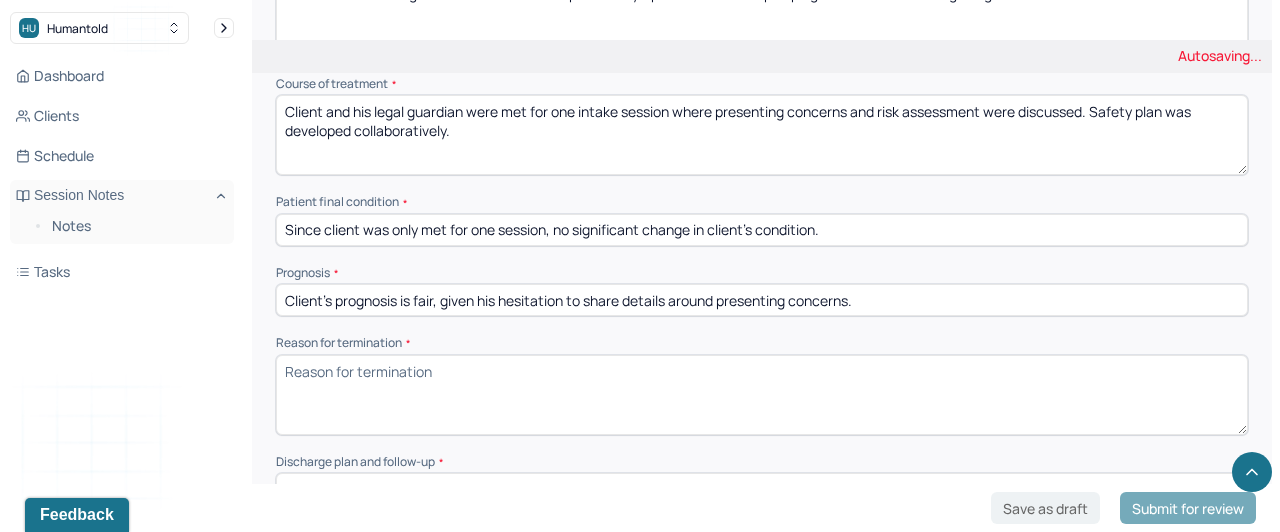 click on "Client's prognosis is fair, given his hesitation to share details around presenting concerns." at bounding box center [762, 300] 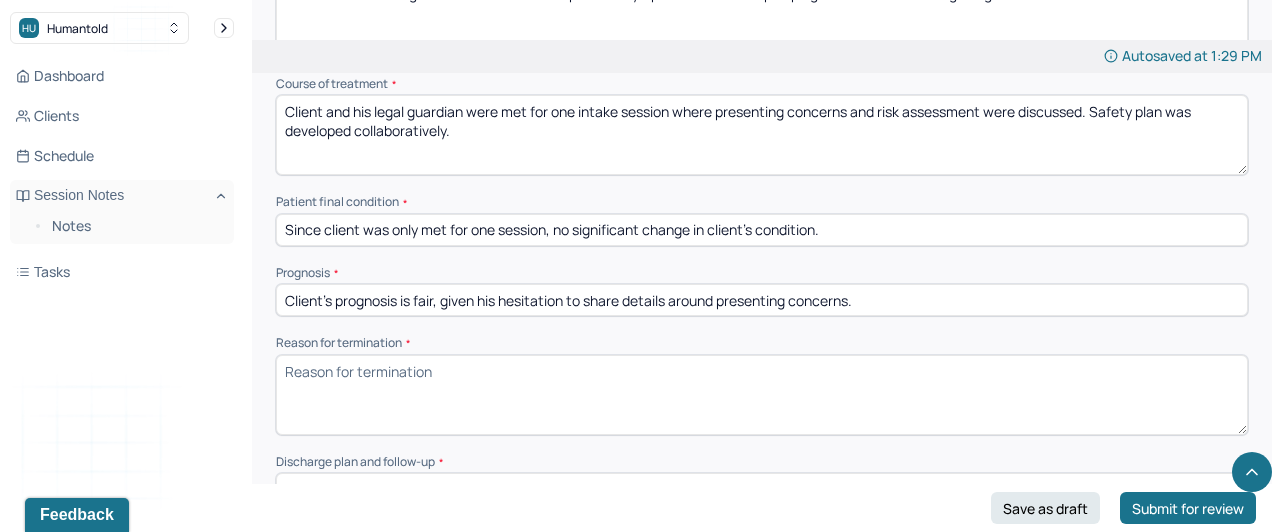 click on "Reason for termination *" at bounding box center (762, 385) 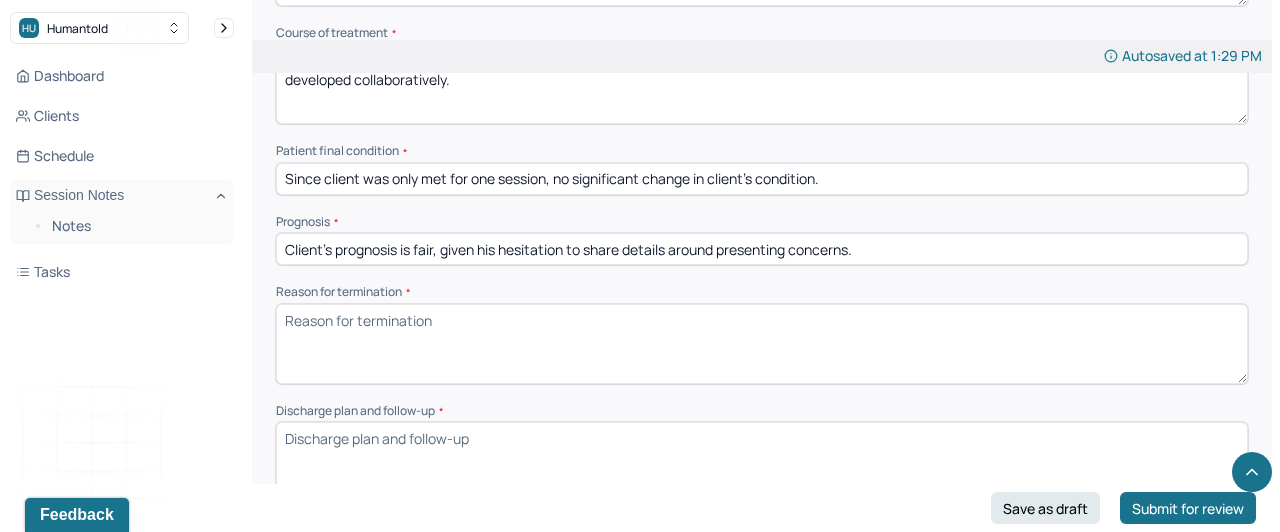 scroll, scrollTop: 1051, scrollLeft: 0, axis: vertical 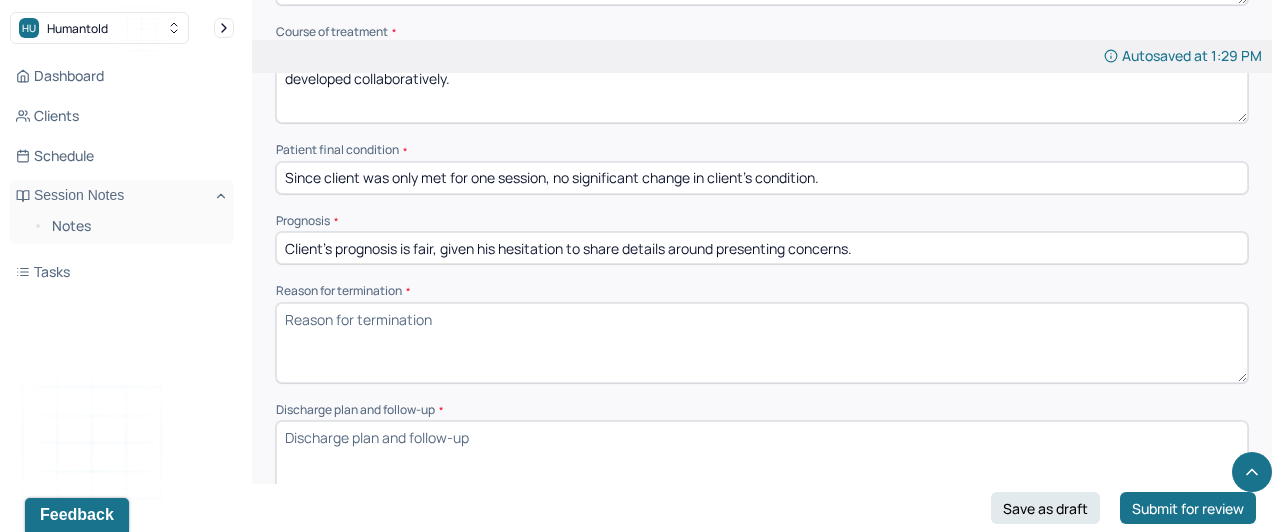 click on "Reason for termination *" at bounding box center (762, 343) 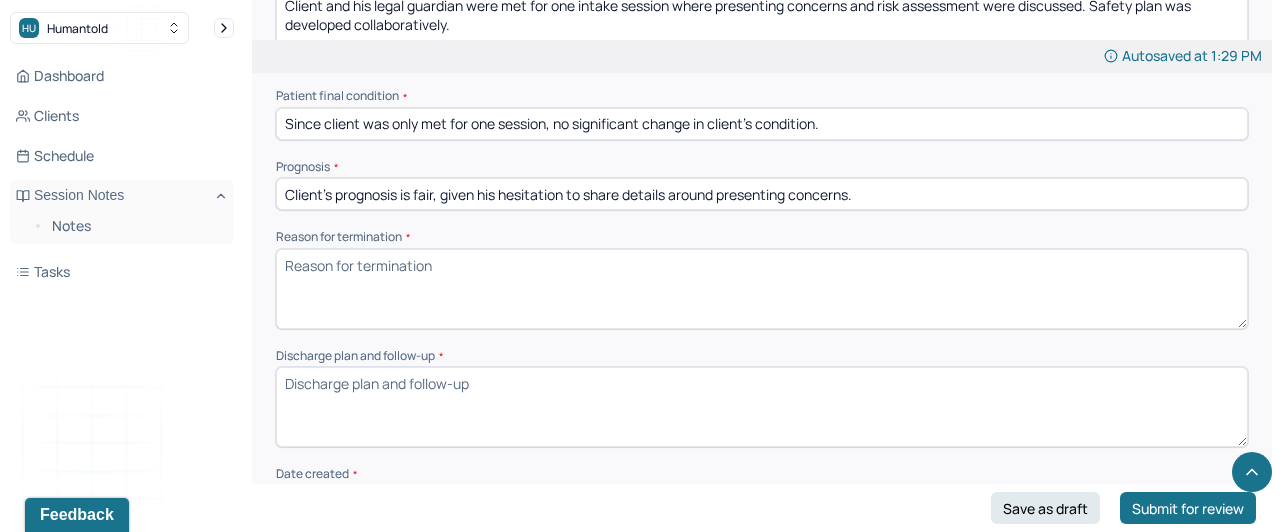 scroll, scrollTop: 1119, scrollLeft: 0, axis: vertical 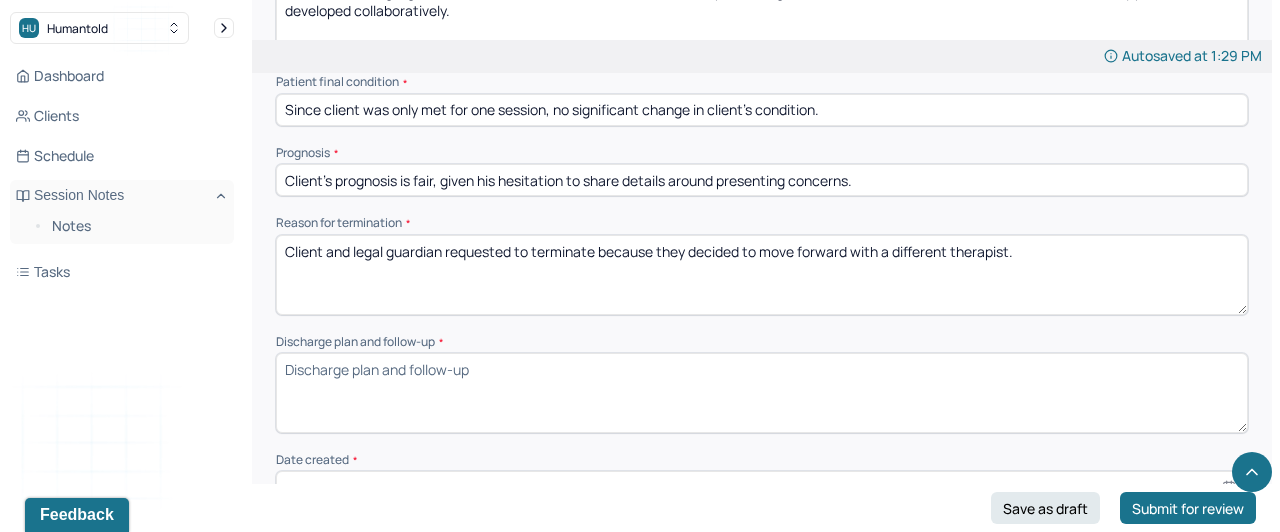 type on "Client and legal guardian requested to terminate because they decided to move forward with a different therapist." 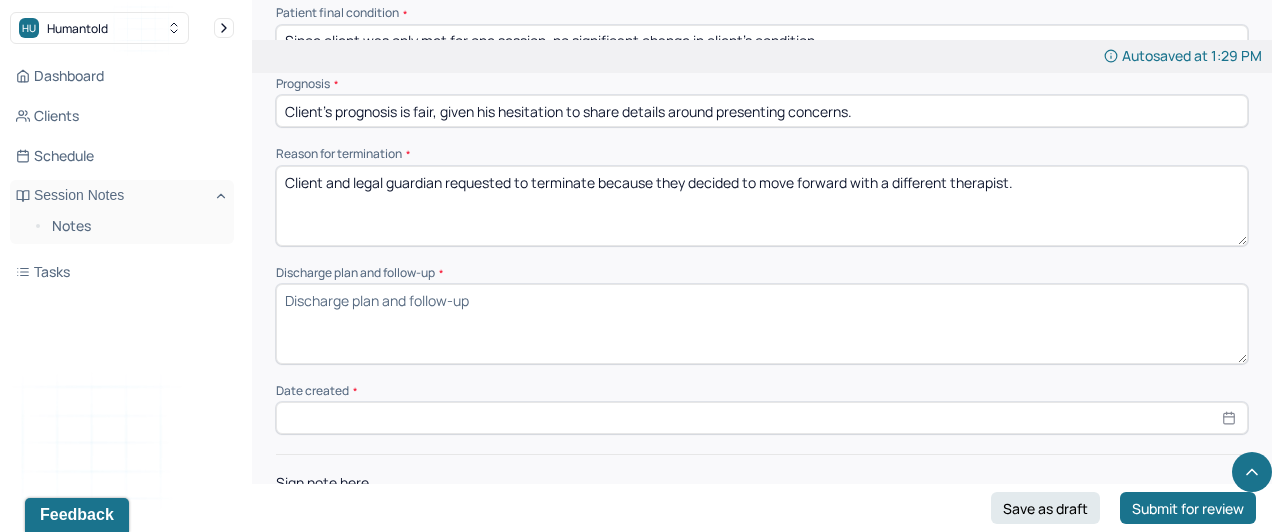 scroll, scrollTop: 1221, scrollLeft: 0, axis: vertical 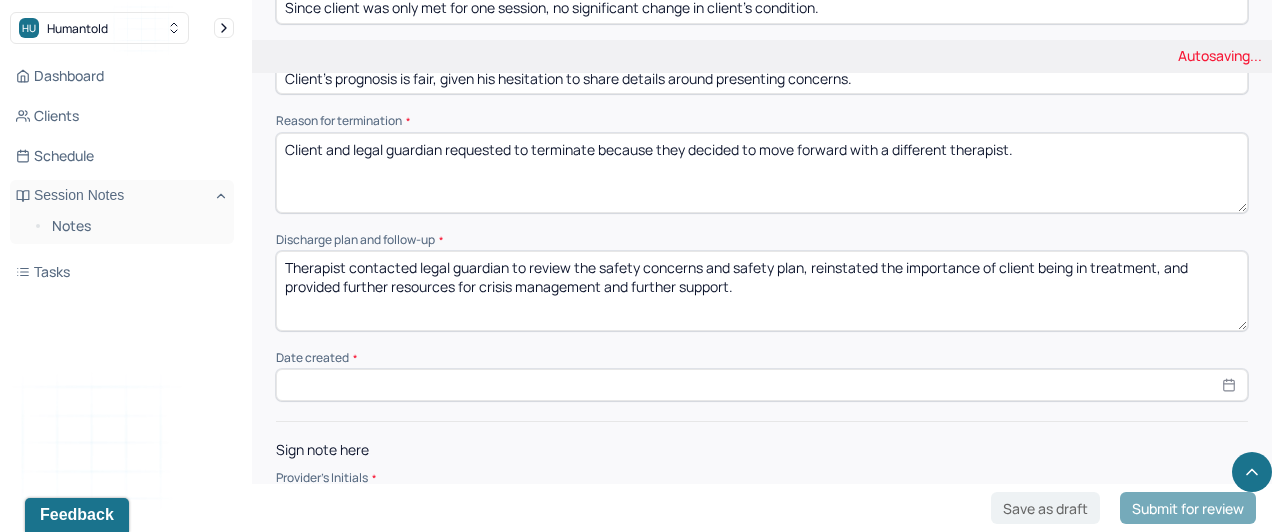 click on "Therapist contacted legal guardian to review the safety concerns and safety plan, reinstated the importance of client being in treatment, and provided further resources for crisis management and" at bounding box center (762, 291) 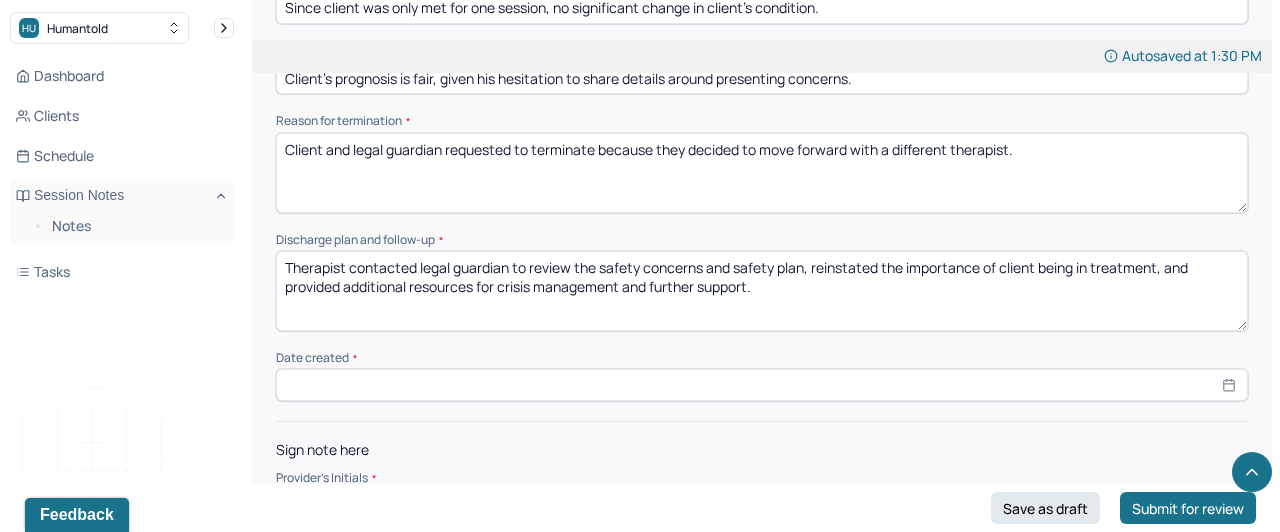 click on "Therapist contacted legal guardian to review the safety concerns and safety plan, reinstated the importance of client being in treatment, and provided further resources for crisis management and further support." at bounding box center (762, 291) 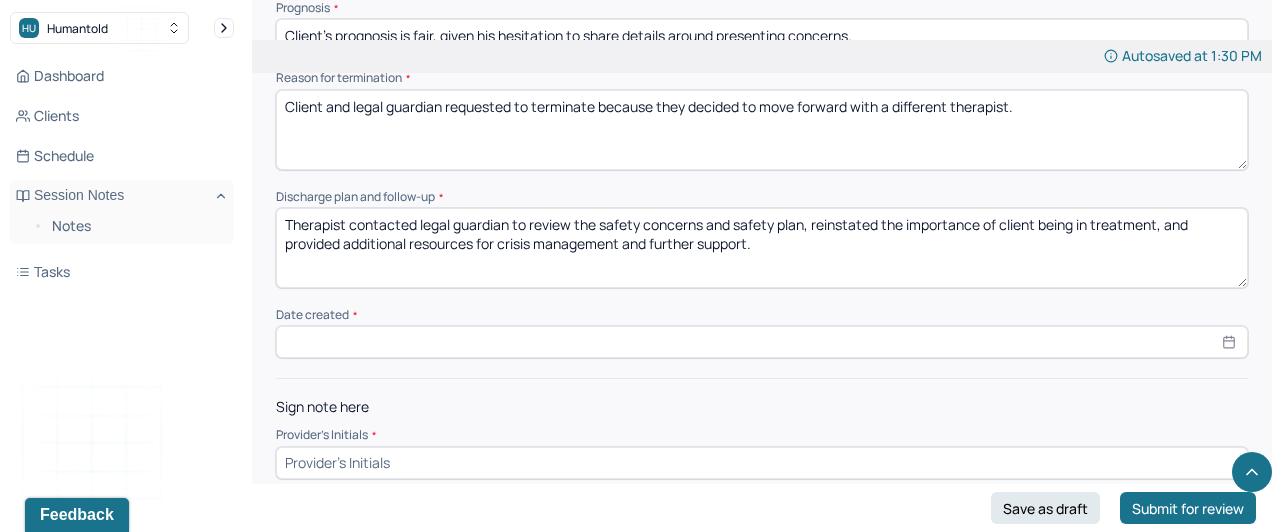 click on "Date created *" at bounding box center [762, 315] 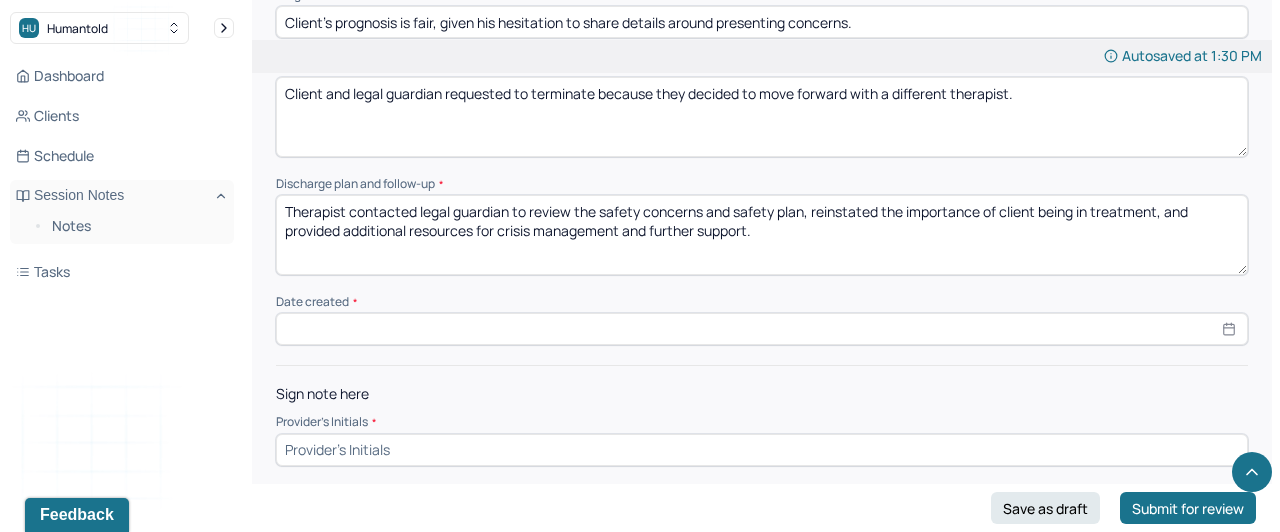 scroll, scrollTop: 1282, scrollLeft: 0, axis: vertical 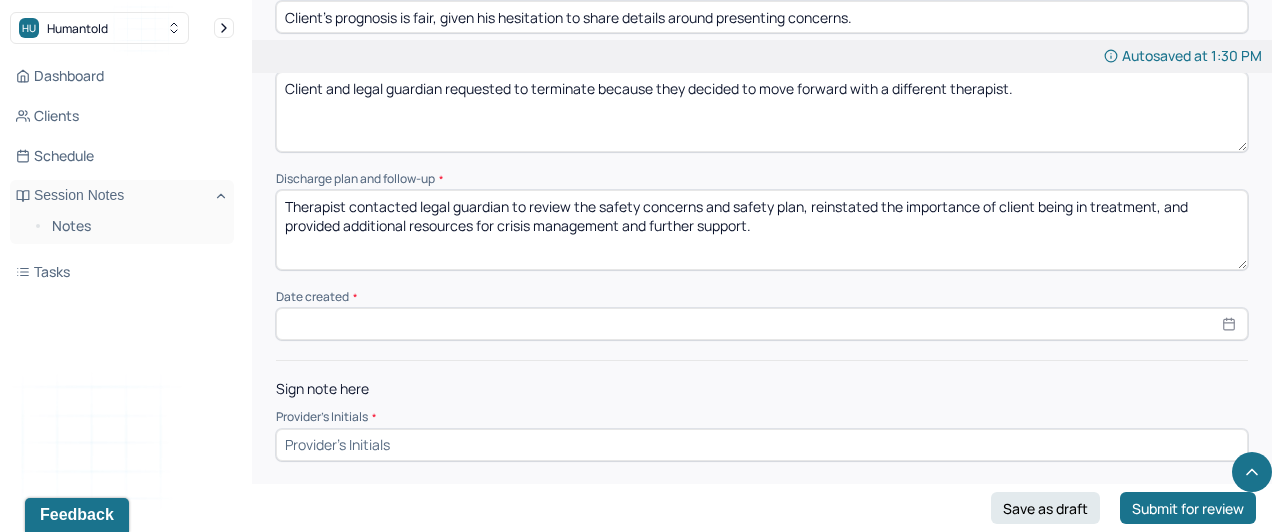 click on "Therapist contacted legal guardian to review the safety concerns and safety plan, reinstated the importance of client being in treatment, and provided additional resources for crisis management and further support." at bounding box center (762, 230) 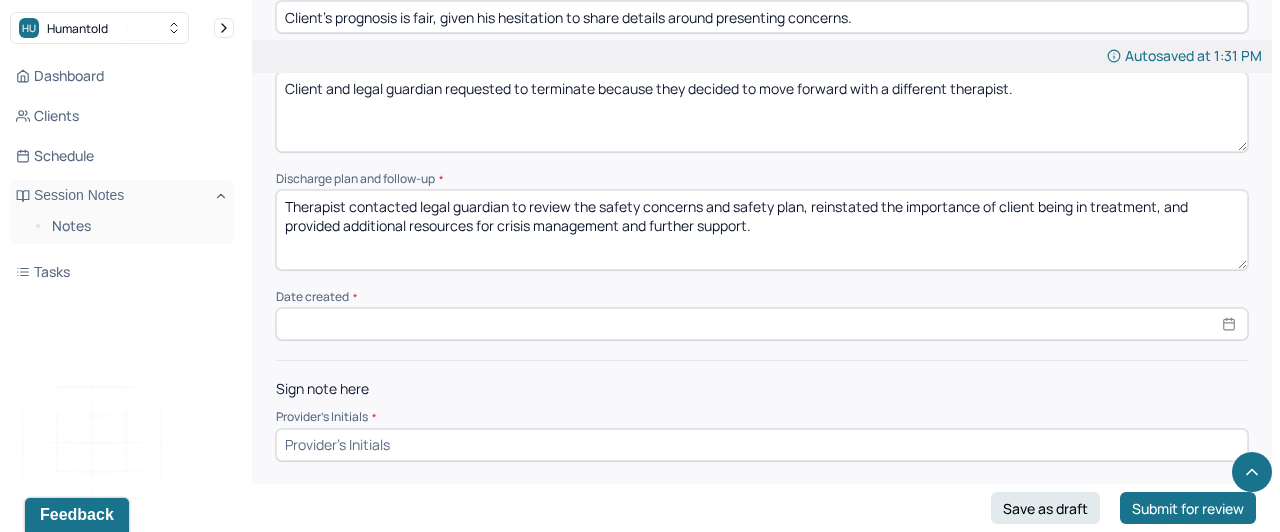 click on "Therapist contacted legal guardian to review the safety concerns and safety plan, reinstated the importance of client being in treatment, and provided additional resources for crisis management and further support. T" at bounding box center [762, 230] 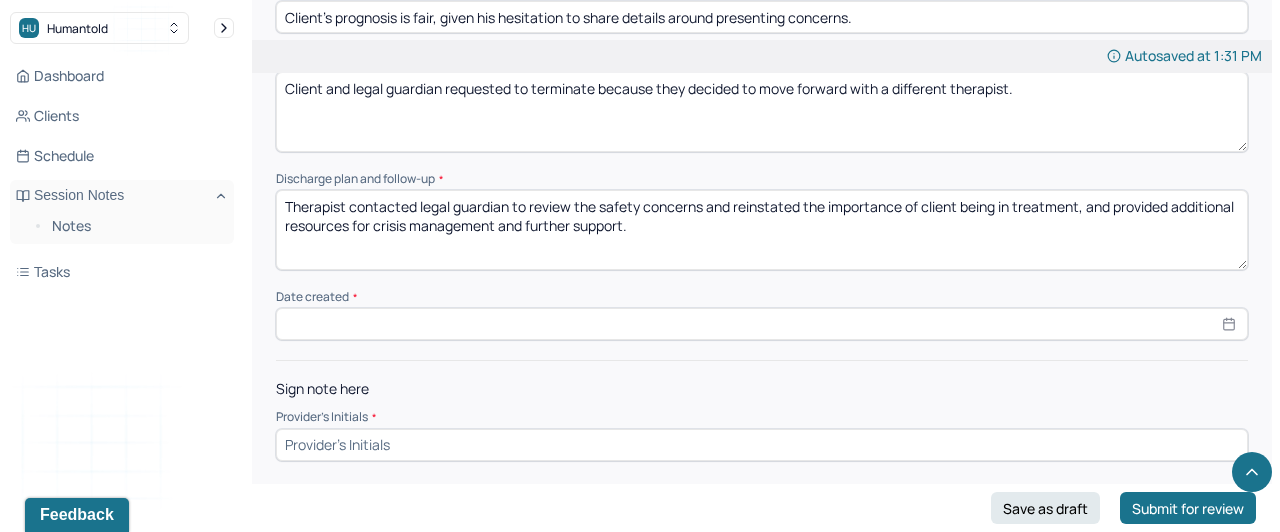 click on "Therapist contacted legal guardian to review the safety concerns and safety plan, reinstated the importance of client being in treatment, and provided additional resources for crisis management and further support. T" at bounding box center [762, 230] 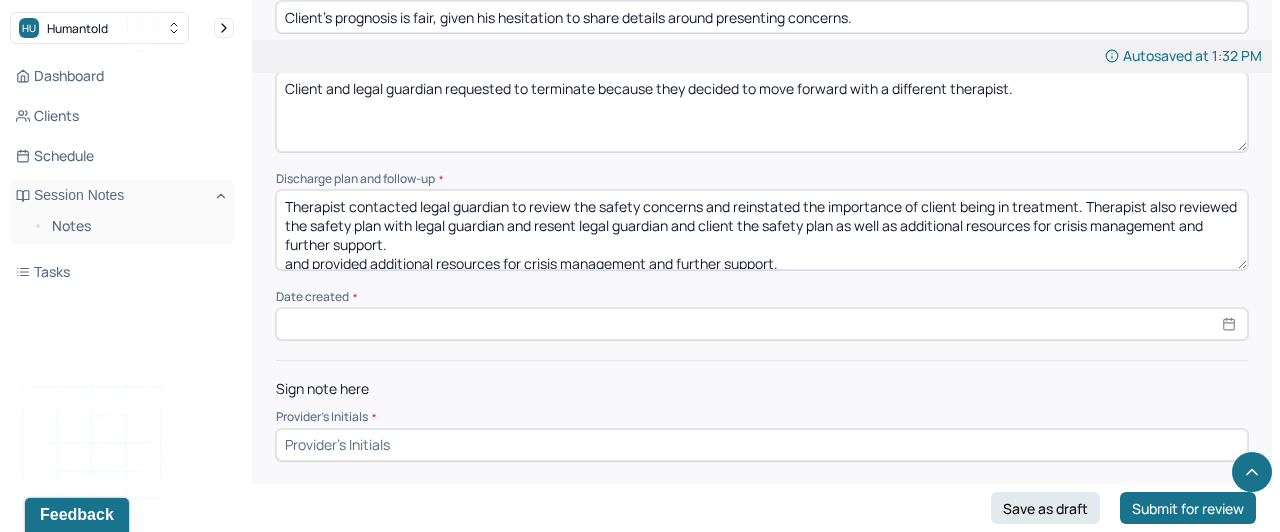 click on "Therapist contacted legal guardian to review the safety concerns and reinstated the importance of client being in treatment. Therapist also reviewed the safety plan with legal guardian and resent
and provided additional resources for crisis management and further support." at bounding box center [762, 230] 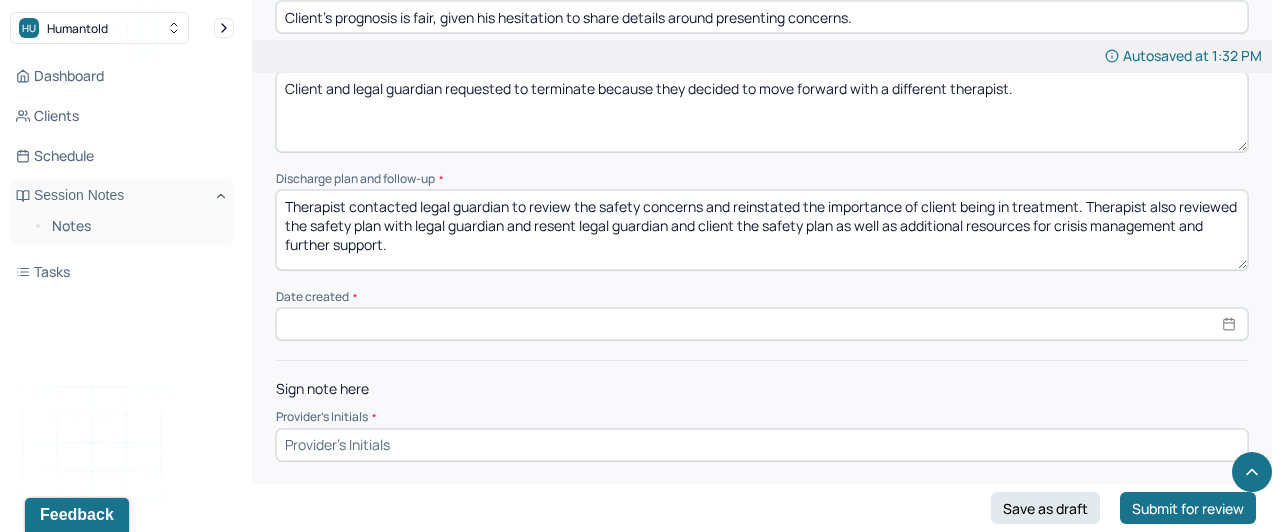 scroll, scrollTop: 0, scrollLeft: 0, axis: both 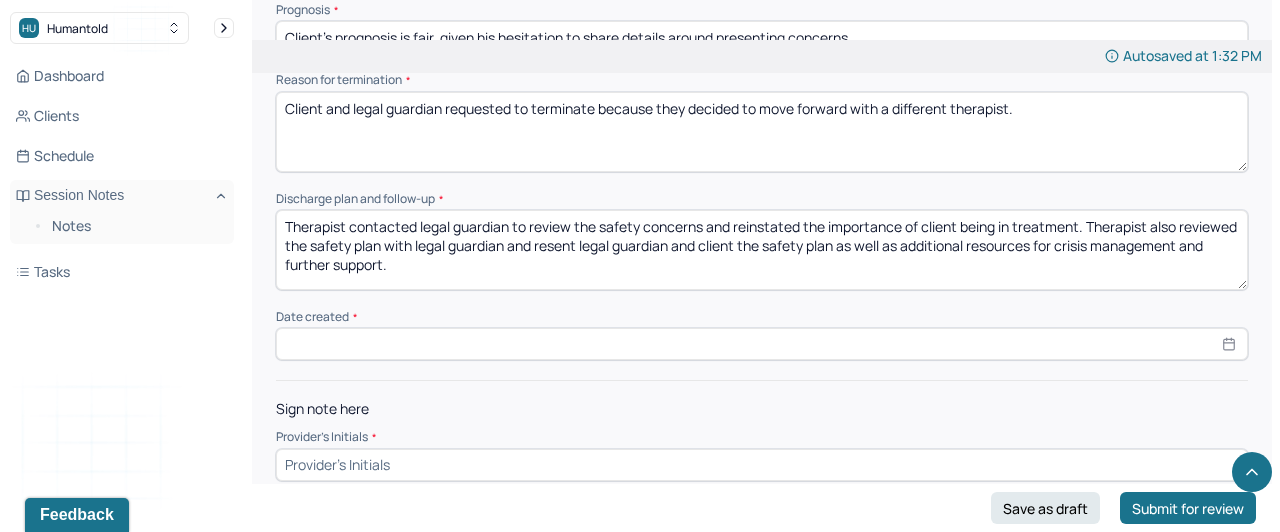 click on "Instructions The fields marked with an asterisk ( * ) are required before you can submit your notes. Before you can submit your session notes, they must be signed. You have the option to save your notes as a draft before making a submission. Appointment location * In person First session date * [DATE] Last session date * [DATE] Total number of sessions * 1 Primary diagnosis * F34.1 [MEDICAL_DATA] ([MEDICAL_DATA]) Secondary diagnosis (optional) Secondary diagnosis Tertiary diagnosis (optional) Tertiary diagnosis Presenting problems * Client presented with depressive symptoms, including low energy, [MEDICAL_DATA], lack of appetite, feelings of self-hatred, previous [MEDICAL_DATA] behavior that stopped since the beginning of summer, and [MEDICAL_DATA].  Planned treatment and goals * Planned treatment goals aimed to reduce depressive symptoms and develop coping skills to better manage negative emotions.  Course of treatment * Patient final condition * Prognosis * Reason for termination * * Date created" at bounding box center [762, -243] 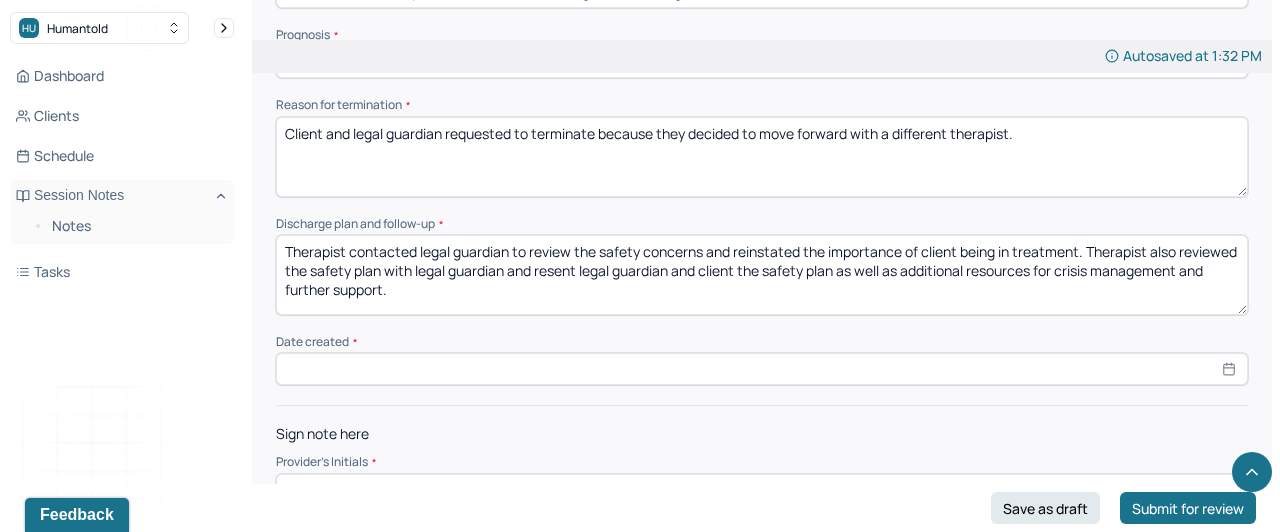 scroll, scrollTop: 1234, scrollLeft: 0, axis: vertical 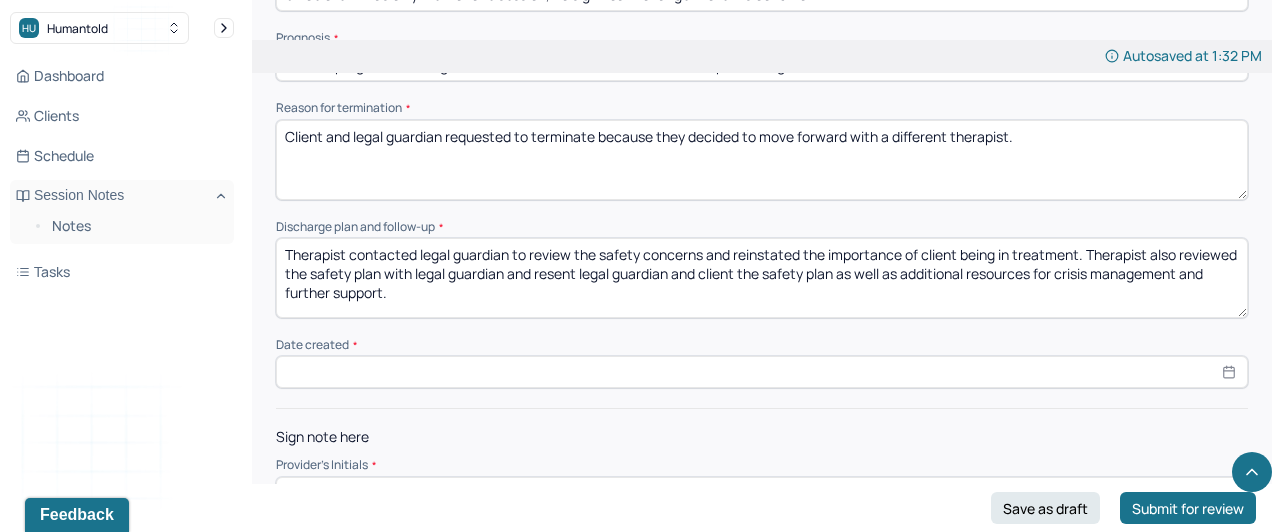 click on "Therapist contacted legal guardian to review the safety concerns and reinstated the importance of client being in treatment. Therapist also reviewed the safety plan with legal guardian and resent legal guardian and client the safety plan as well as additional resources for crisis management and further support." at bounding box center (762, 278) 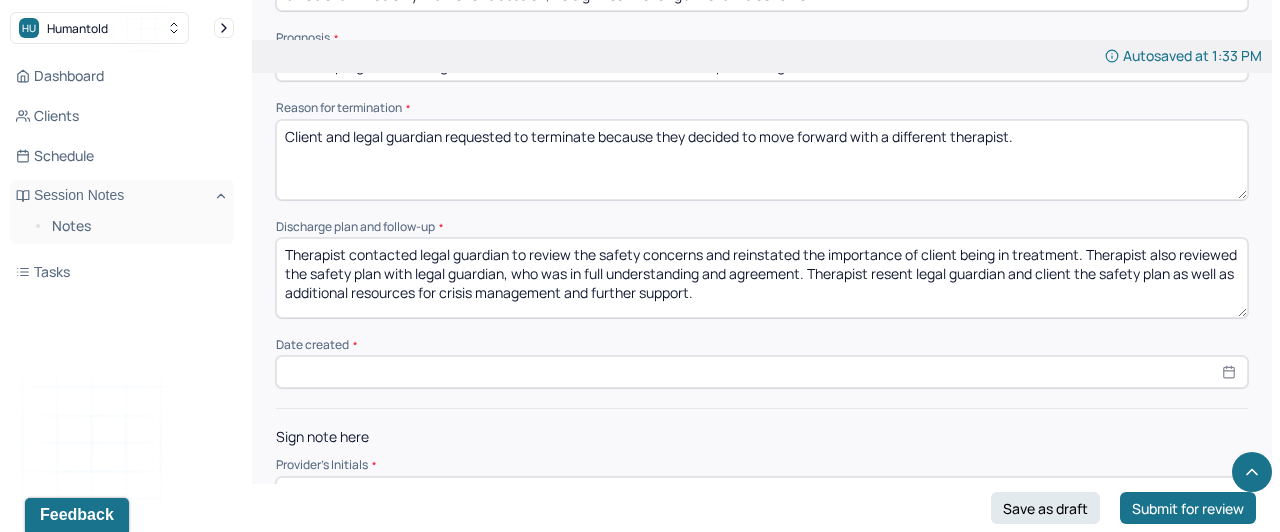type on "Therapist contacted legal guardian to review the safety concerns and reinstated the importance of client being in treatment. Therapist also reviewed the safety plan with legal guardian, who was in full understanding and agreement. Therapist resent legal guardian and client the safety plan as well as additional resources for crisis management and further support." 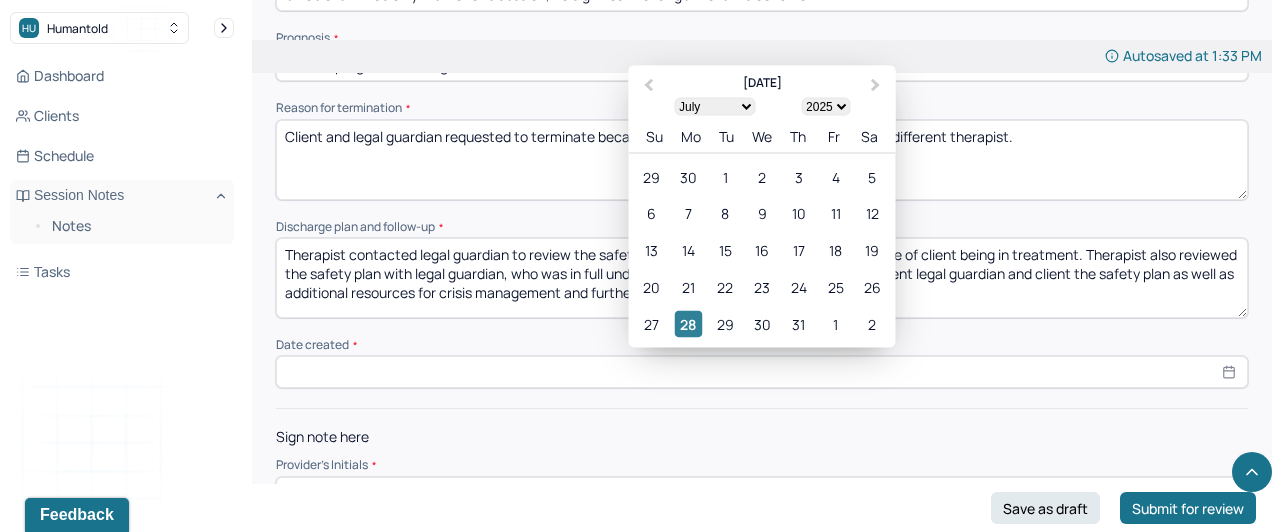 click on "28" at bounding box center [688, 324] 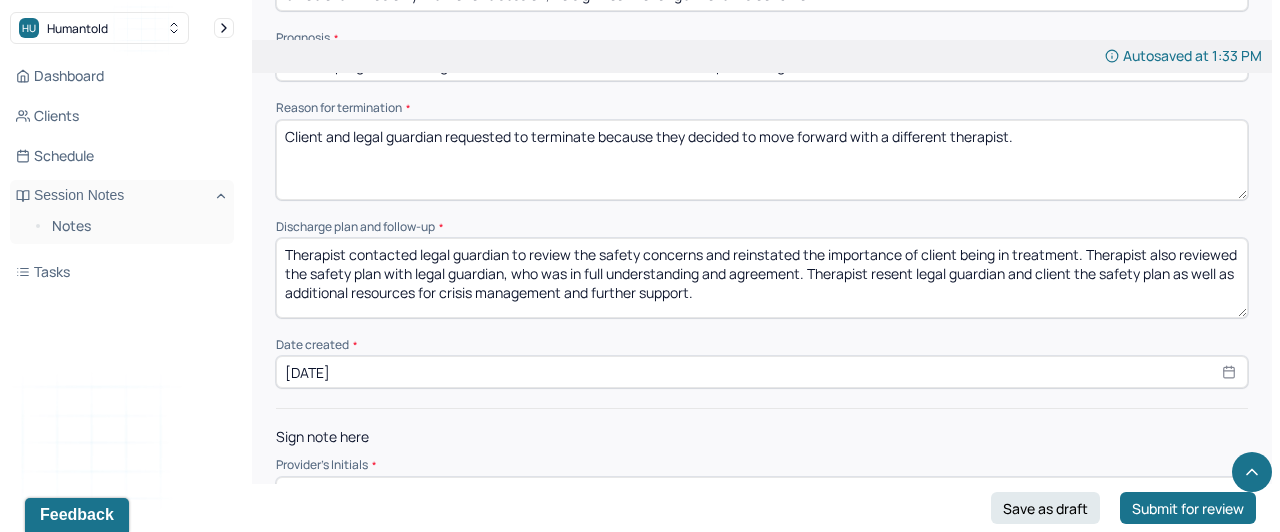 click on "Instructions The fields marked with an asterisk ( * ) are required before you can submit your notes. Before you can submit your session notes, they must be signed. You have the option to save your notes as a draft before making a submission. Appointment location * In person First session date * [DATE] Last session date * [DATE] Total number of sessions * 1 Primary diagnosis * F34.1 [MEDICAL_DATA] ([MEDICAL_DATA]) Secondary diagnosis (optional) Secondary diagnosis Tertiary diagnosis (optional) Tertiary diagnosis Presenting problems * Client presented with depressive symptoms, including low energy, [MEDICAL_DATA], lack of appetite, feelings of self-hatred, previous [MEDICAL_DATA] behavior that stopped since the beginning of summer, and [MEDICAL_DATA].  Planned treatment and goals * Planned treatment goals aimed to reduce depressive symptoms and develop coping skills to better manage negative emotions.  Course of treatment * Patient final condition * Prognosis * Reason for termination * * Date created" at bounding box center [762, -215] 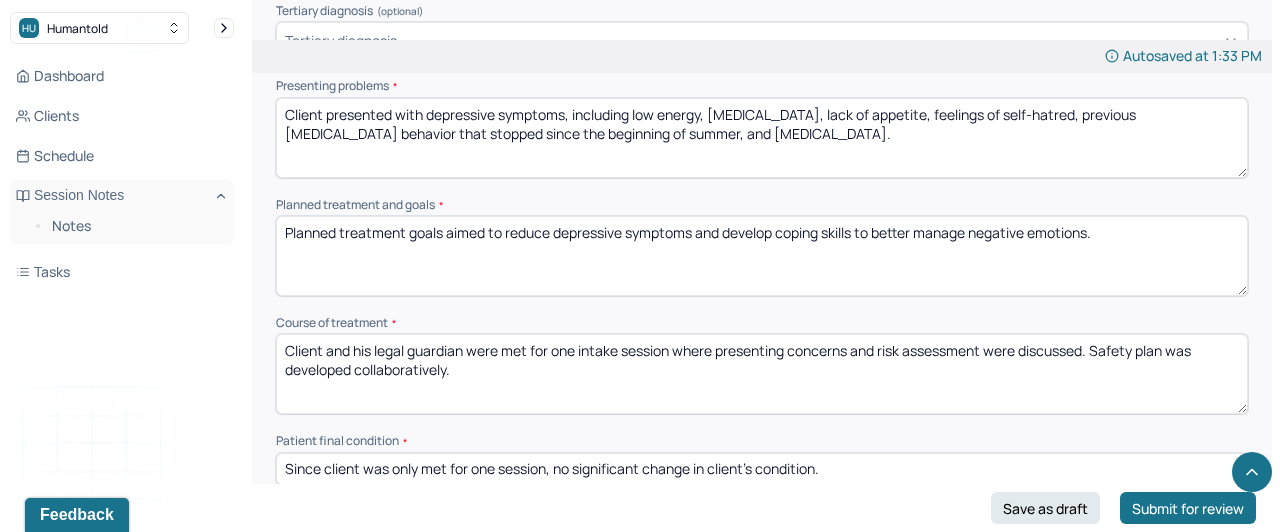 scroll, scrollTop: 761, scrollLeft: 0, axis: vertical 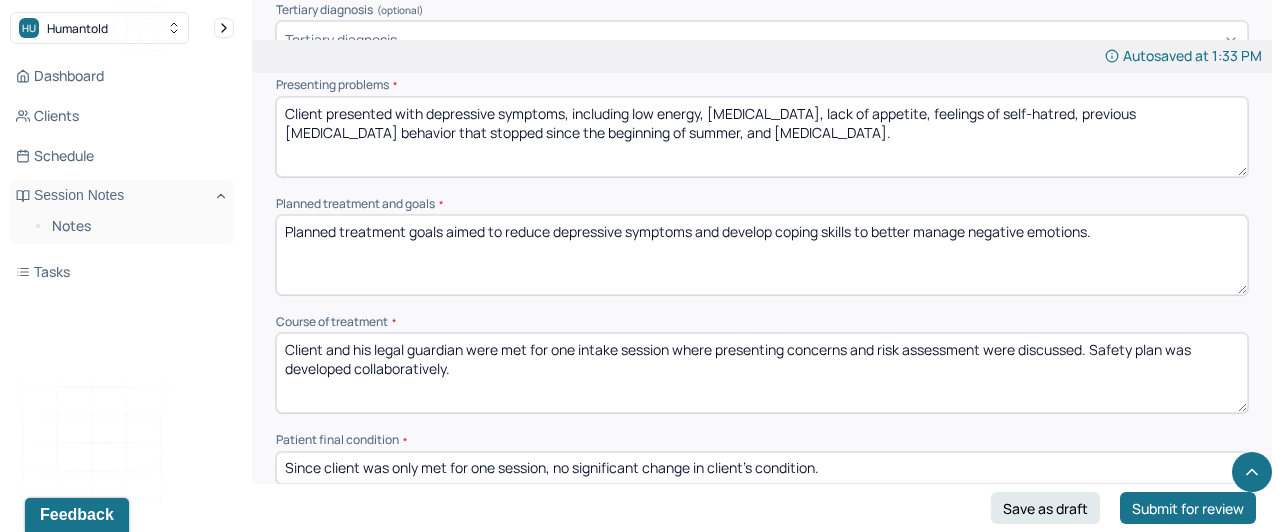 click on "Client presented with depressive symptoms, including low energy, [MEDICAL_DATA], lack of appetite, feelings of self-hatred, previous [MEDICAL_DATA] behavior that stopped since the beginning of summer, and [MEDICAL_DATA]." at bounding box center [762, 137] 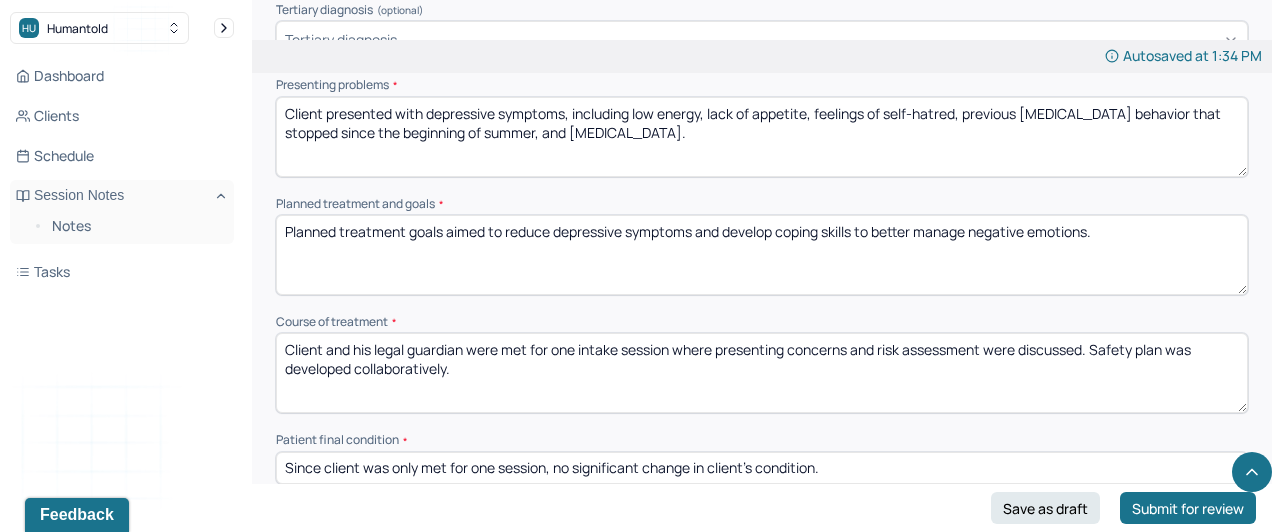 click on "Client presented with depressive symptoms, including low energy, lack of appetite, feelings of self-hatred, previous [MEDICAL_DATA] behavior that stopped since the beginning of summer, and [MEDICAL_DATA]." at bounding box center (762, 137) 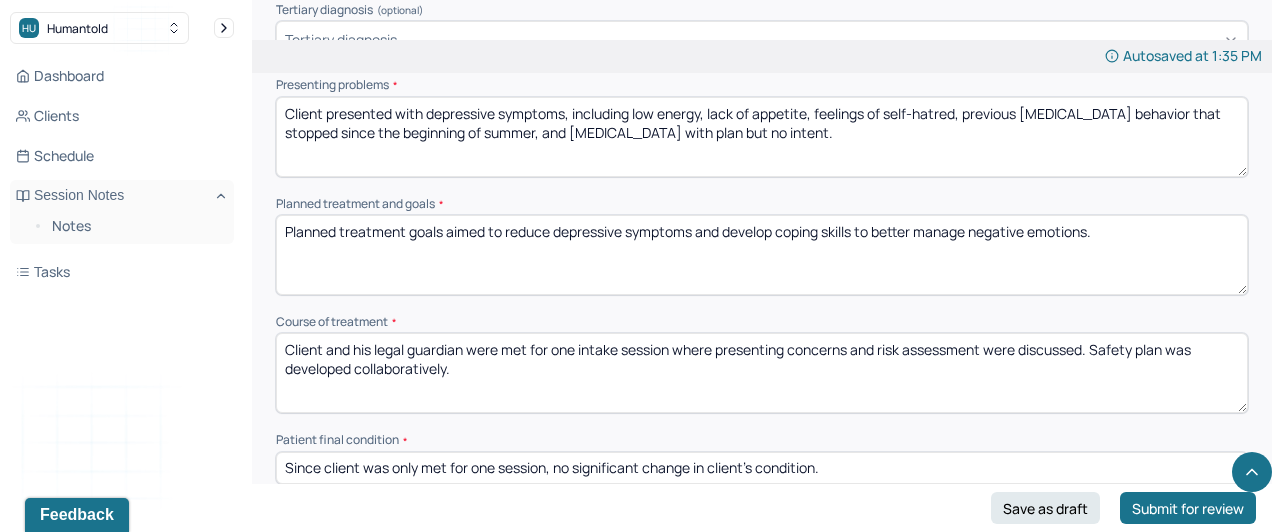 type on "Client presented with depressive symptoms, including low energy, lack of appetite, feelings of self-hatred, previous [MEDICAL_DATA] behavior that stopped since the beginning of summer, and [MEDICAL_DATA] with plan but no intent." 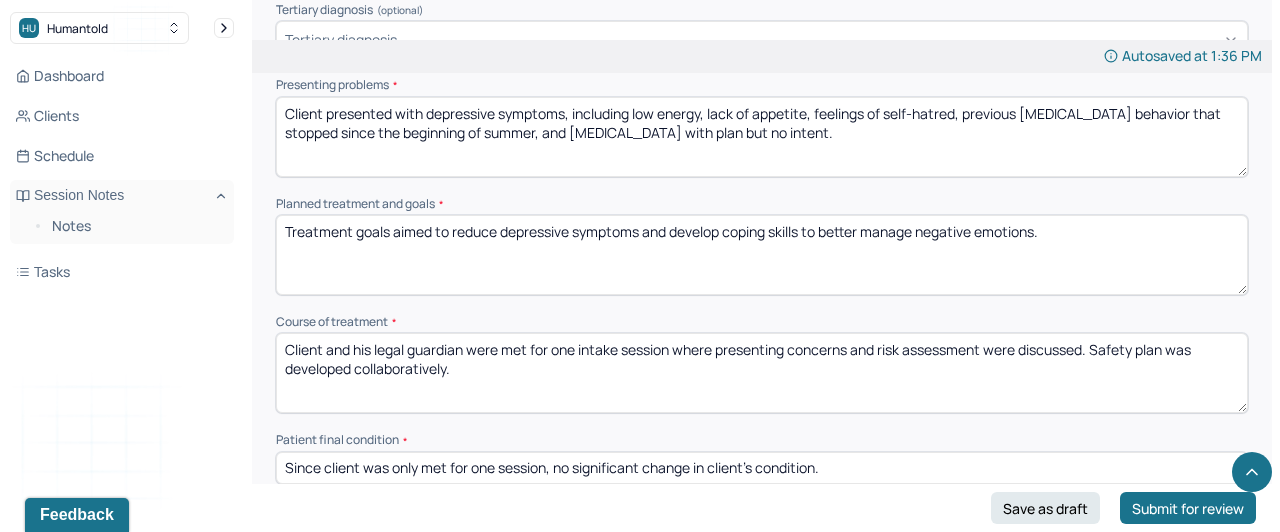 type on "Treatment goals aimed to reduce depressive symptoms and develop coping skills to better manage negative emotions." 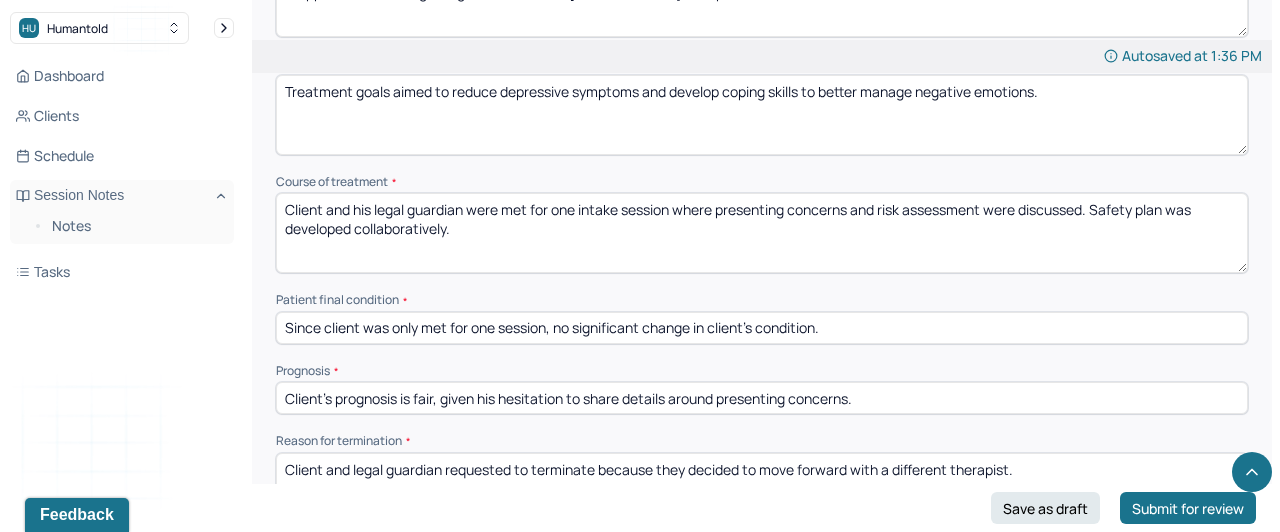 scroll, scrollTop: 907, scrollLeft: 0, axis: vertical 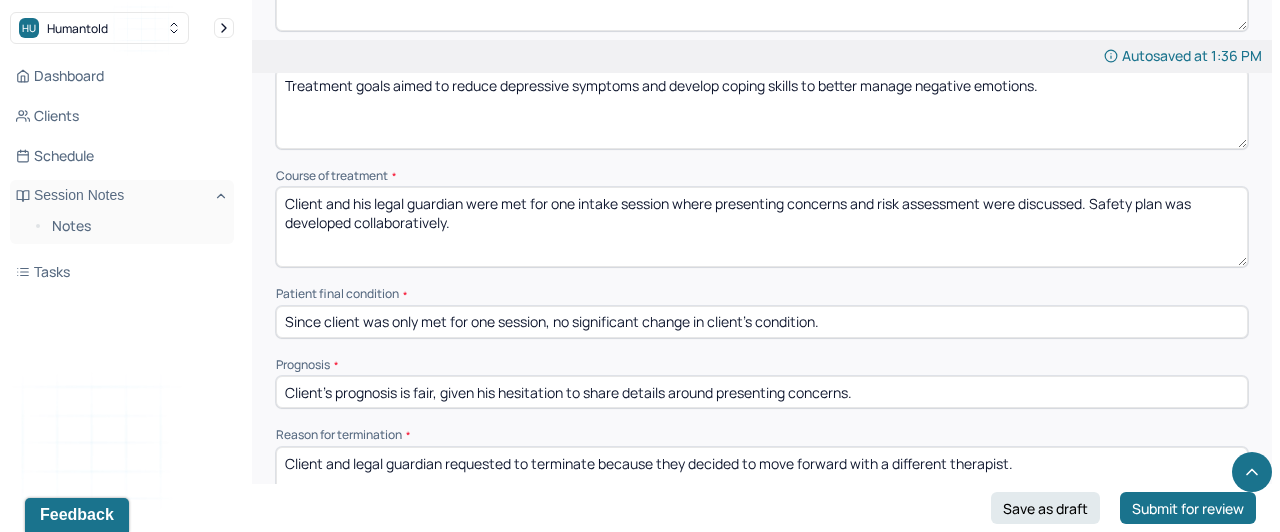 click on "Since client was only met for one session, no significant change in client's condition." at bounding box center [762, 322] 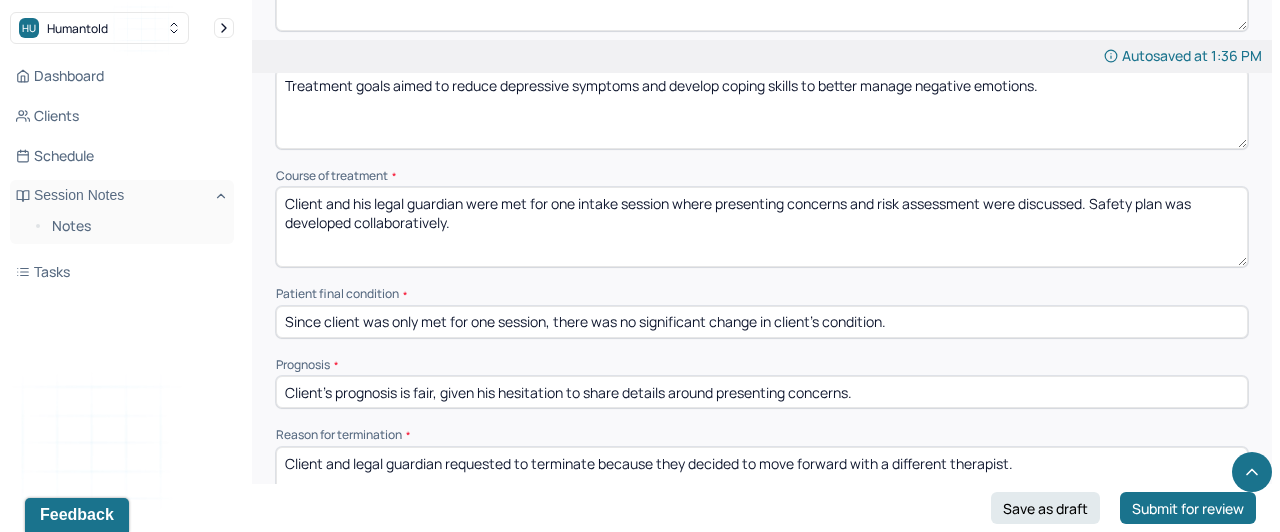 type on "Since client was only met for one session, there was no significant change in client's condition." 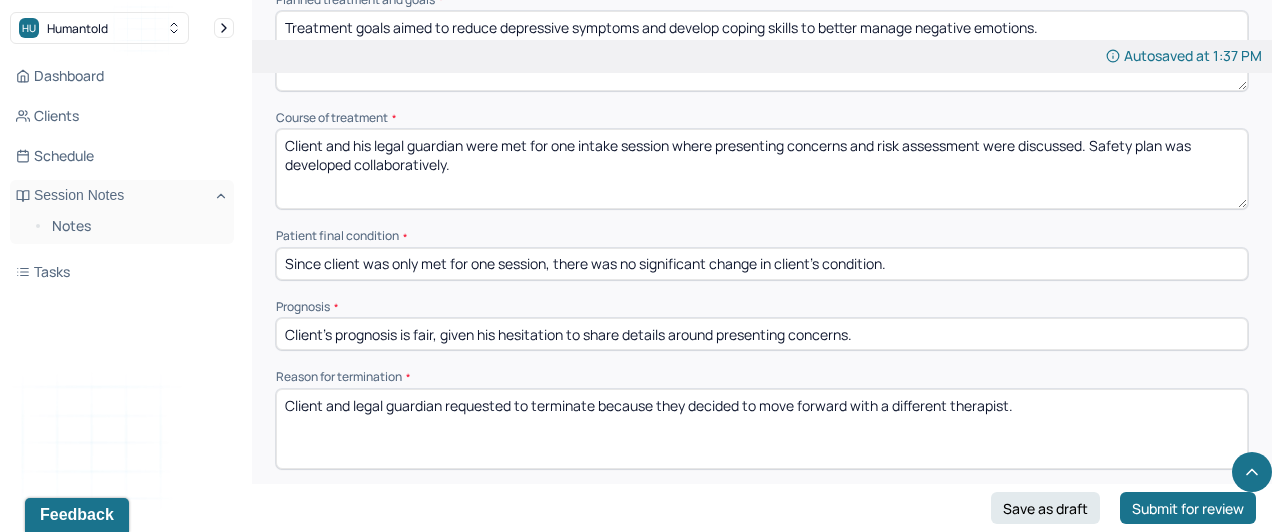 scroll, scrollTop: 960, scrollLeft: 0, axis: vertical 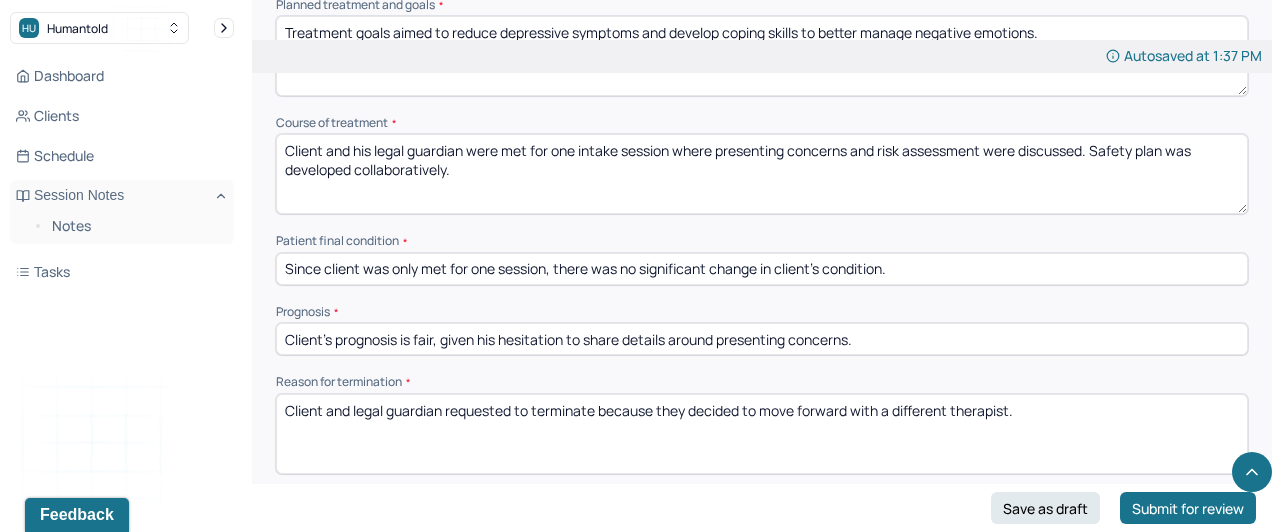 click on "Client and his legal guardian were met for one intake session where presenting concerns and risk assessment were discussed. Safety plan was developed collaboratively." at bounding box center (762, 174) 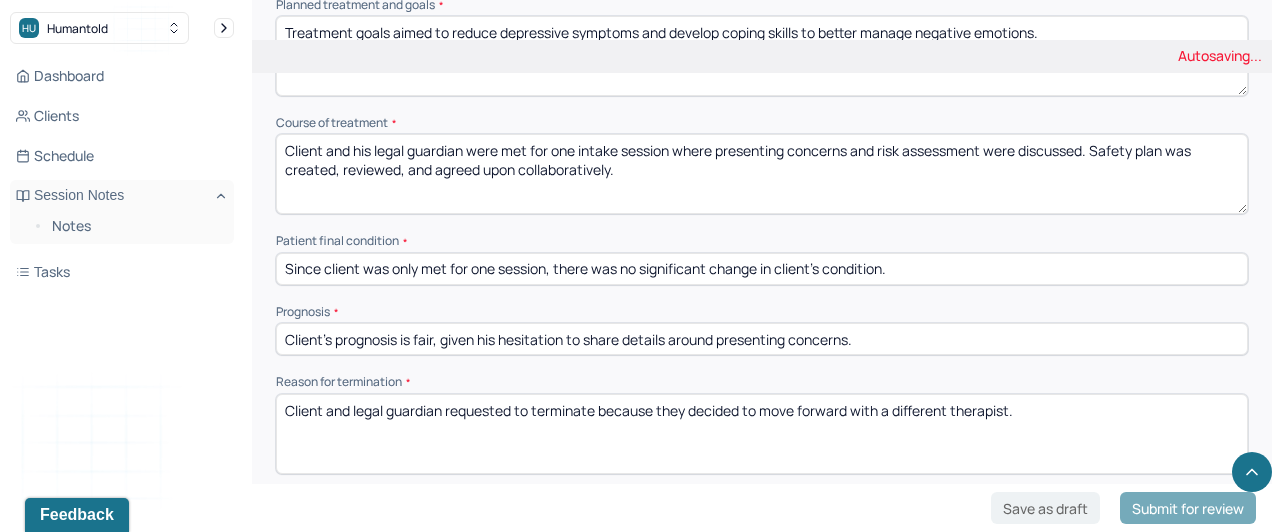 type on "Client and his legal guardian were met for one intake session where presenting concerns and risk assessment were discussed. Safety plan was created, reviewed, and agreed upon collaboratively." 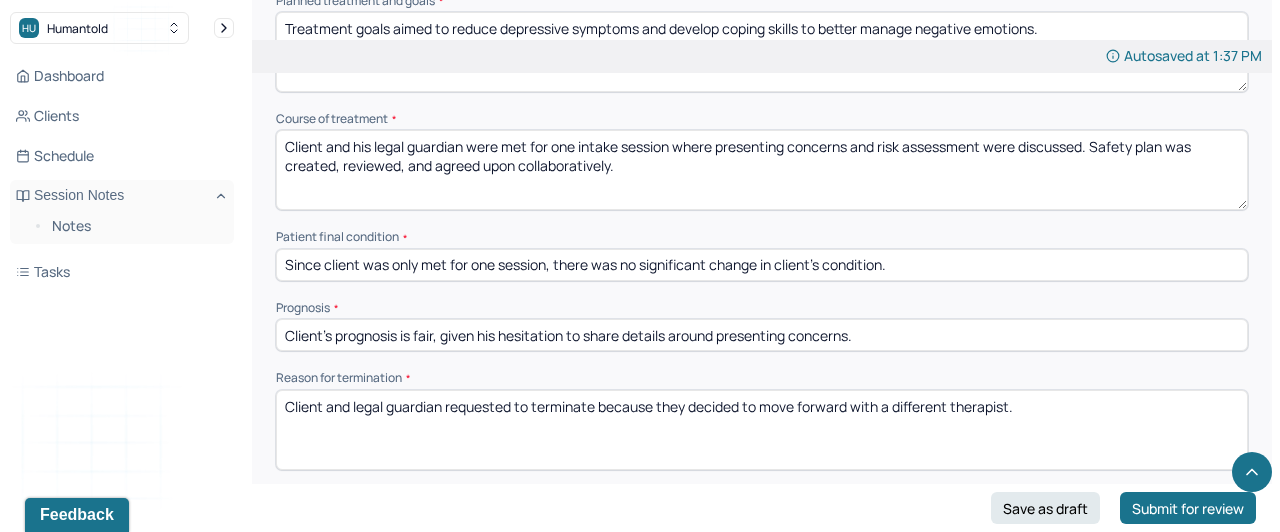 scroll, scrollTop: 966, scrollLeft: 0, axis: vertical 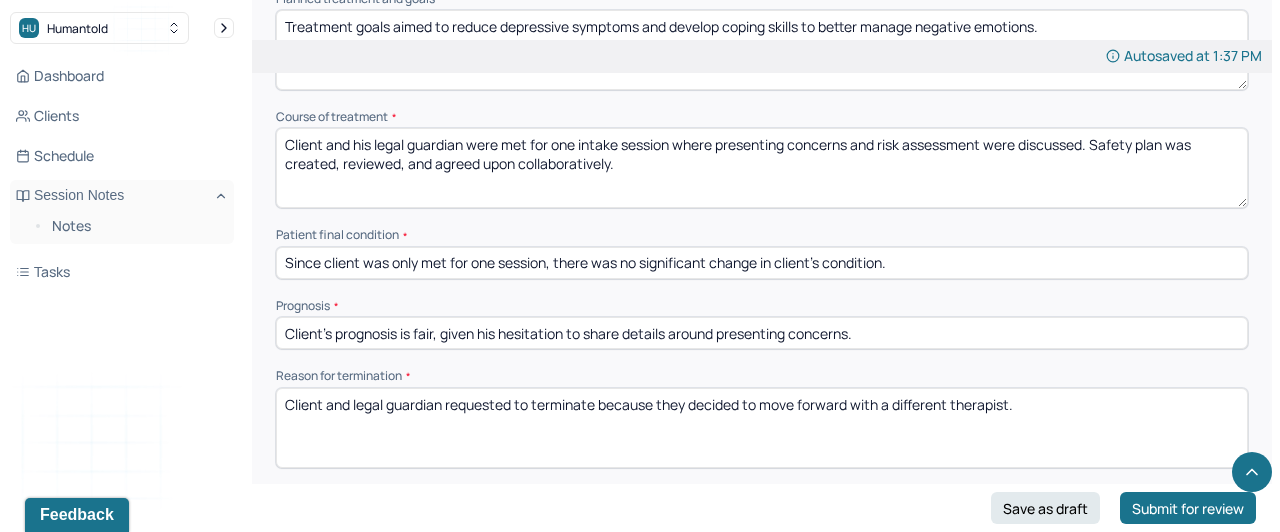 click on "Since client was only met for one session, there was no significant change in client's condition." at bounding box center (762, 263) 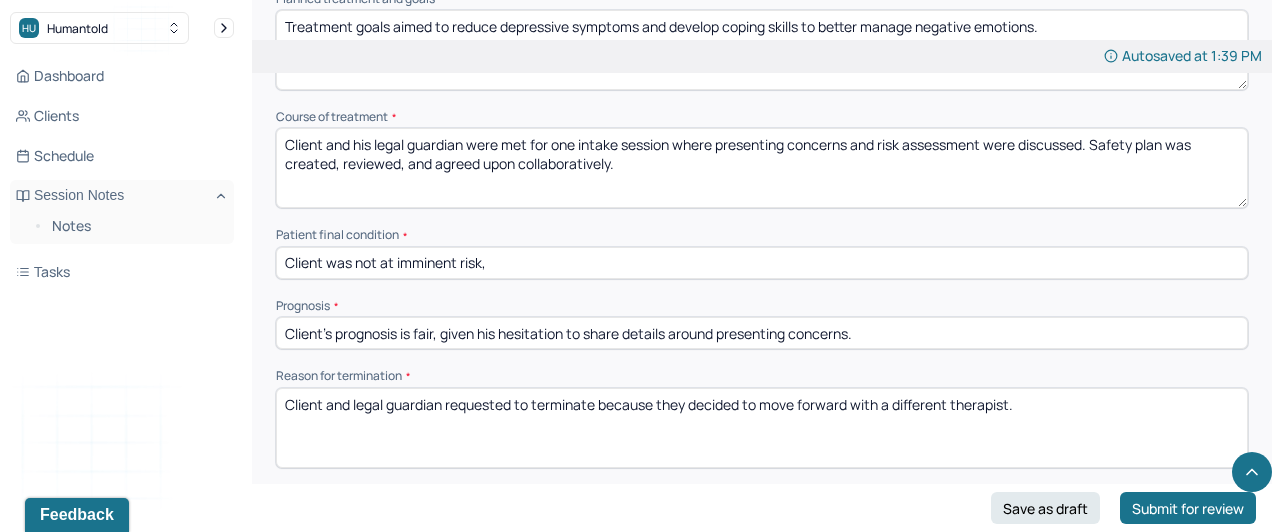 type on "Client was not at imminent risk," 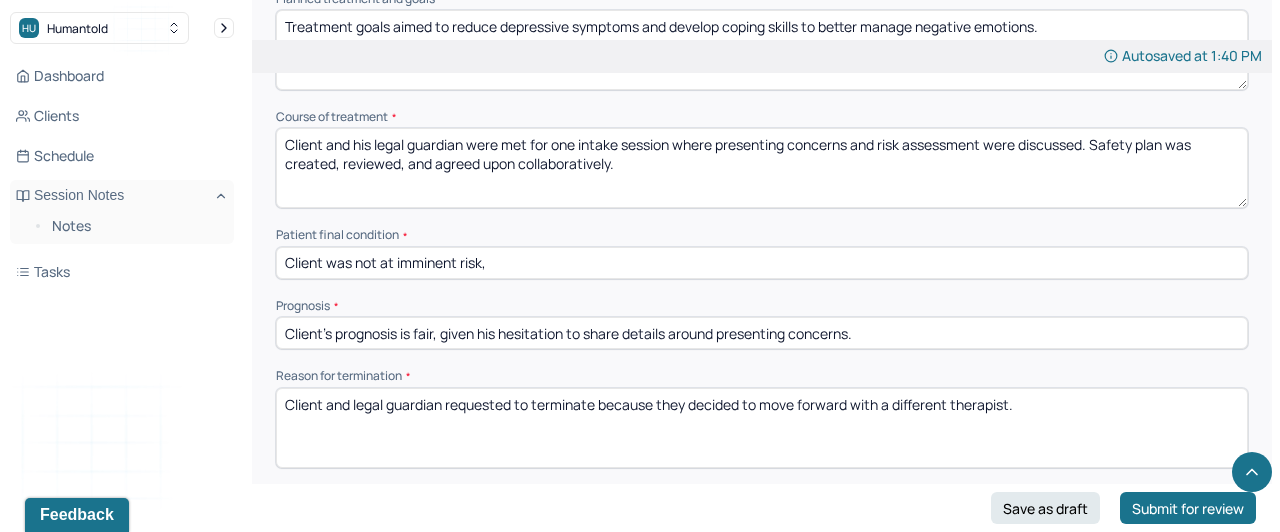click on "Client was not at imminent risk," at bounding box center [762, 263] 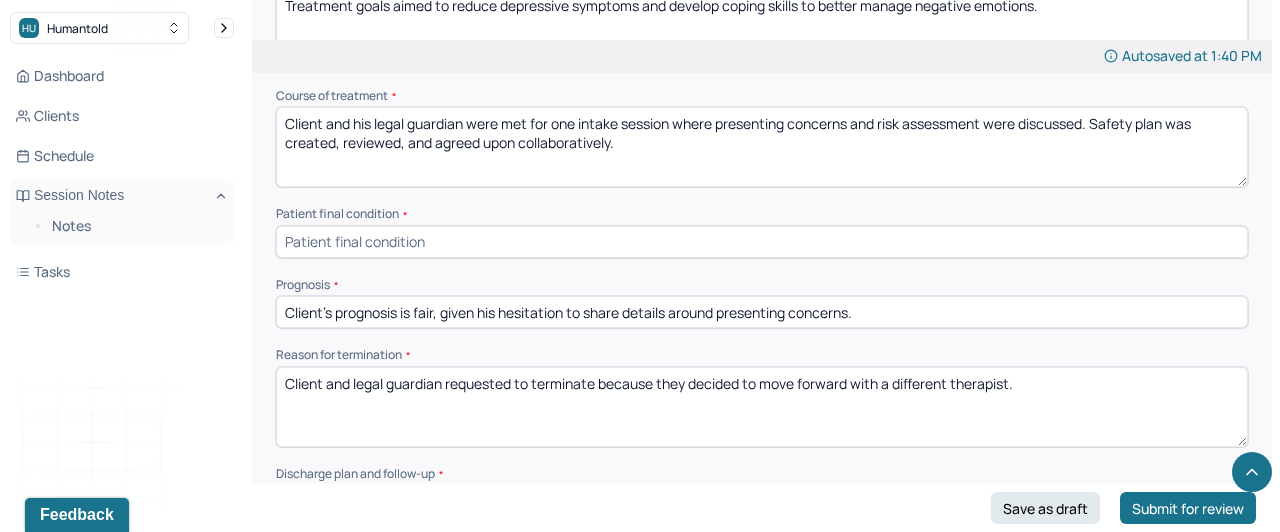 scroll, scrollTop: 990, scrollLeft: 0, axis: vertical 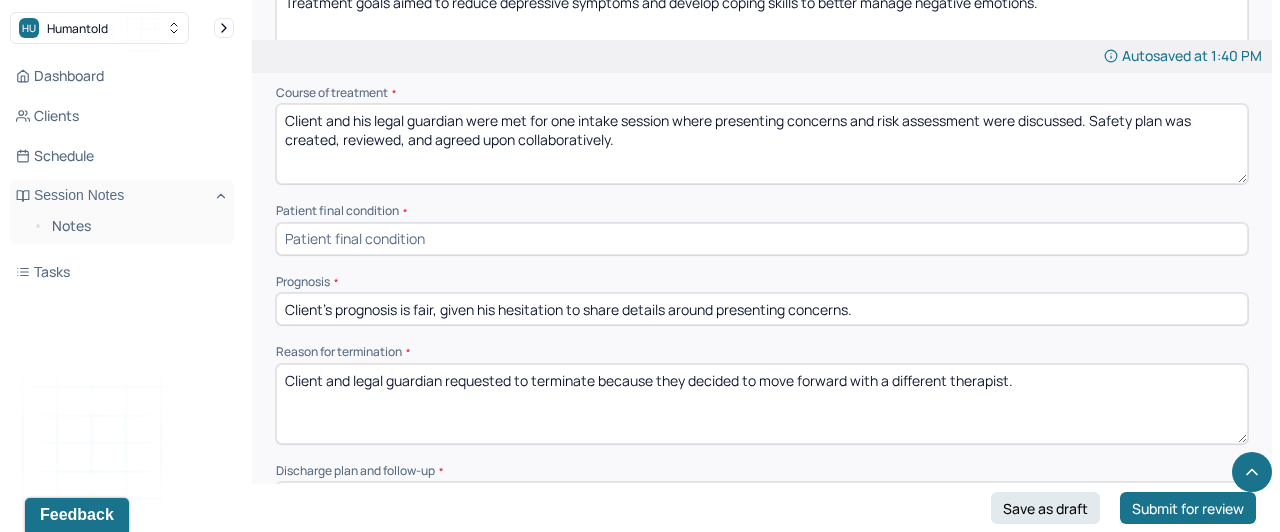 click on "Prognosis *" at bounding box center (762, 282) 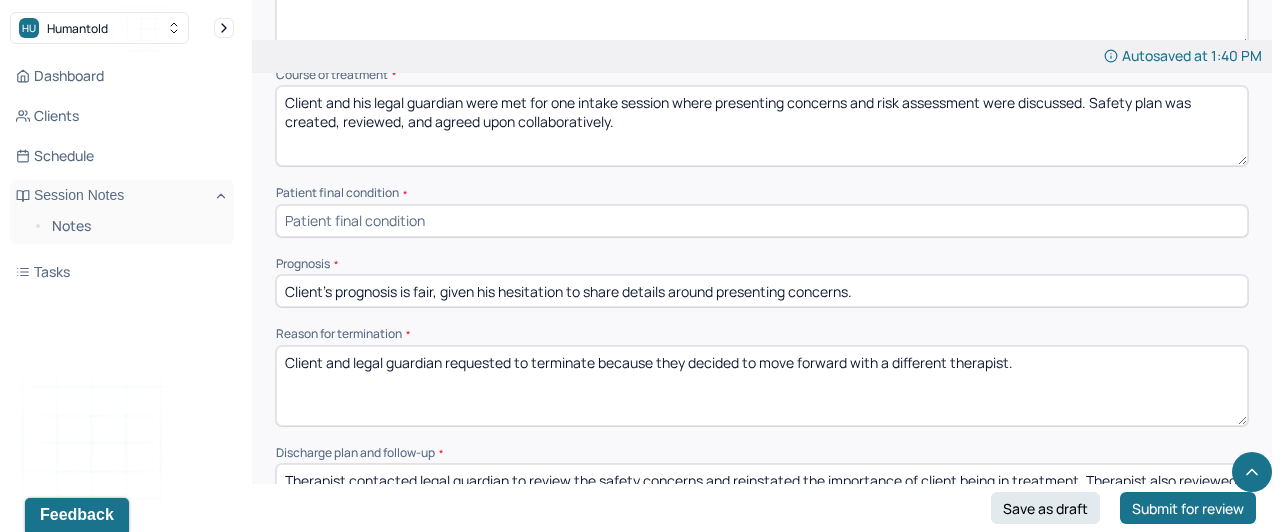scroll, scrollTop: 1004, scrollLeft: 0, axis: vertical 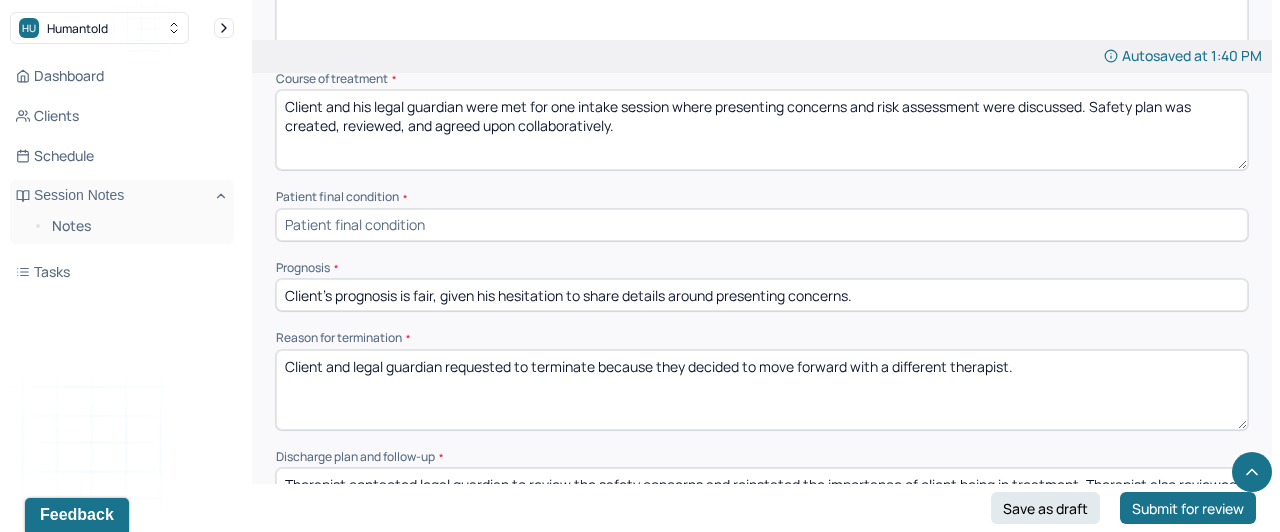 click at bounding box center [762, 225] 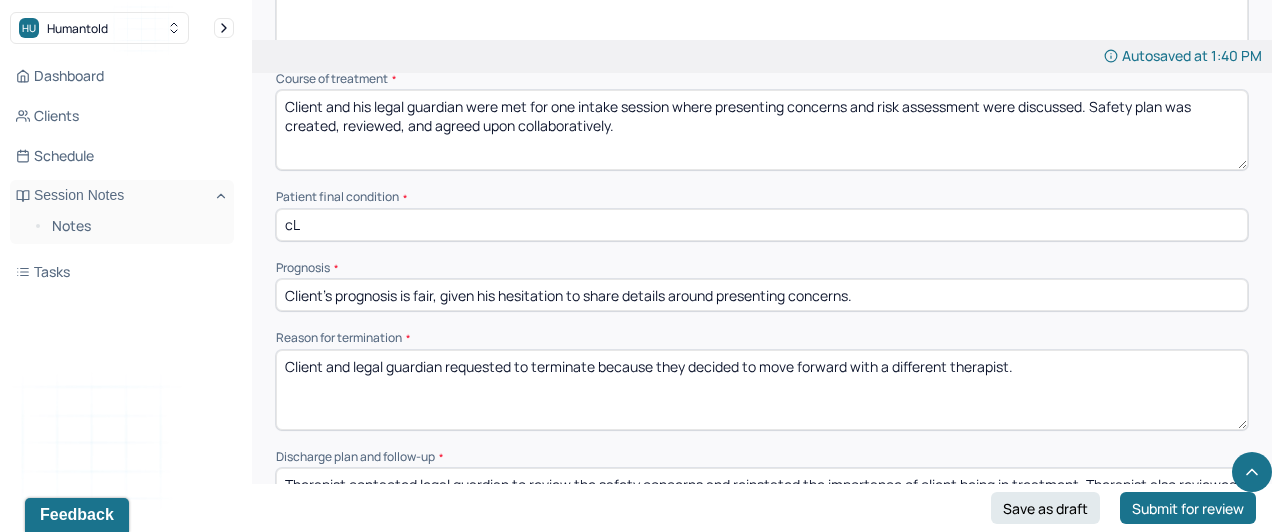 type on "c" 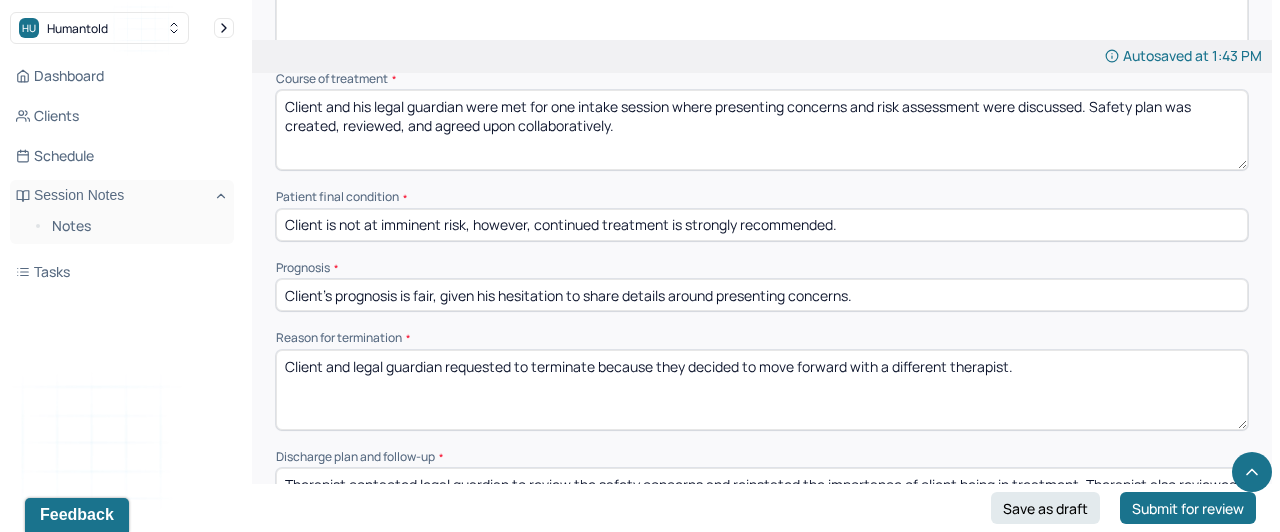 type on "Client is not at imminent risk, however, continued treatment is strongly recommended." 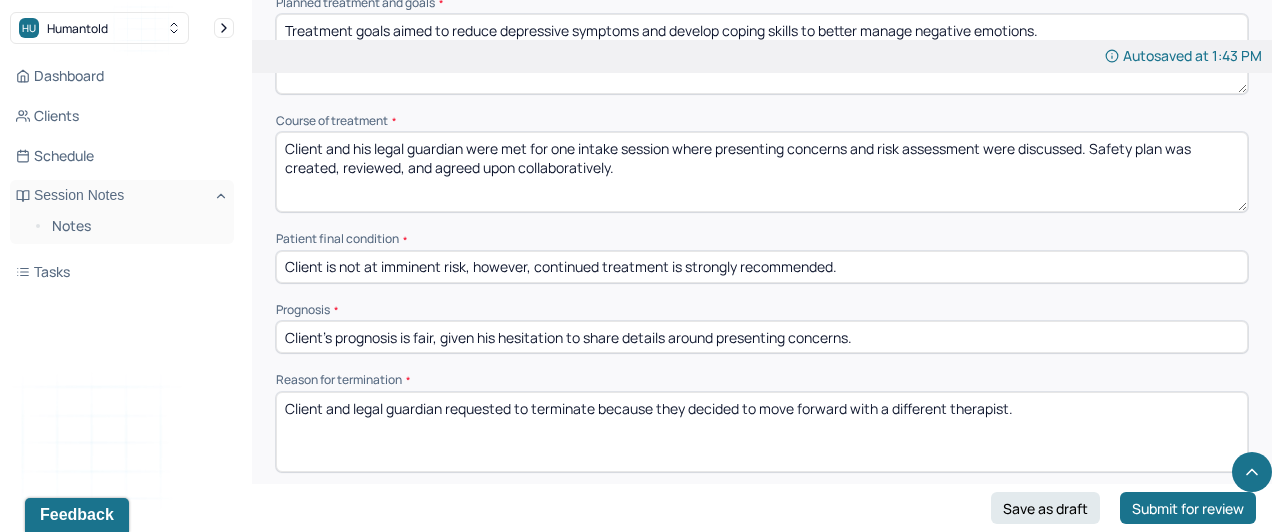 scroll, scrollTop: 961, scrollLeft: 0, axis: vertical 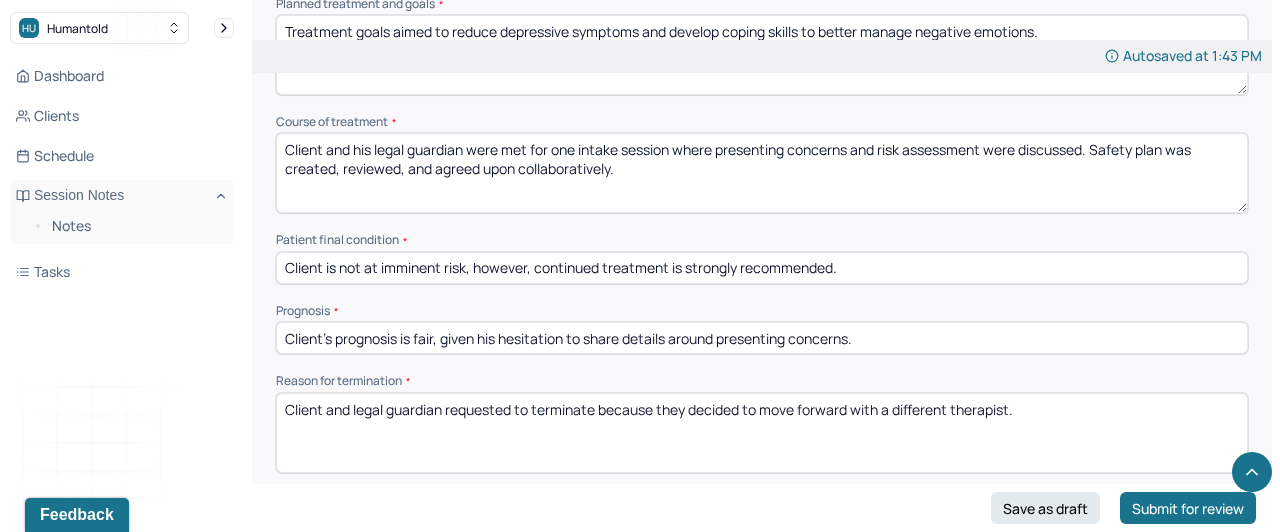 click on "Client's prognosis is fair, given his hesitation to share details around presenting concerns." at bounding box center (762, 338) 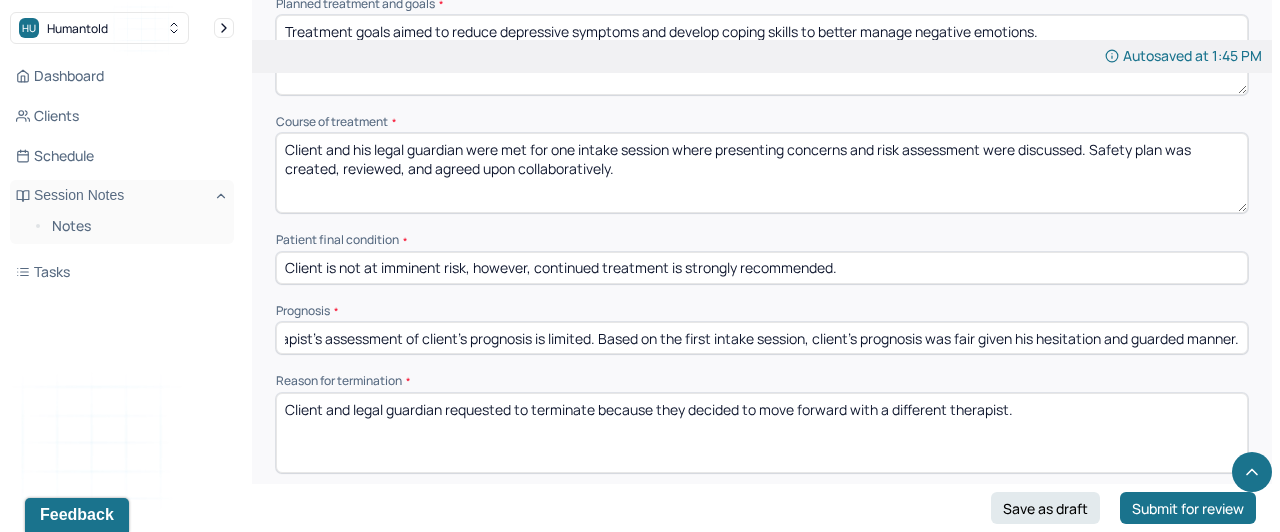 scroll, scrollTop: 0, scrollLeft: 311, axis: horizontal 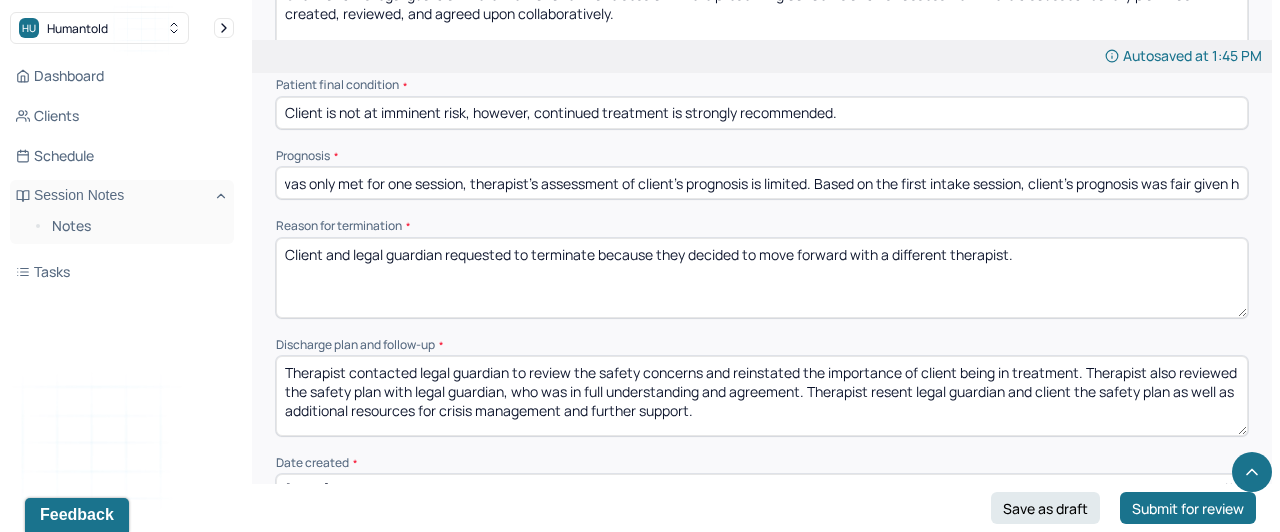 type on "Since client was only met for one session, therapist's assessment of client's prognosis is limited. Based on the first intake session, client's prognosis was fair given his hesitation and guarded manner." 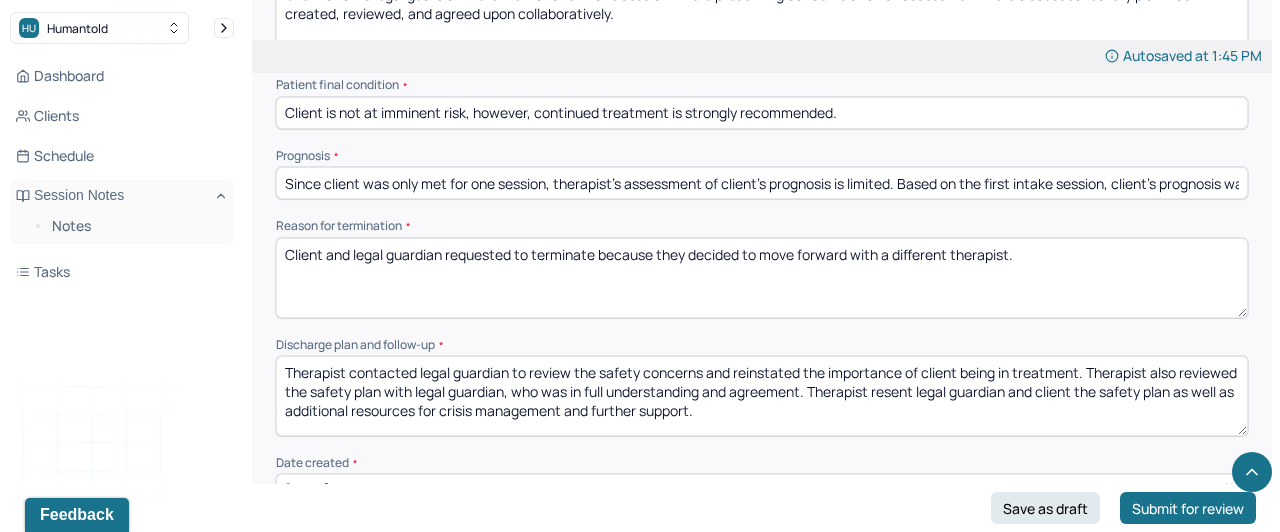 click on "Reason for termination * Client and legal guardian requested to terminate because they decided to move forward with a different therapist." at bounding box center (762, 268) 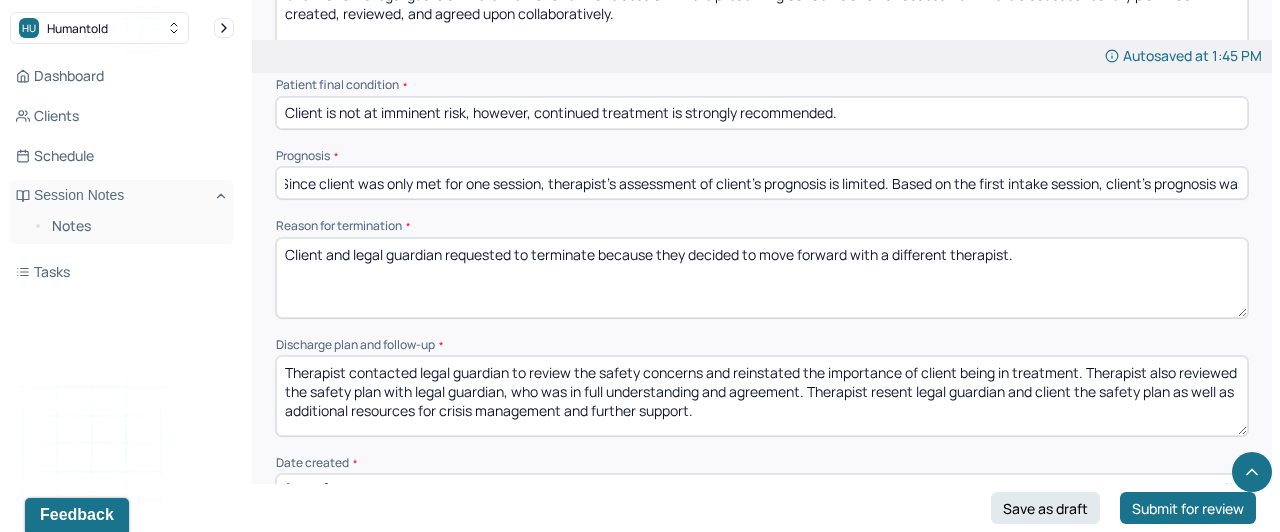 scroll, scrollTop: 0, scrollLeft: 0, axis: both 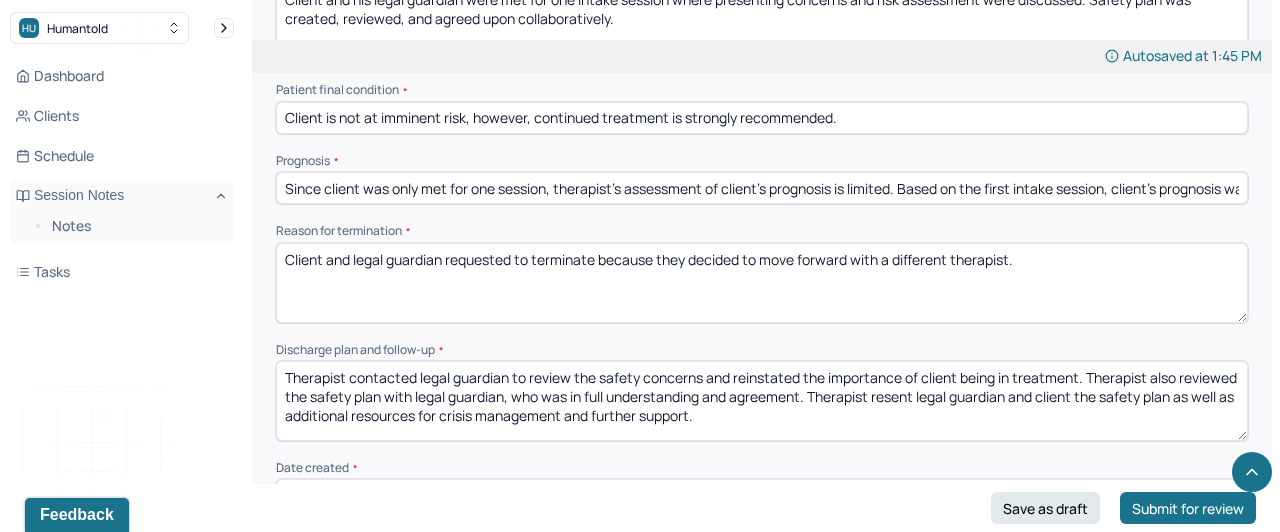 click on "Since client was only met for one session, therapist's assessment of client's prognosis is limited. Based on the first intake session, client's prognosis was fair given his hesitation and guarded manner." at bounding box center [762, 188] 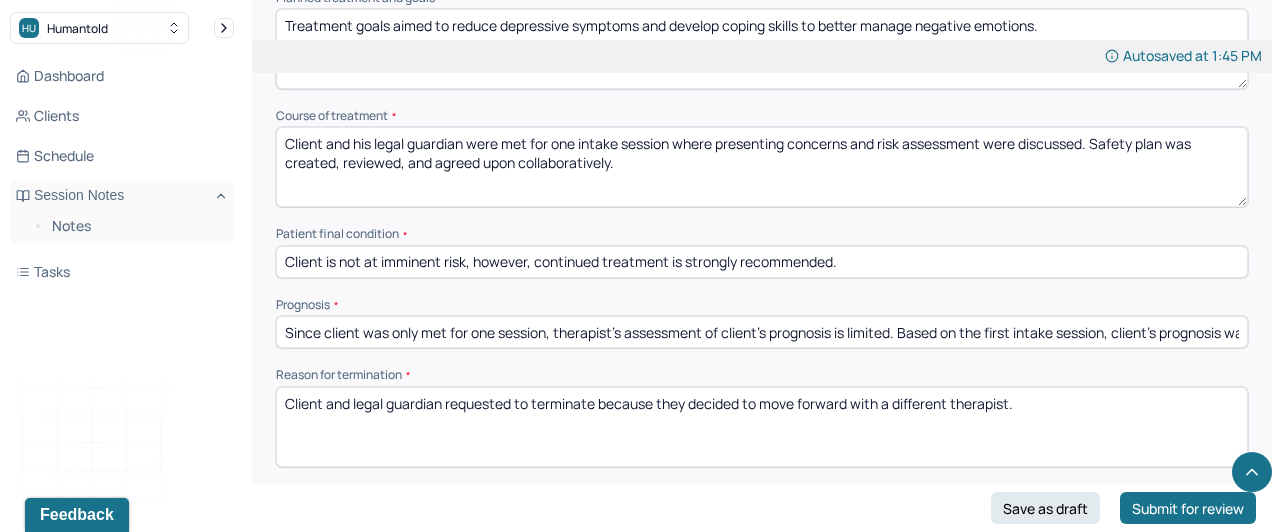 scroll, scrollTop: 972, scrollLeft: 0, axis: vertical 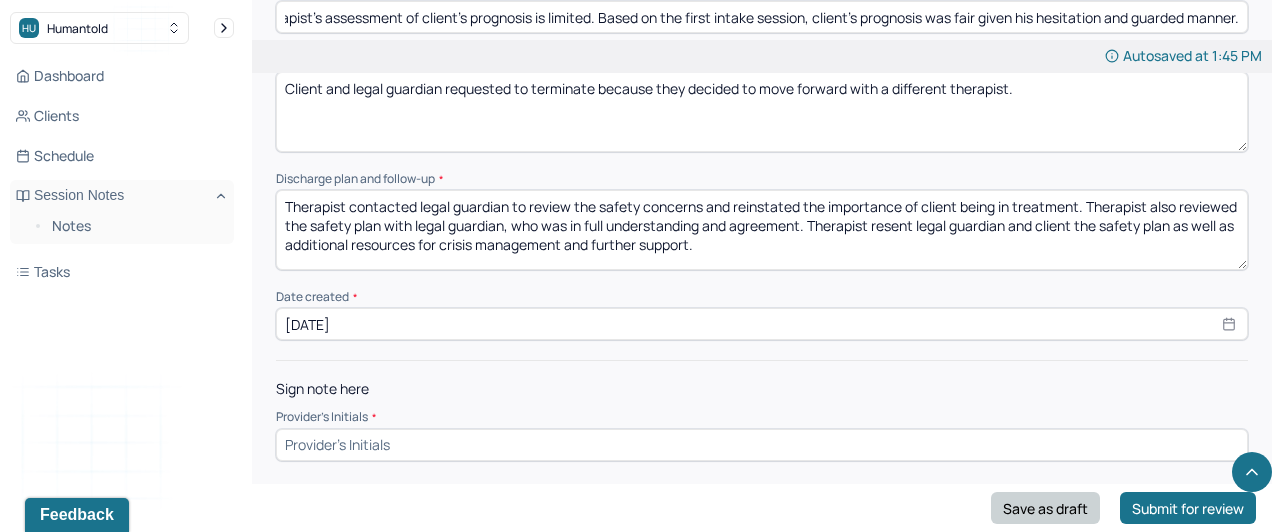 click on "Save as draft" at bounding box center [1045, 508] 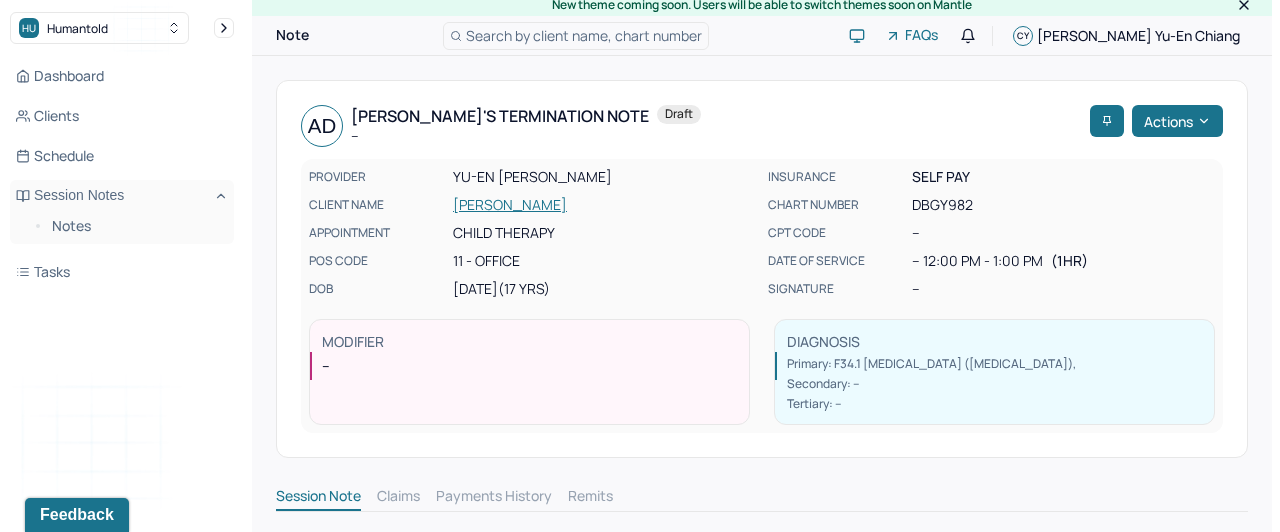 scroll, scrollTop: 0, scrollLeft: 0, axis: both 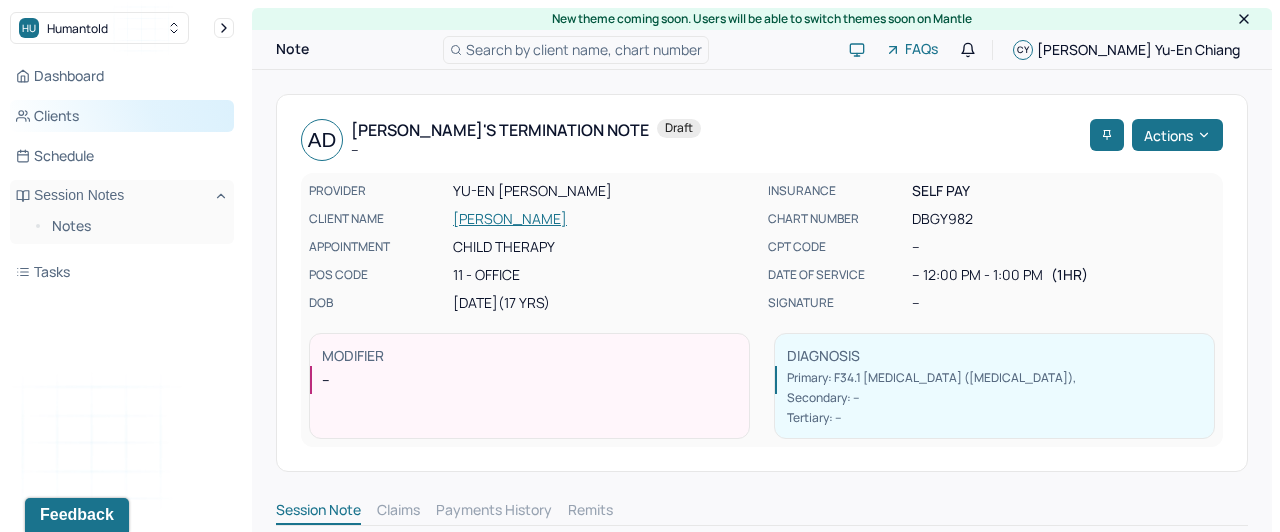 click on "Clients" at bounding box center (122, 116) 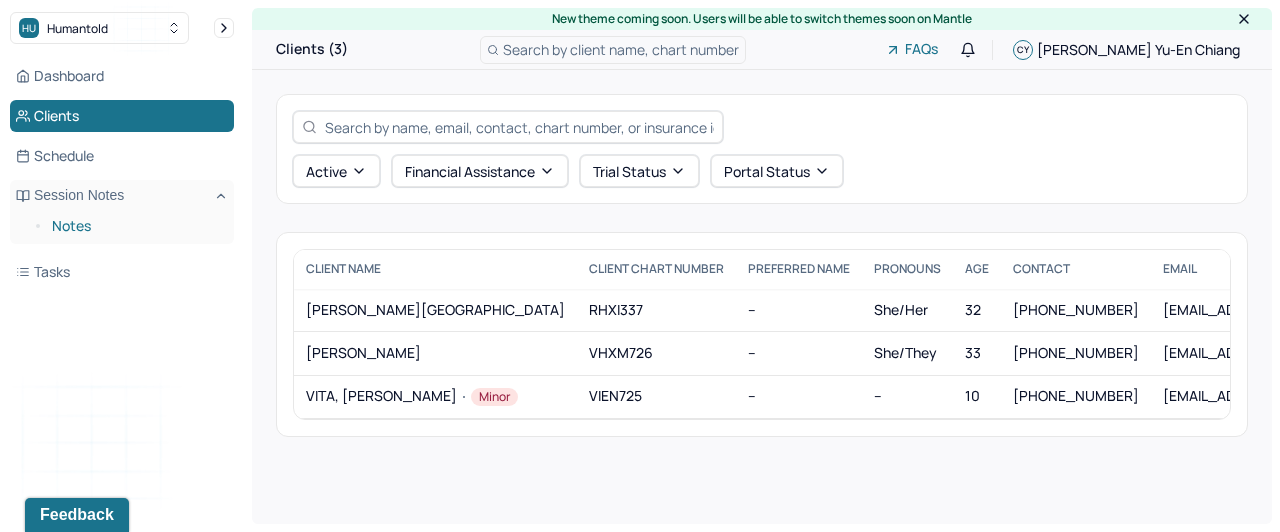 click on "Notes" at bounding box center (135, 226) 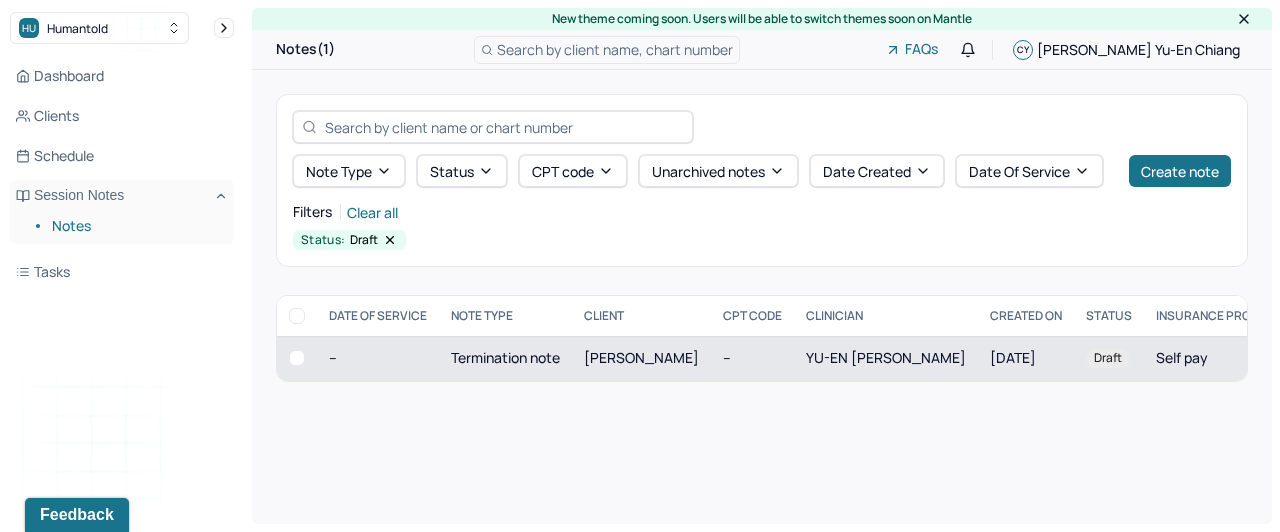 click on "[PERSON_NAME]" at bounding box center (641, 357) 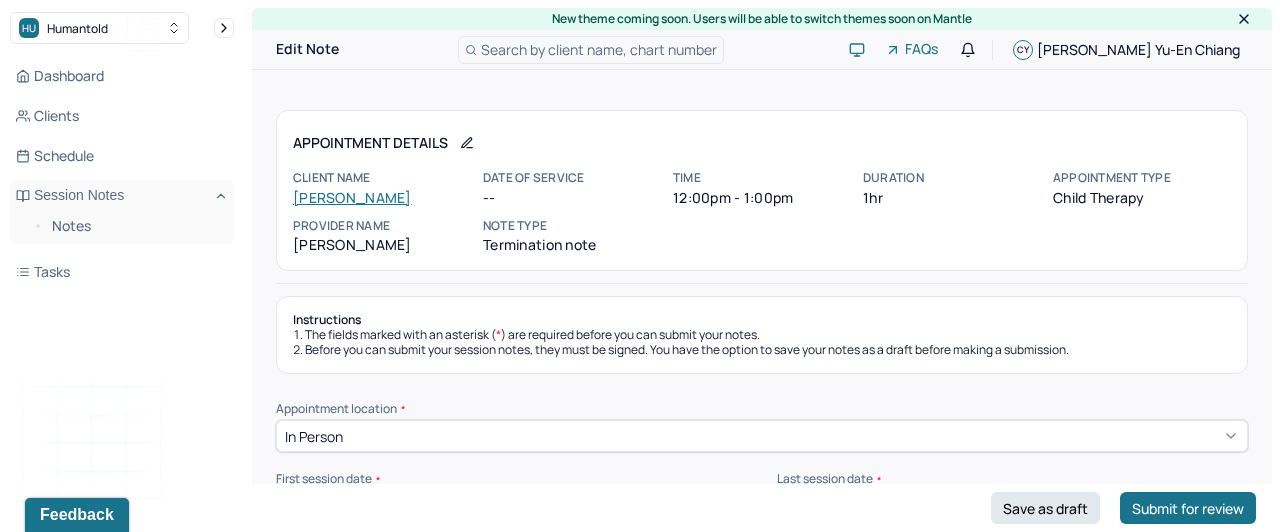 click on "[PERSON_NAME]" at bounding box center [352, 197] 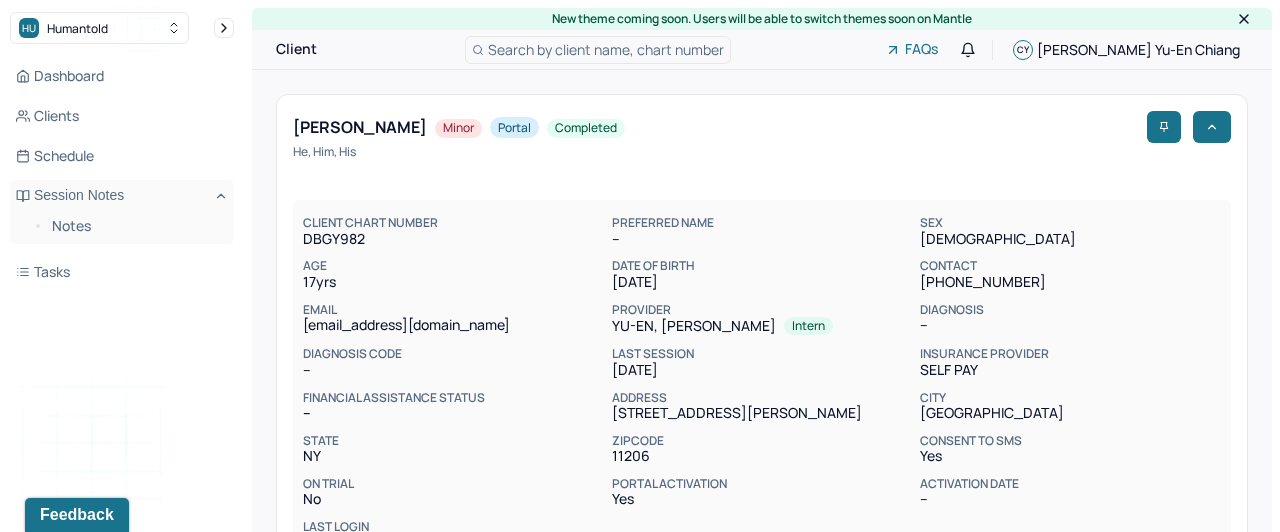 scroll, scrollTop: 0, scrollLeft: 0, axis: both 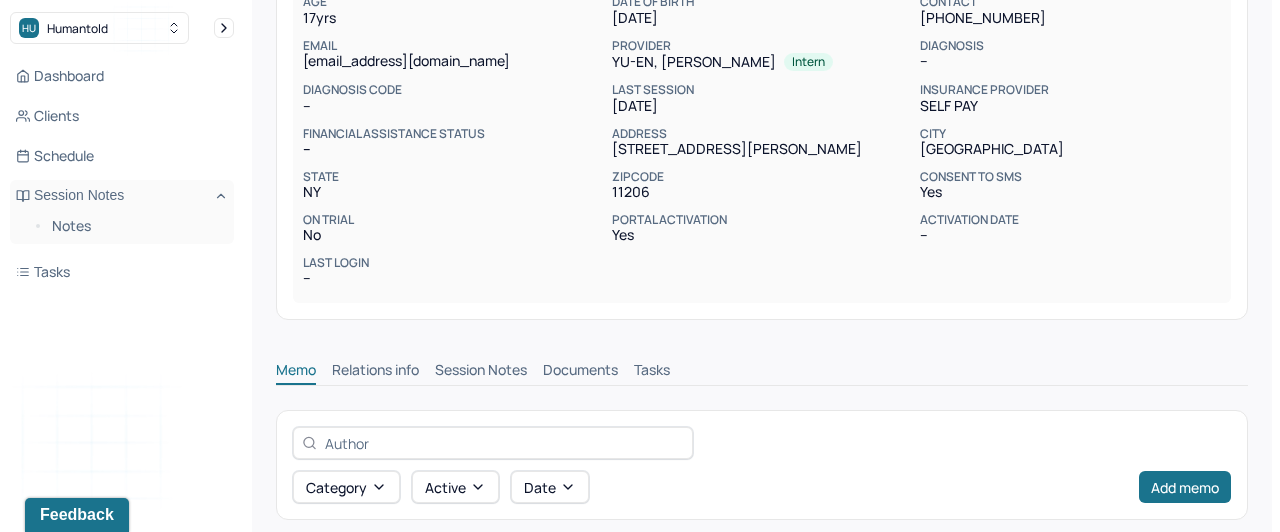 click on "Memo Relations info Session Notes Documents Tasks" at bounding box center [762, 365] 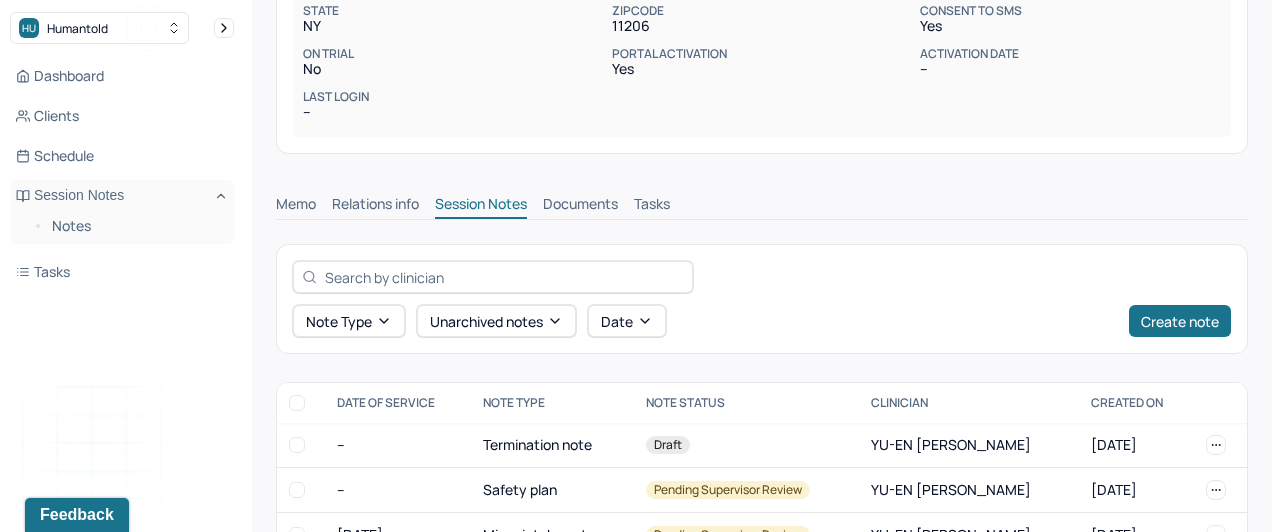 scroll, scrollTop: 486, scrollLeft: 0, axis: vertical 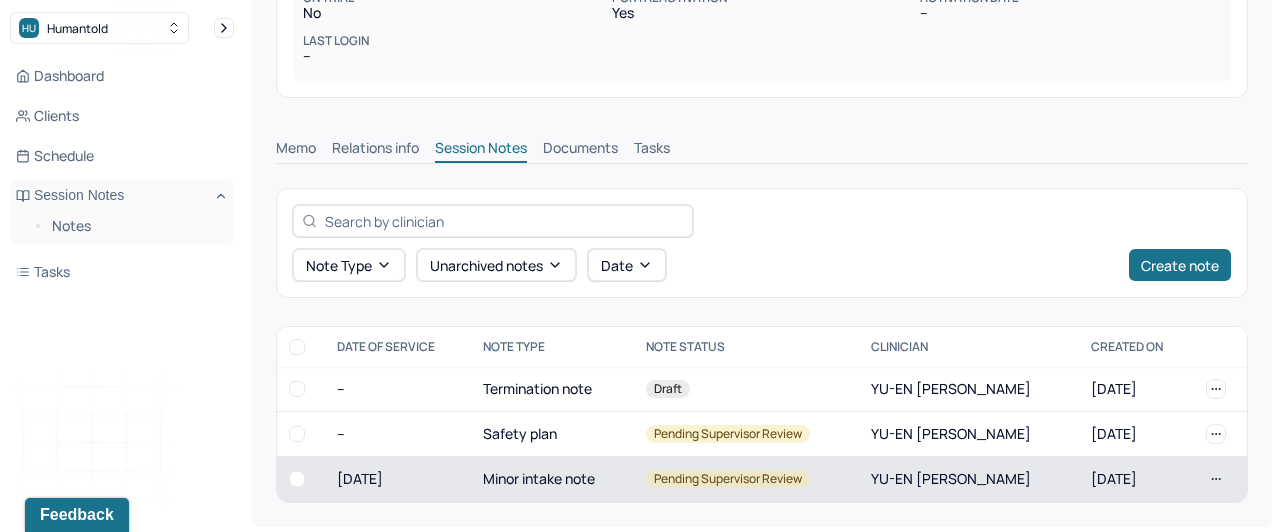 click on "Minor intake note" at bounding box center (552, 479) 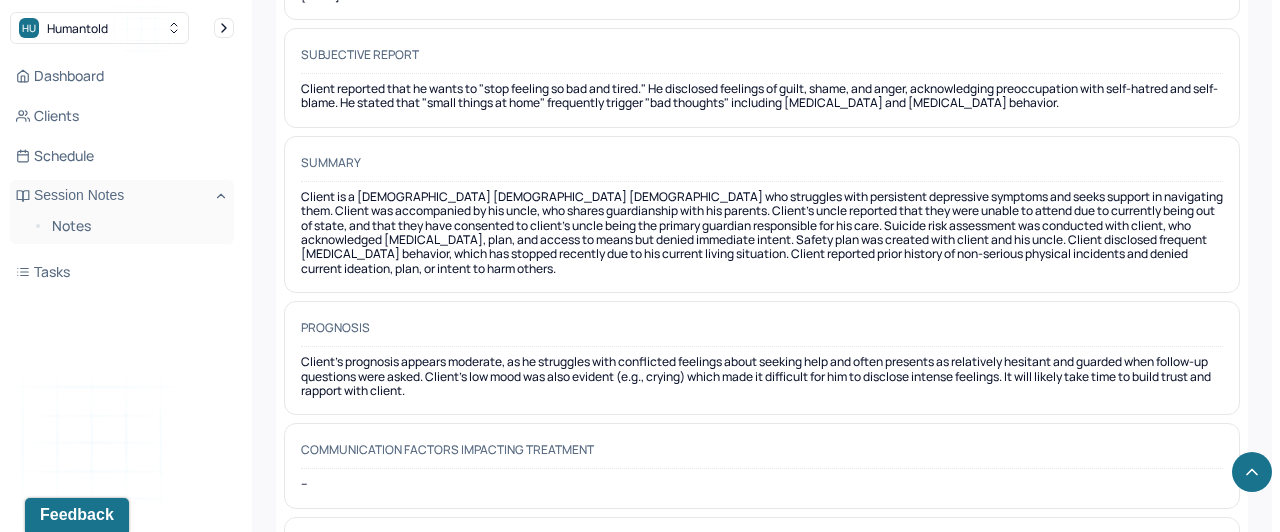 scroll, scrollTop: 11430, scrollLeft: 0, axis: vertical 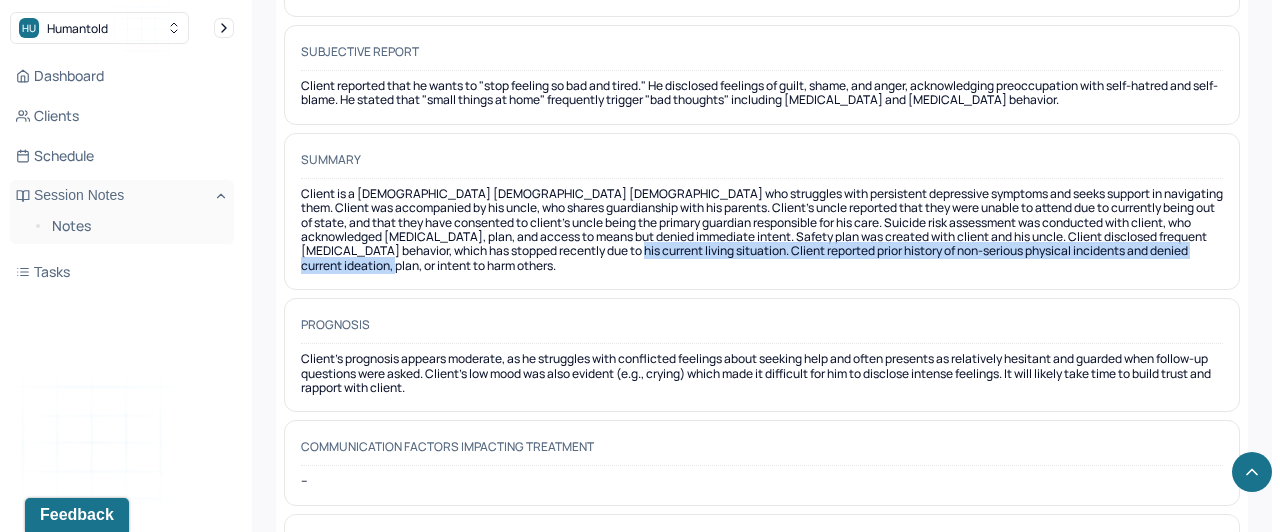drag, startPoint x: 652, startPoint y: 148, endPoint x: 684, endPoint y: 174, distance: 41.231056 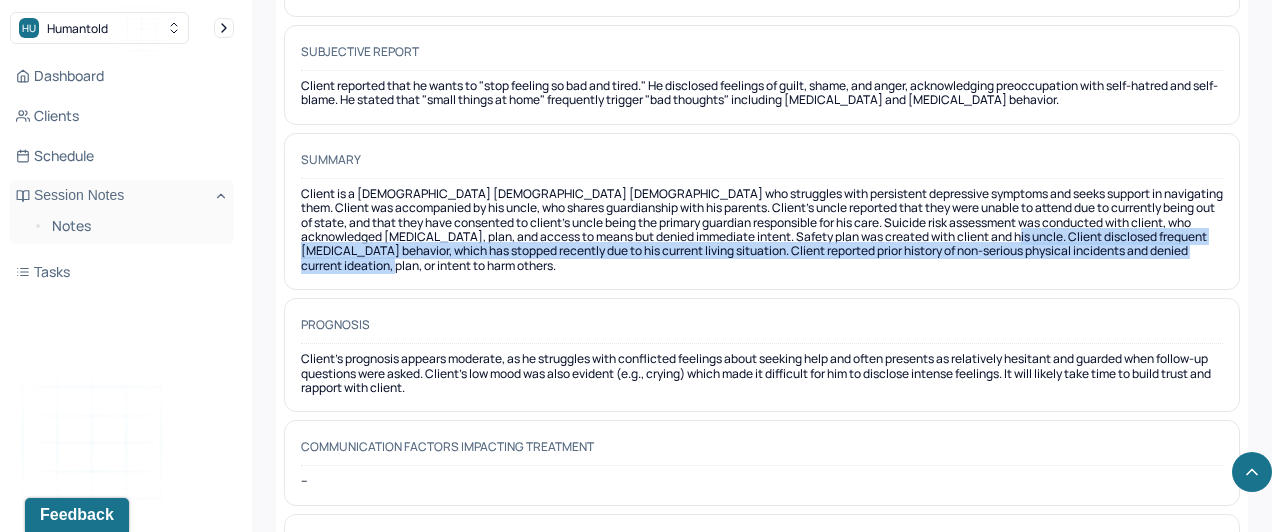 drag, startPoint x: 1030, startPoint y: 139, endPoint x: 1040, endPoint y: 160, distance: 23.259407 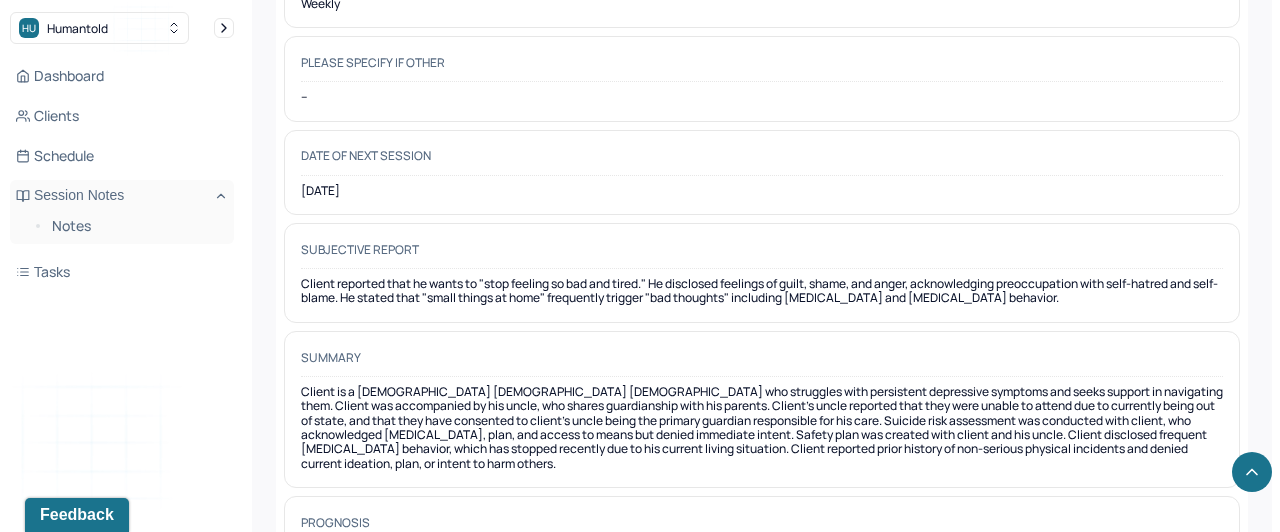 scroll, scrollTop: 11231, scrollLeft: 0, axis: vertical 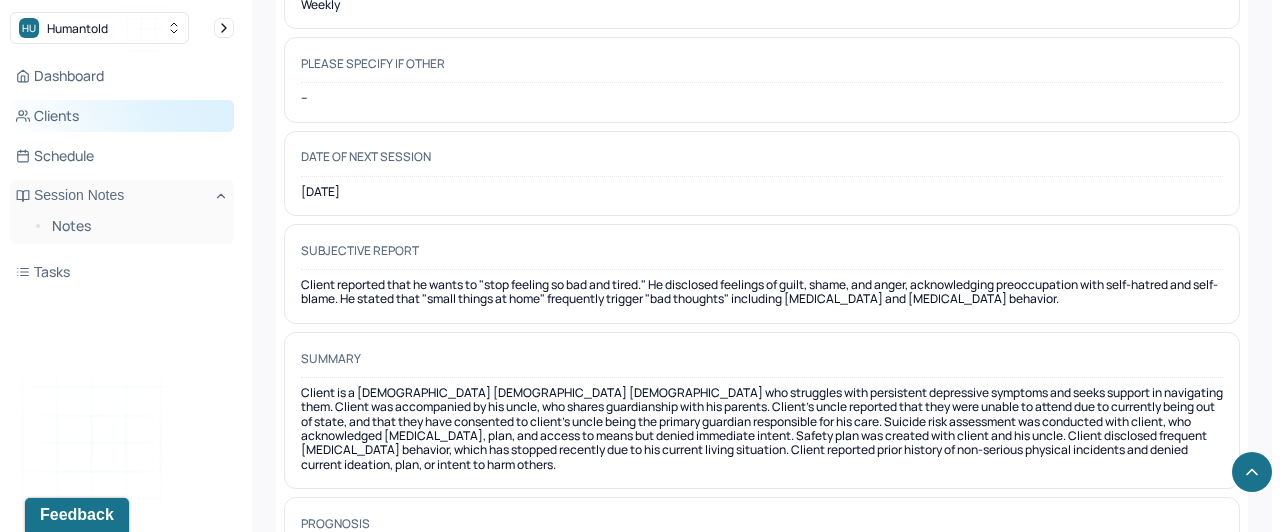 click on "Clients" at bounding box center (122, 116) 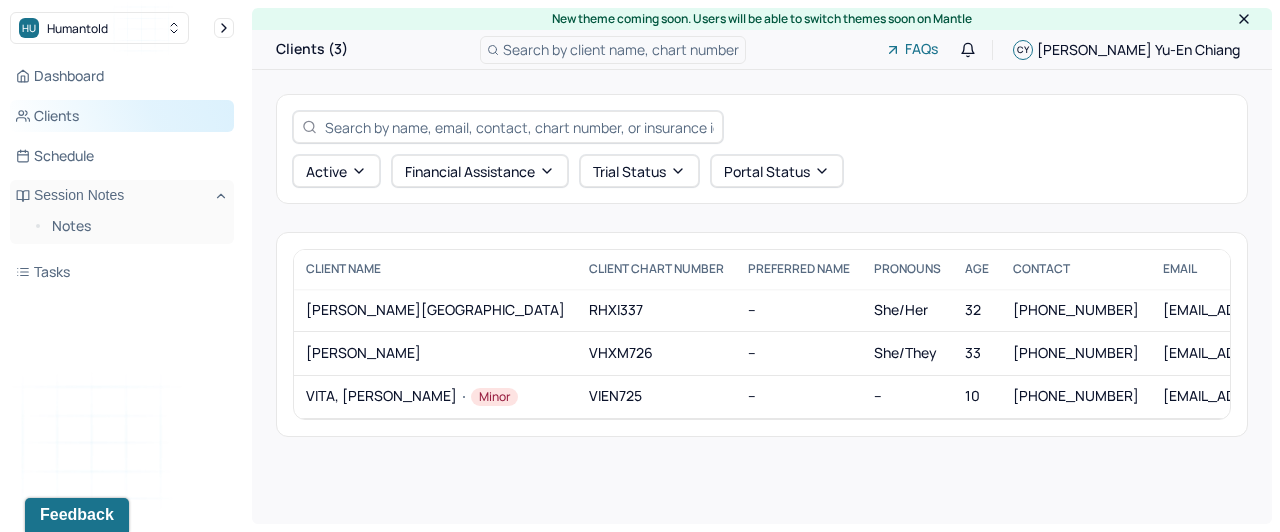 scroll, scrollTop: 0, scrollLeft: 0, axis: both 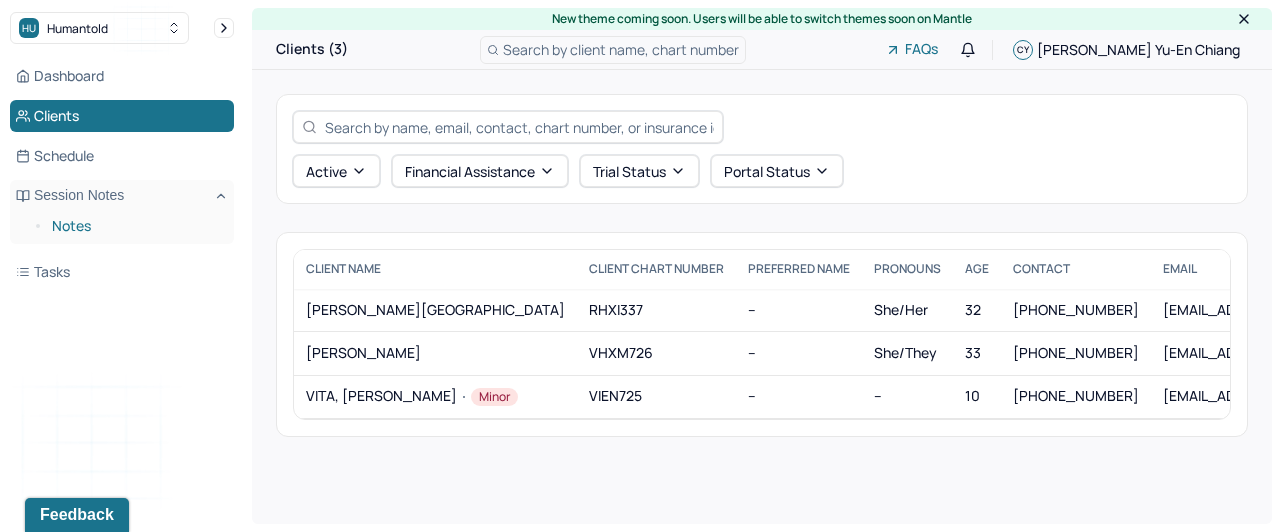 click on "Notes" at bounding box center (135, 226) 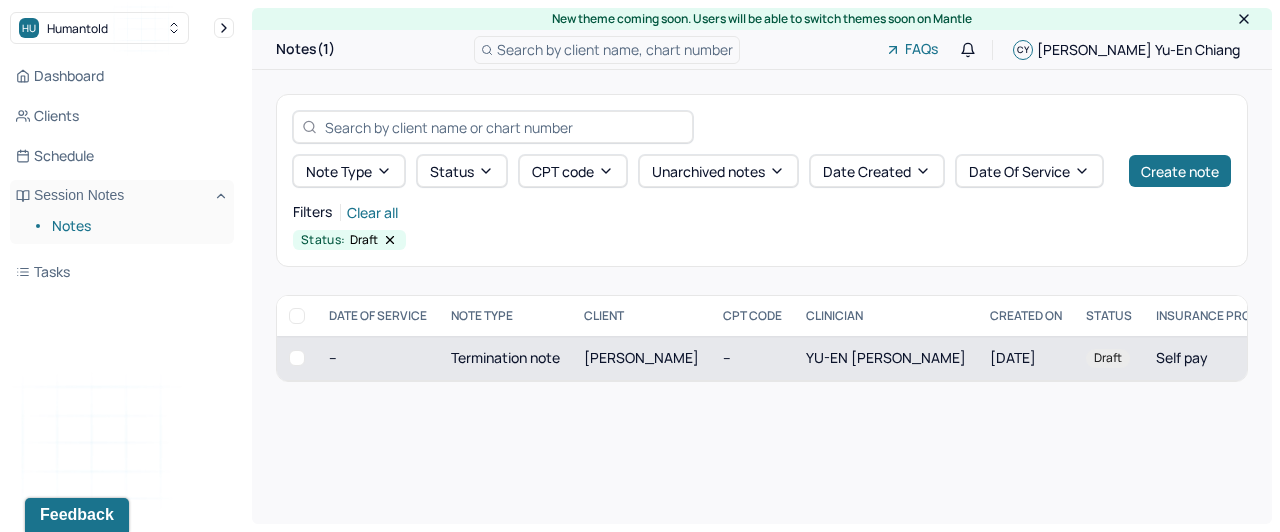click on "[PERSON_NAME]" at bounding box center [641, 357] 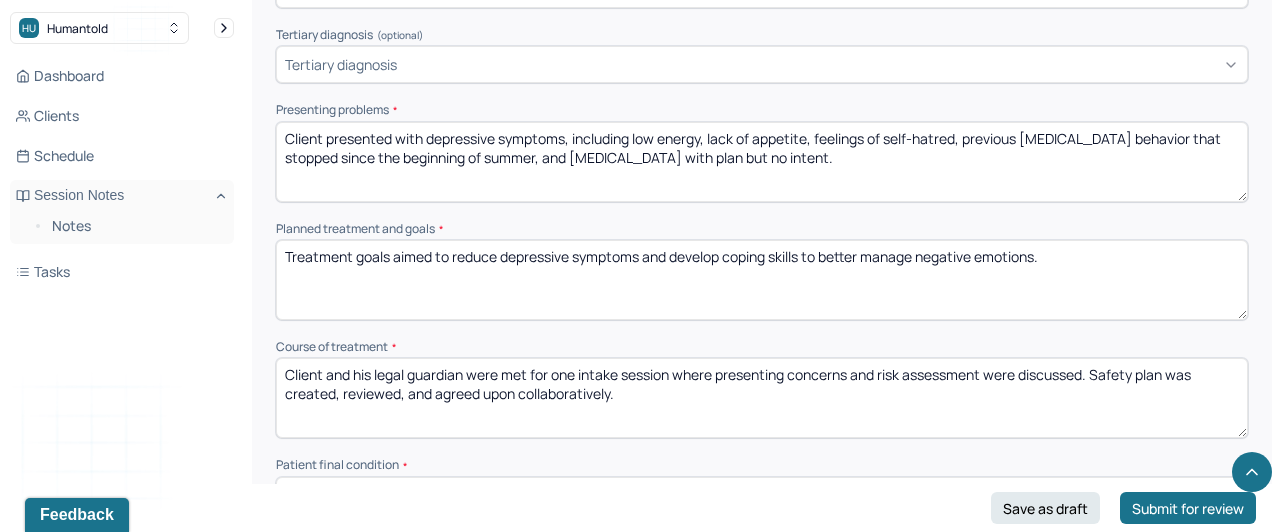 scroll, scrollTop: 726, scrollLeft: 0, axis: vertical 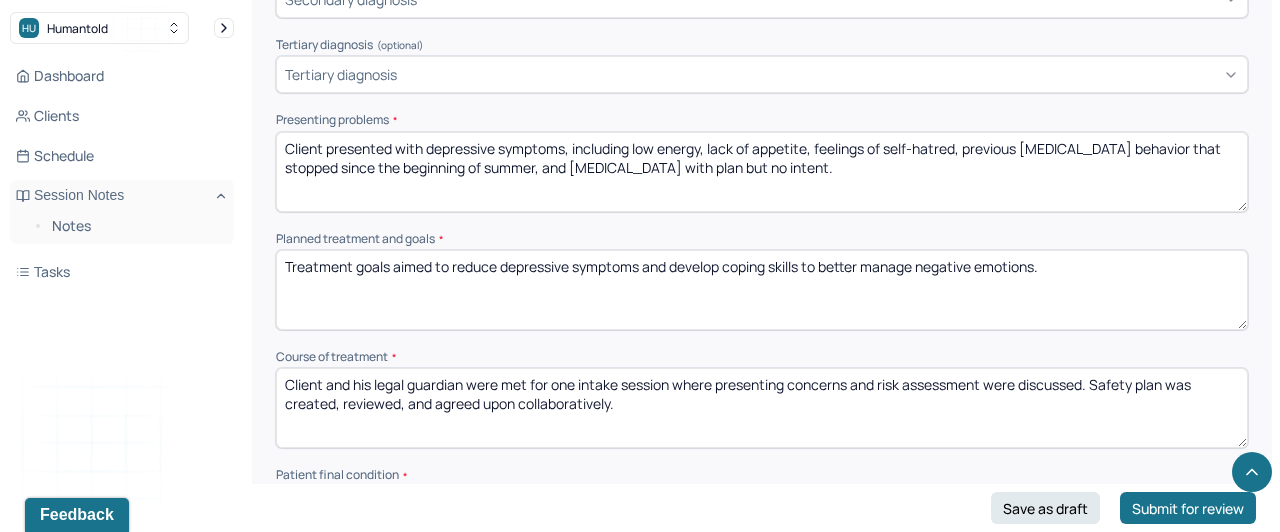 click on "Client presented with depressive symptoms, including low energy, lack of appetite, feelings of self-hatred, previous [MEDICAL_DATA] behavior that stopped since the beginning of summer, and [MEDICAL_DATA] with plan but no intent." at bounding box center (762, 172) 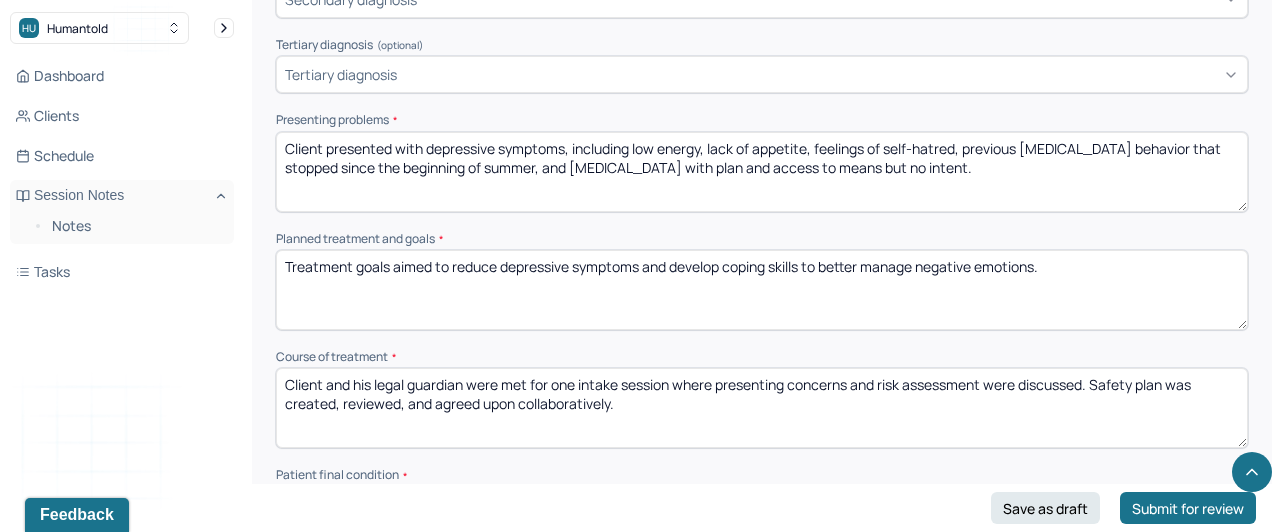 type on "Client presented with depressive symptoms, including low energy, lack of appetite, feelings of self-hatred, previous [MEDICAL_DATA] behavior that stopped since the beginning of summer, and [MEDICAL_DATA] with plan and access to means but no intent." 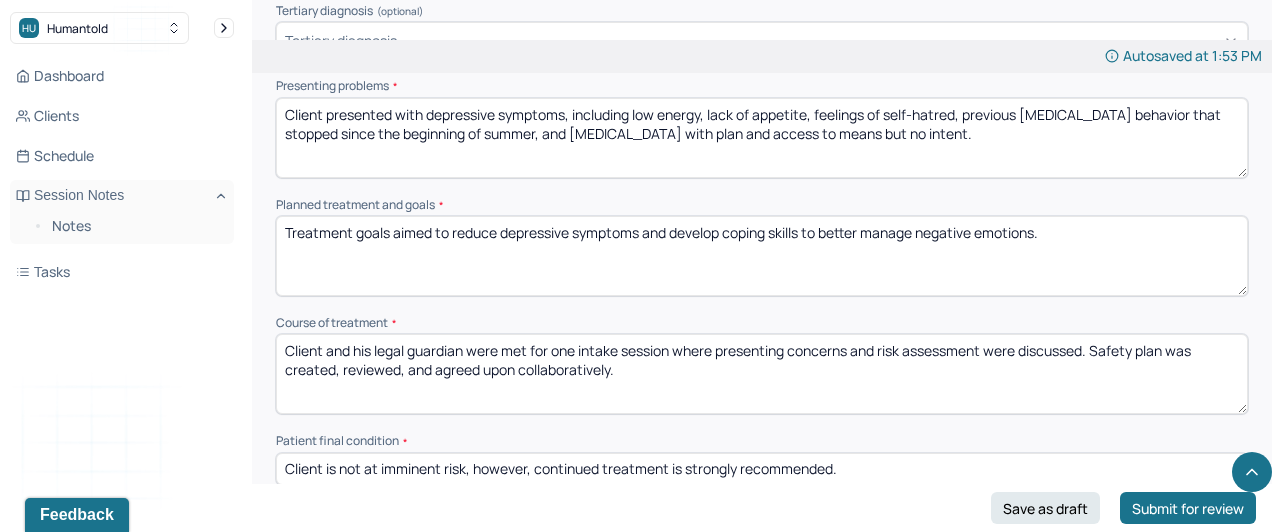 click on "Instructions The fields marked with an asterisk ( * ) are required before you can submit your notes. Before you can submit your session notes, they must be signed. You have the option to save your notes as a draft before making a submission. Appointment location * In person First session date * [DATE] Last session date * [DATE] Total number of sessions * 1 Primary diagnosis * F34.1 [MEDICAL_DATA] ([MEDICAL_DATA]) Secondary diagnosis (optional) Secondary diagnosis Tertiary diagnosis (optional) Tertiary diagnosis Presenting problems * Client presented with depressive symptoms, including low energy, lack of appetite, feelings of self-hatred, previous [MEDICAL_DATA] behavior that stopped since the beginning of summer, and [MEDICAL_DATA] with plan and access to means but no intent.  Planned treatment and goals * Treatment goals aimed to reduce depressive symptoms and develop coping skills to better manage negative emotions.  Course of treatment * Patient final condition * Prognosis * * * * *" at bounding box center (762, 259) 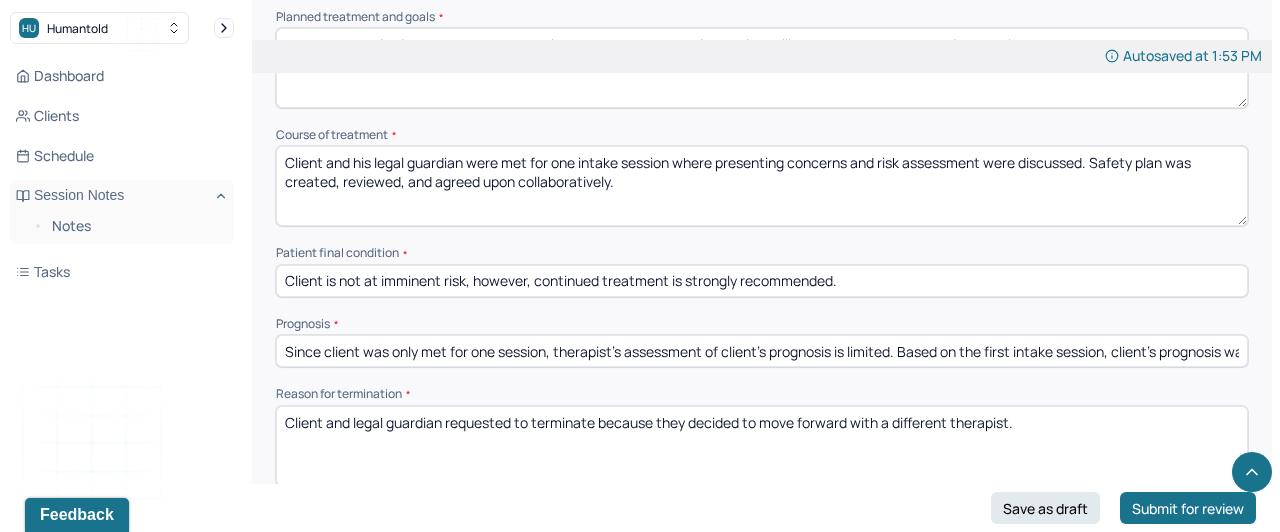 scroll, scrollTop: 951, scrollLeft: 0, axis: vertical 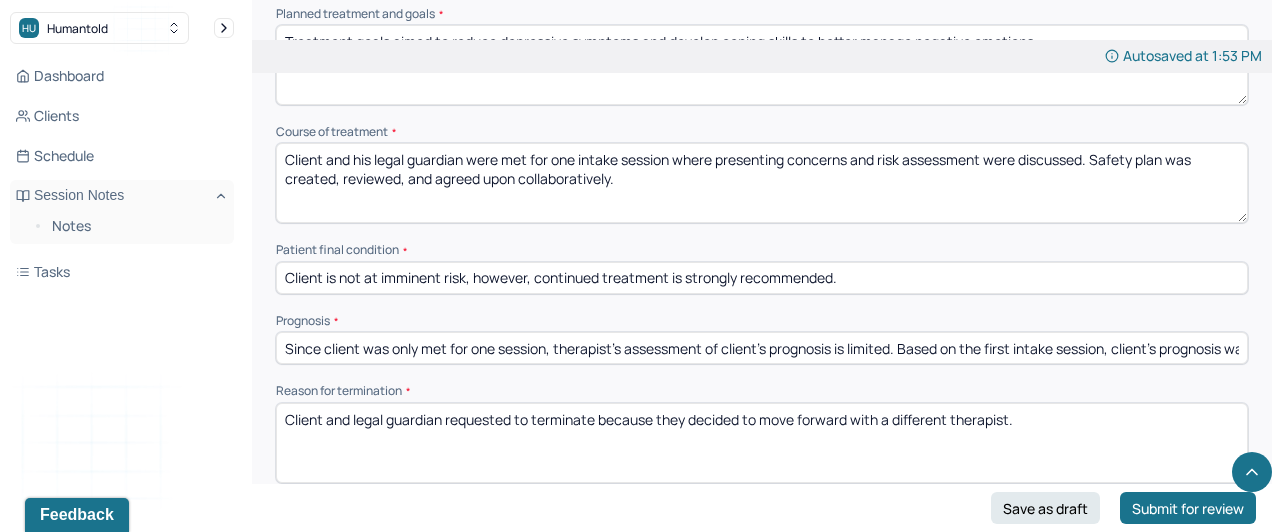 click on "Client is not at imminent risk, however, continued treatment is strongly recommended." at bounding box center [762, 278] 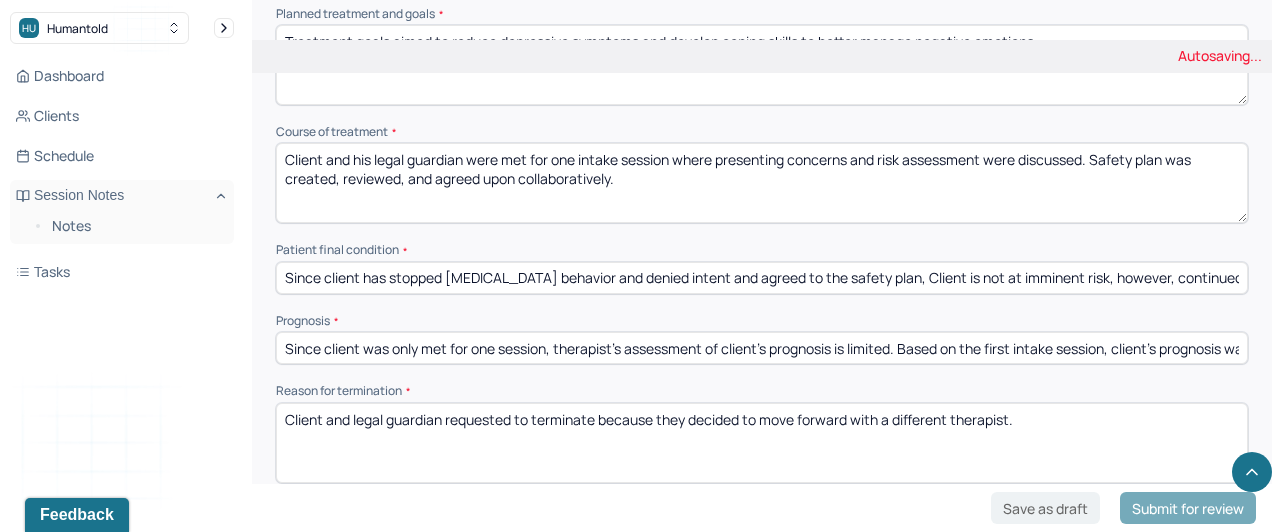 click on "Since client has stopped [MEDICAL_DATA] behavior and denied intent and agreed to the safety plan, Client is not at imminent risk, however, continued treatment is strongly recommended." at bounding box center [762, 278] 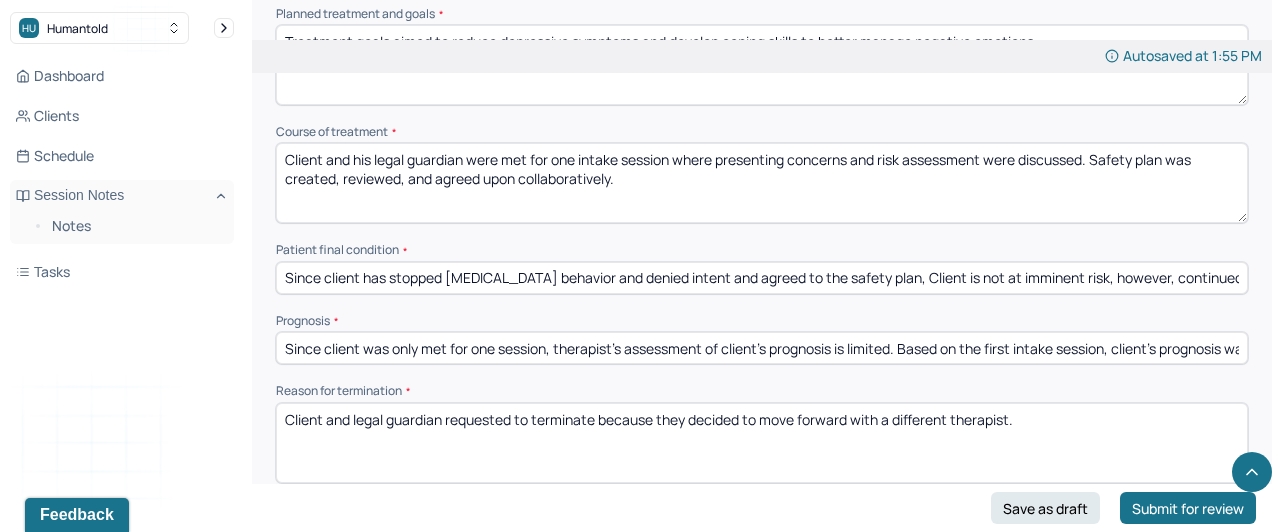 click on "Since client has stopped [MEDICAL_DATA] behavior and denied intent and agreed to the safety plan, Client is not at imminent risk, however, continued treatment is strongly recommended." at bounding box center [762, 278] 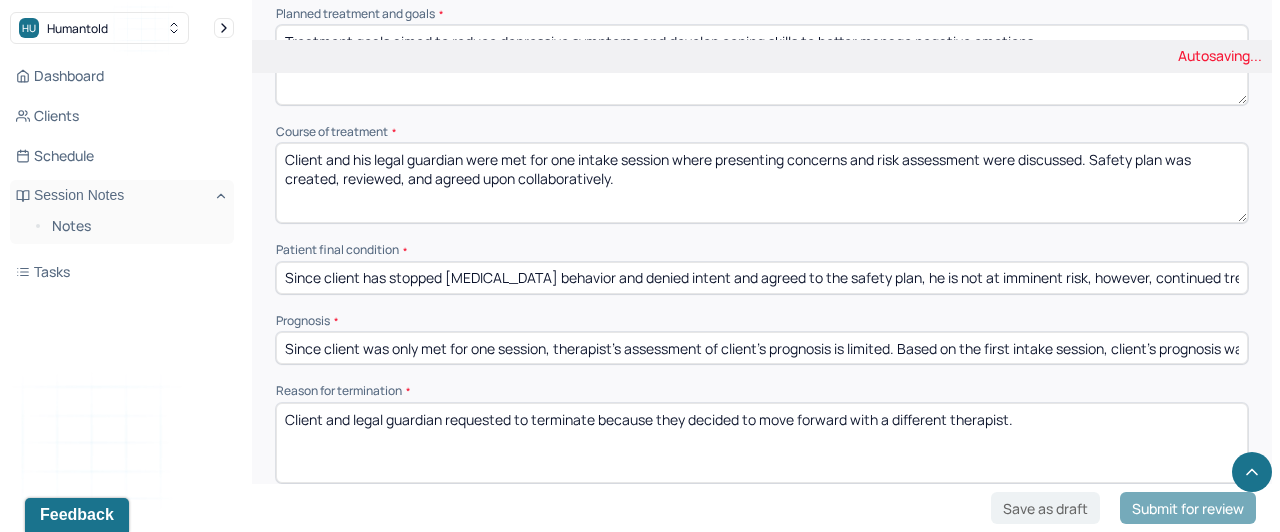 click on "Since client has stopped [MEDICAL_DATA] behavior and denied intent and agreed to the safety plan, he is not at imminent risk, however, continued treatment is strongly recommended." at bounding box center [762, 278] 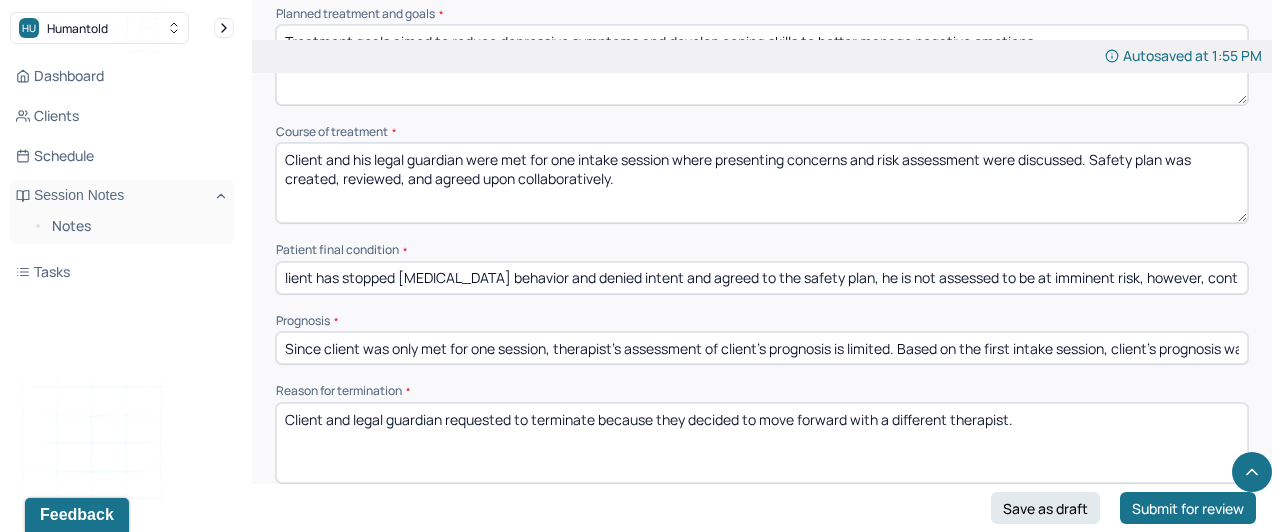 scroll, scrollTop: 0, scrollLeft: 125, axis: horizontal 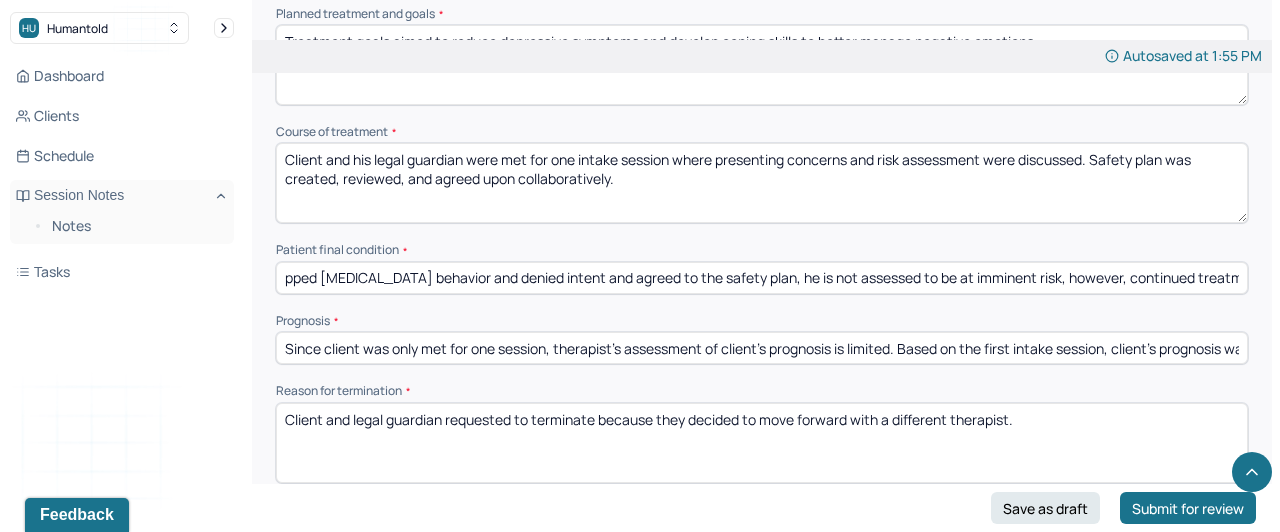 click on "Since client has stopped [MEDICAL_DATA] behavior and denied intent and agreed to the safety plan, he is not assessed to be at imminent risk, however, continued treatment is strongly recommended." at bounding box center [762, 278] 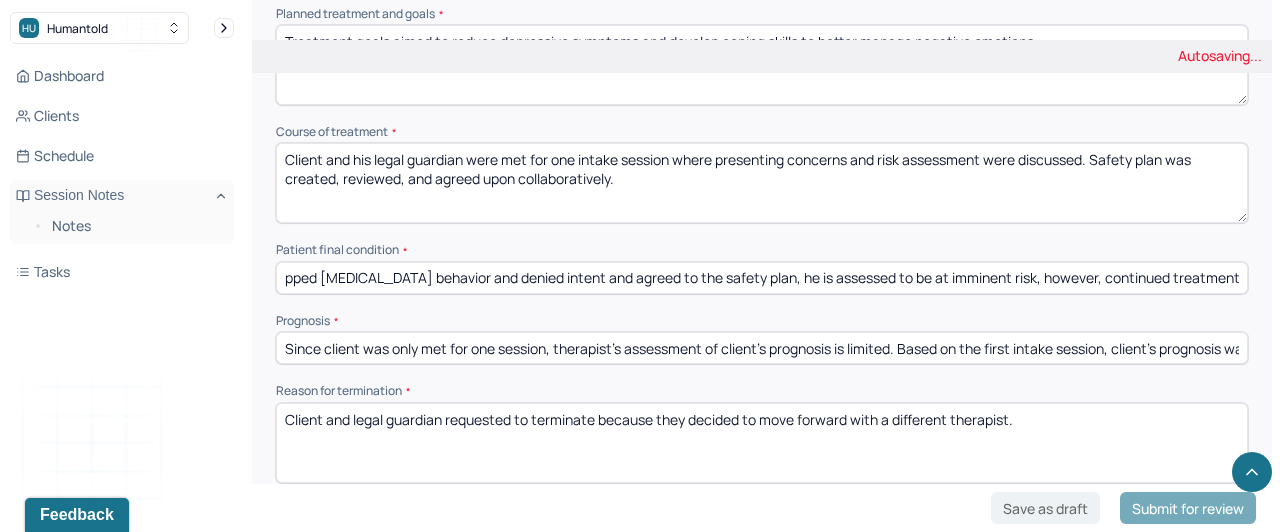 click on "Since client has stopped [MEDICAL_DATA] behavior and denied intent and agreed to the safety plan, he is assessed to be at imminent risk, however, continued treatment is strongly recommended." at bounding box center [762, 278] 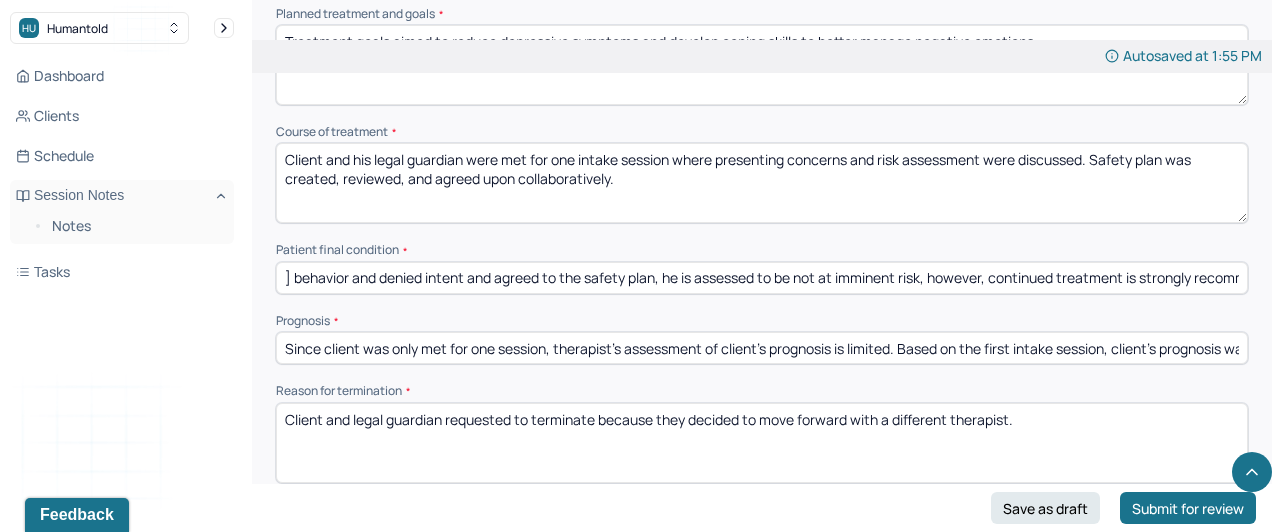 scroll, scrollTop: 0, scrollLeft: 274, axis: horizontal 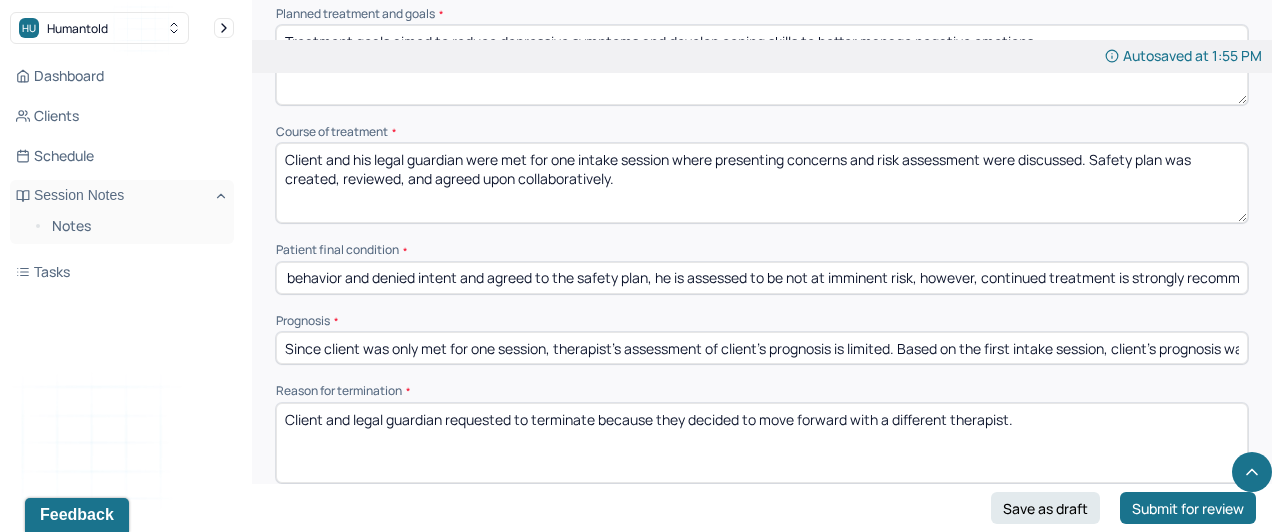 click on "Since client has stopped [MEDICAL_DATA] behavior and denied intent and agreed to the safety plan, he is assessed to be not at imminent risk, however, continued treatment is strongly recommended." at bounding box center (762, 278) 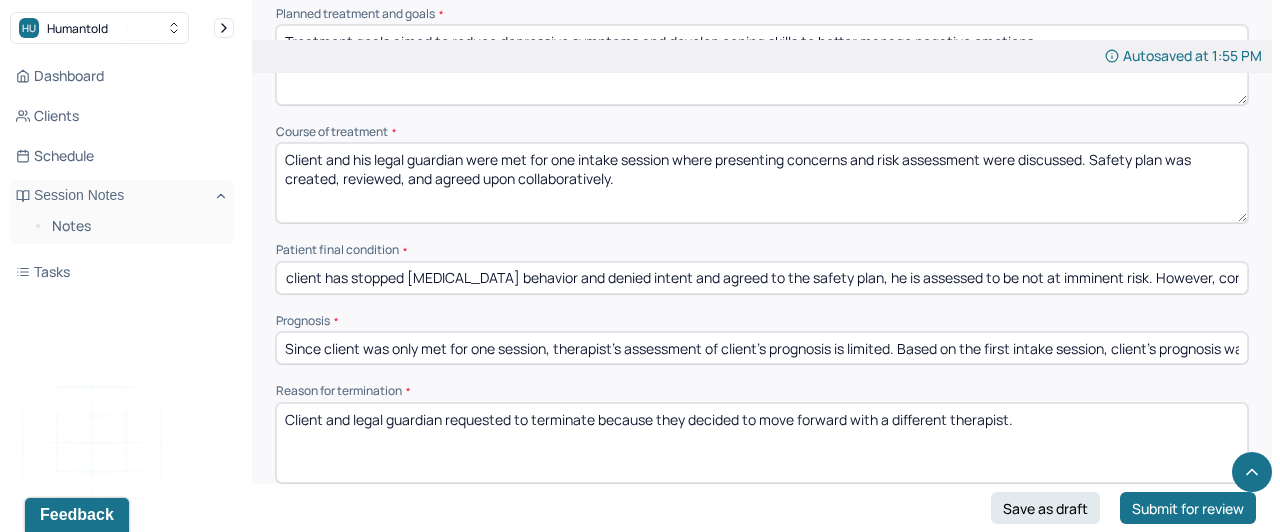 scroll, scrollTop: 0, scrollLeft: 45, axis: horizontal 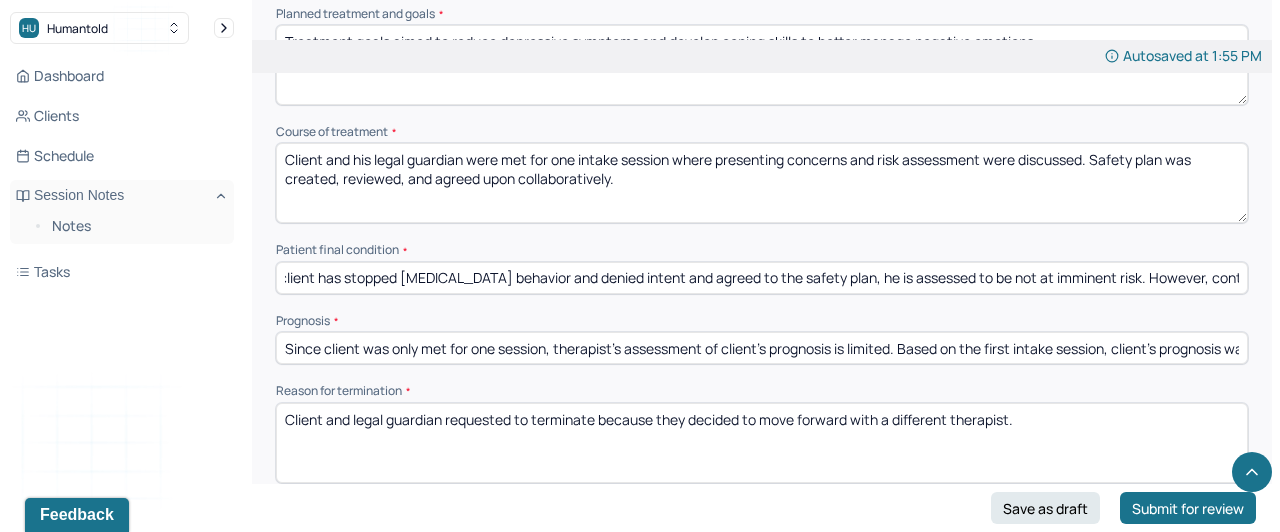click on "Since client has stopped [MEDICAL_DATA] behavior and denied intent and agreed to the safety plan, he is assessed to be not at imminent risk. However, continued treatment is strongly recommended." at bounding box center (762, 278) 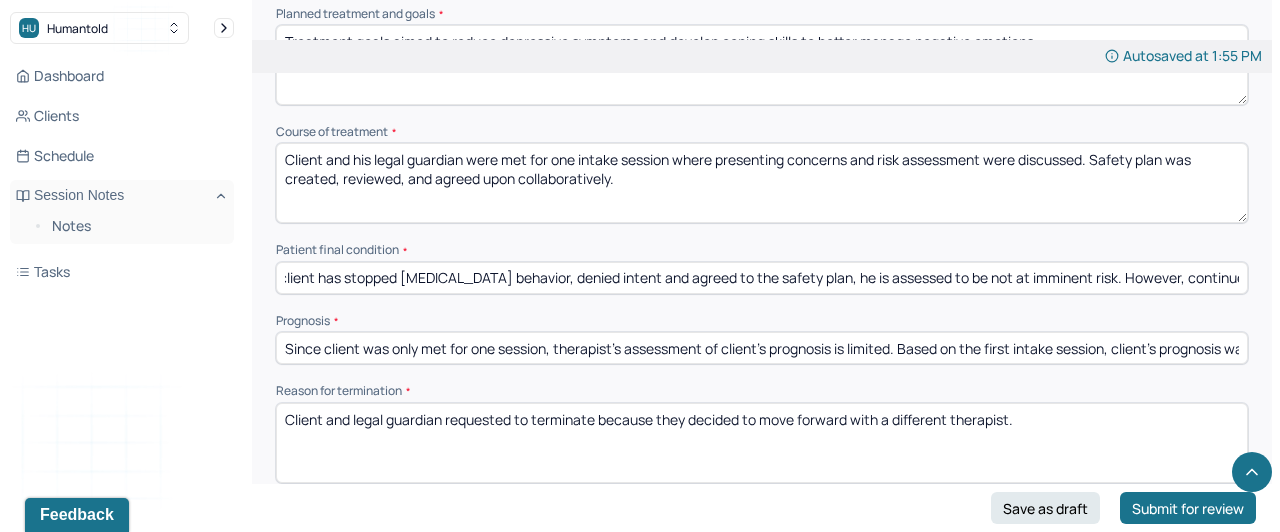 click on "Since client has stopped [MEDICAL_DATA] behavior, denied intent and agreed to the safety plan, he is assessed to be not at imminent risk. However, continued treatment is strongly recommended." at bounding box center (762, 278) 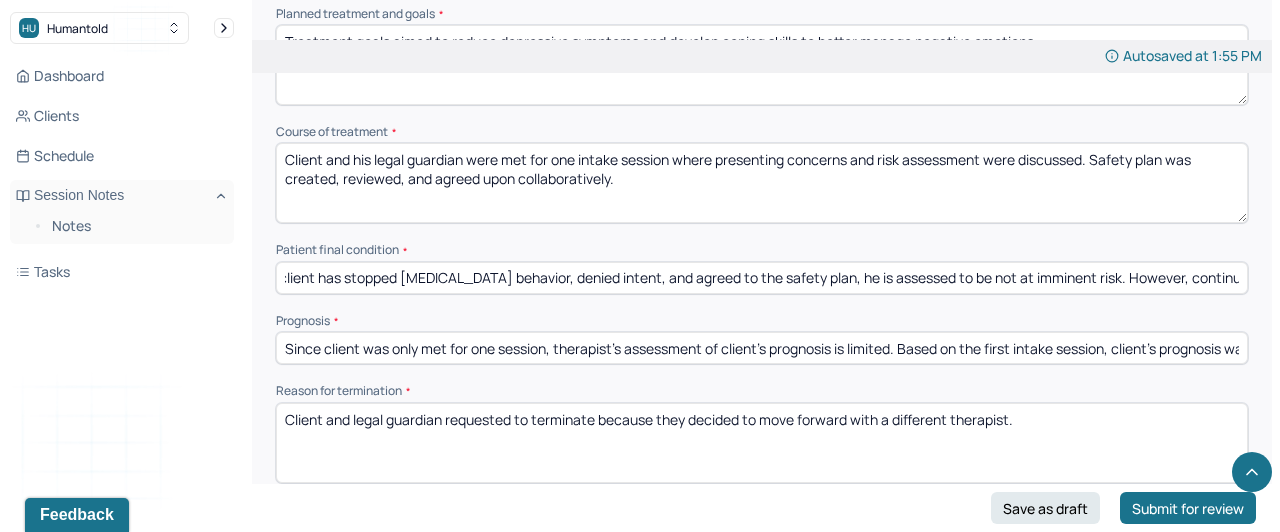 click on "Since client has stopped [MEDICAL_DATA] behavior, denied intent, and agreed to the safety plan, he is assessed to be not at imminent risk. However, continued treatment is strongly recommended." at bounding box center [762, 278] 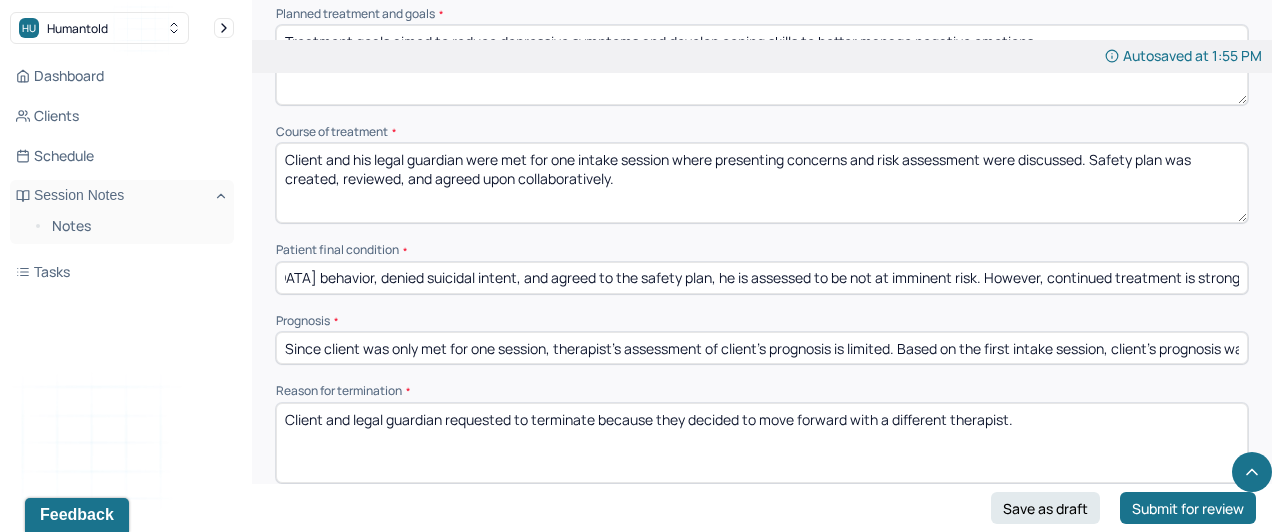 scroll, scrollTop: 0, scrollLeft: 306, axis: horizontal 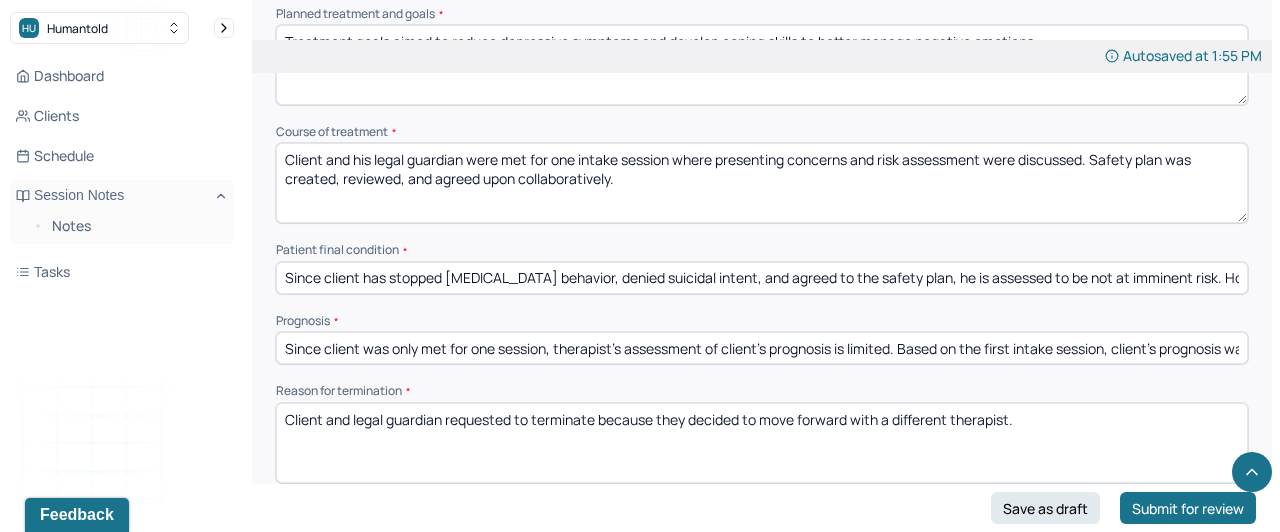 click on "Instructions The fields marked with an asterisk ( * ) are required before you can submit your notes. Before you can submit your session notes, they must be signed. You have the option to save your notes as a draft before making a submission. Appointment location * In person First session date * [DATE] Last session date * [DATE] Total number of sessions * 1 Primary diagnosis * F34.1 [MEDICAL_DATA] ([MEDICAL_DATA]) Secondary diagnosis (optional) Secondary diagnosis Tertiary diagnosis (optional) Tertiary diagnosis Presenting problems * Client presented with depressive symptoms, including low energy, lack of appetite, feelings of self-hatred, previous [MEDICAL_DATA] behavior that stopped since the beginning of summer, and [MEDICAL_DATA] with plan and access to means but no intent.  Planned treatment and goals * Treatment goals aimed to reduce depressive symptoms and develop coping skills to better manage negative emotions.  Course of treatment * Patient final condition * Prognosis * * * * *" at bounding box center [762, 68] 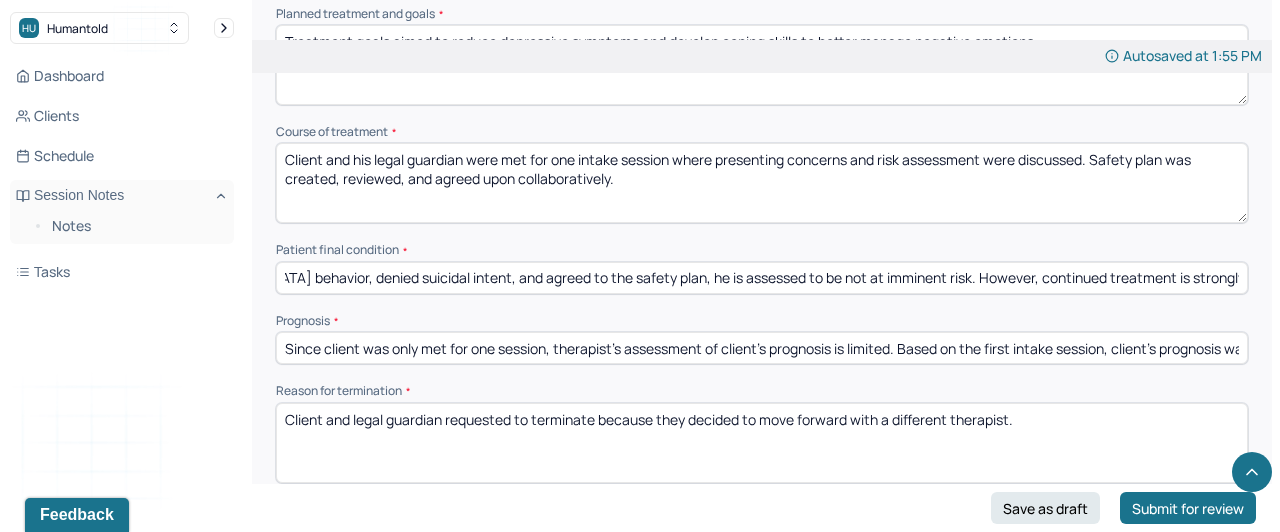 scroll, scrollTop: 0, scrollLeft: 306, axis: horizontal 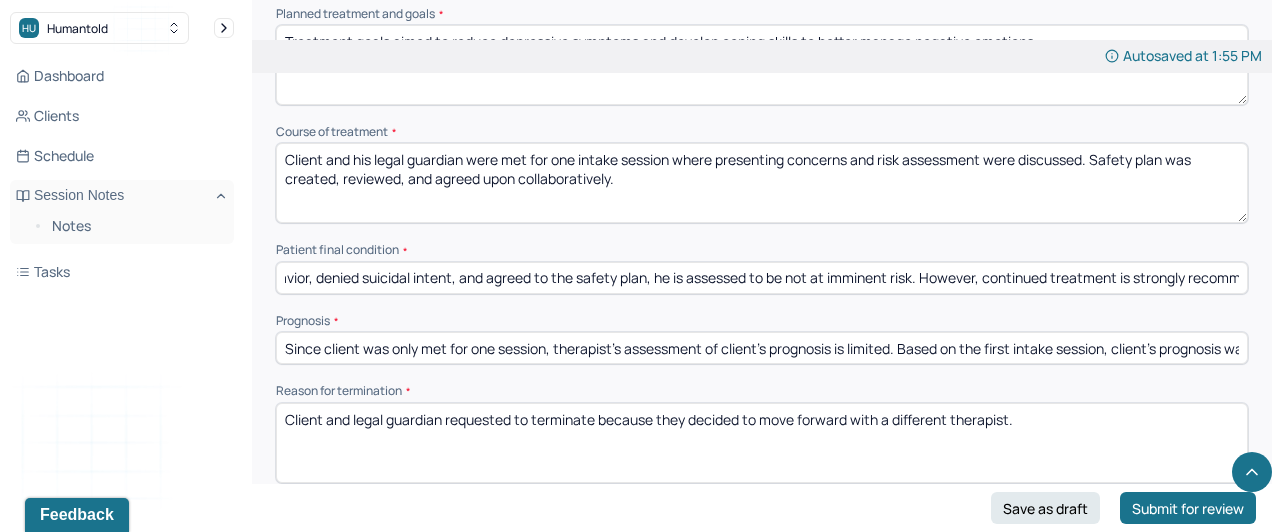 drag, startPoint x: 702, startPoint y: 272, endPoint x: 760, endPoint y: 276, distance: 58.137768 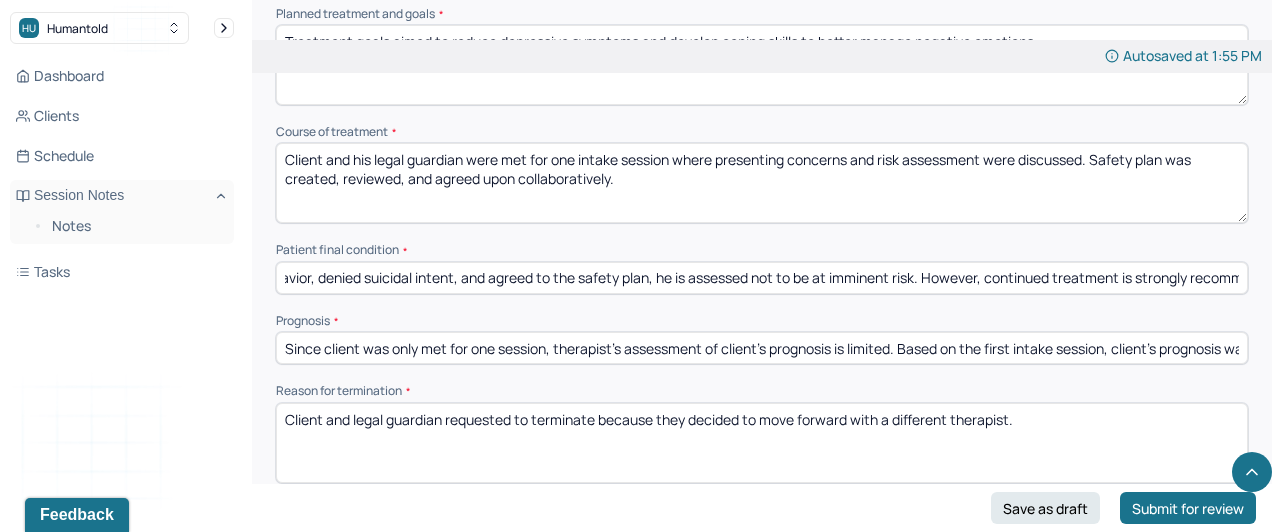 scroll, scrollTop: 0, scrollLeft: 306, axis: horizontal 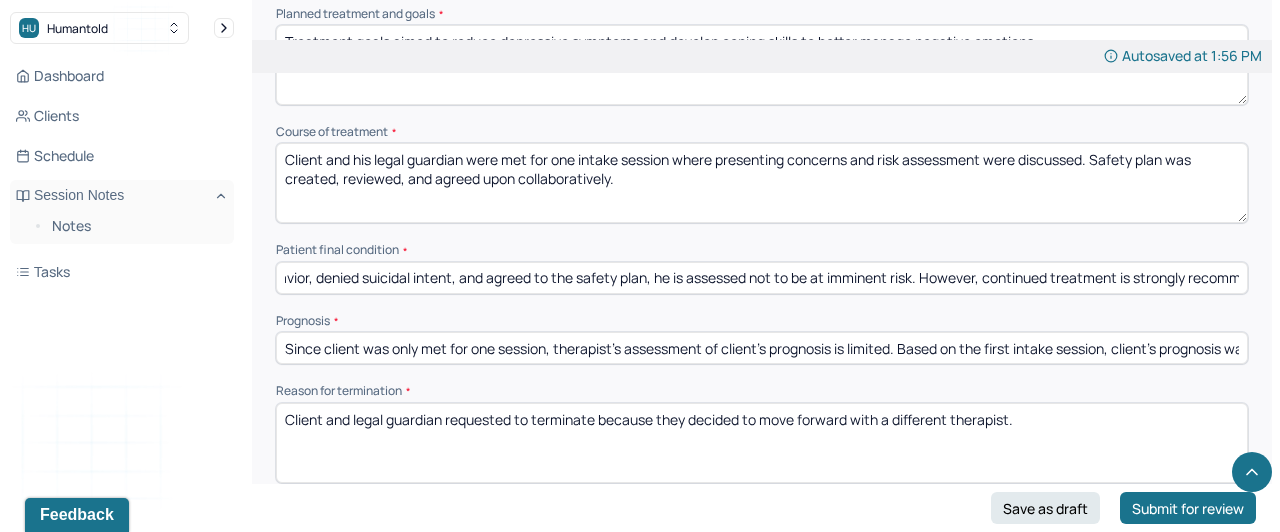 click on "Since client has stopped [MEDICAL_DATA] behavior, denied suicidal intent, and agreed to the safety plan, he is assessed not to be at imminent risk. However, continued treatment is strongly recommended." at bounding box center (762, 278) 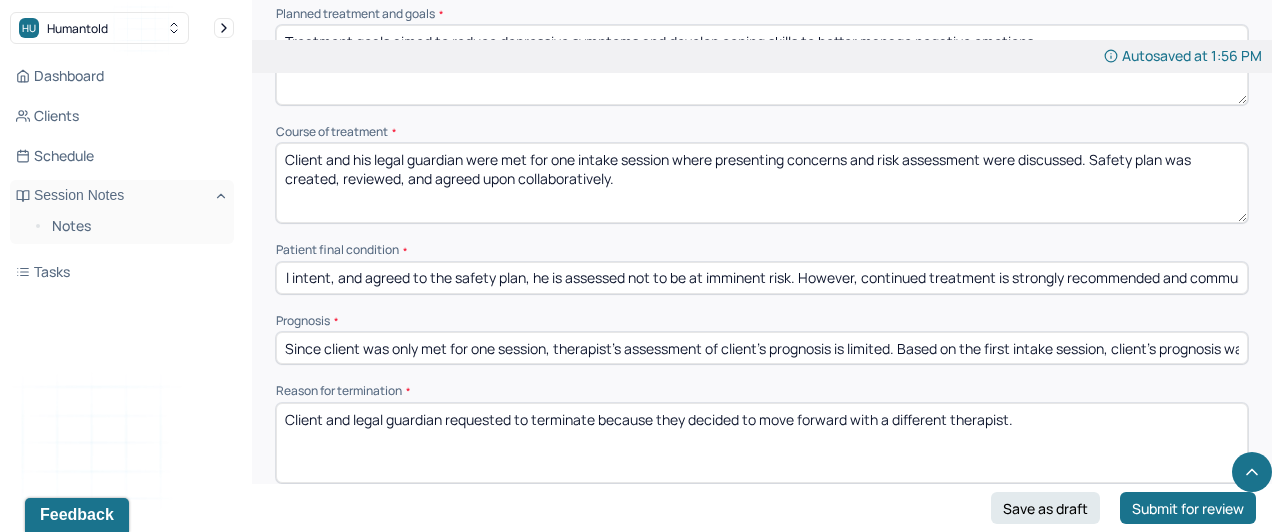 scroll, scrollTop: 0, scrollLeft: 433, axis: horizontal 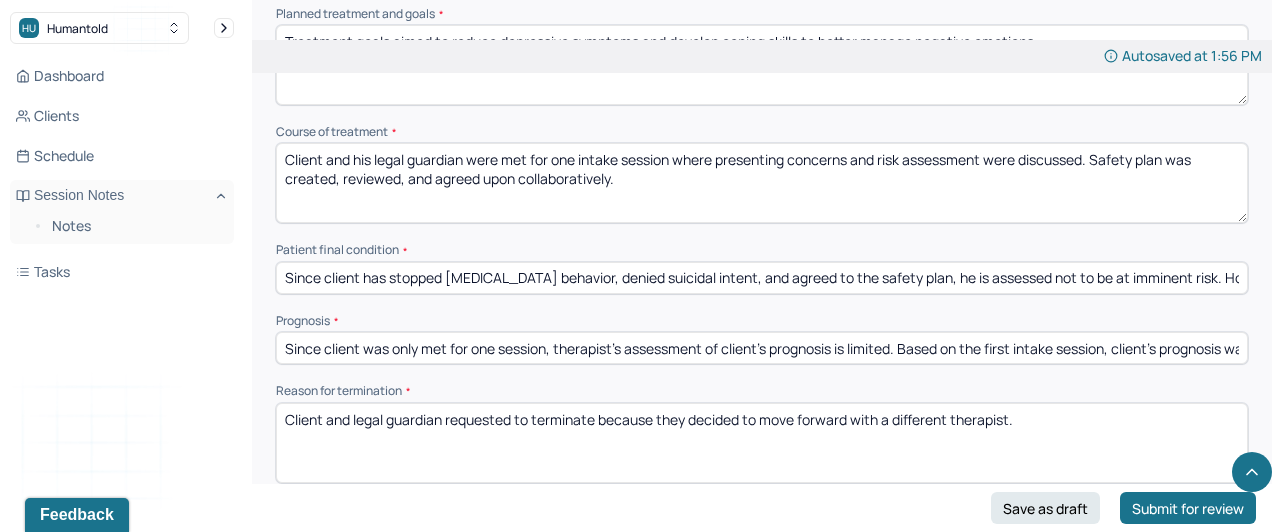 click on "Prognosis *" at bounding box center (762, 321) 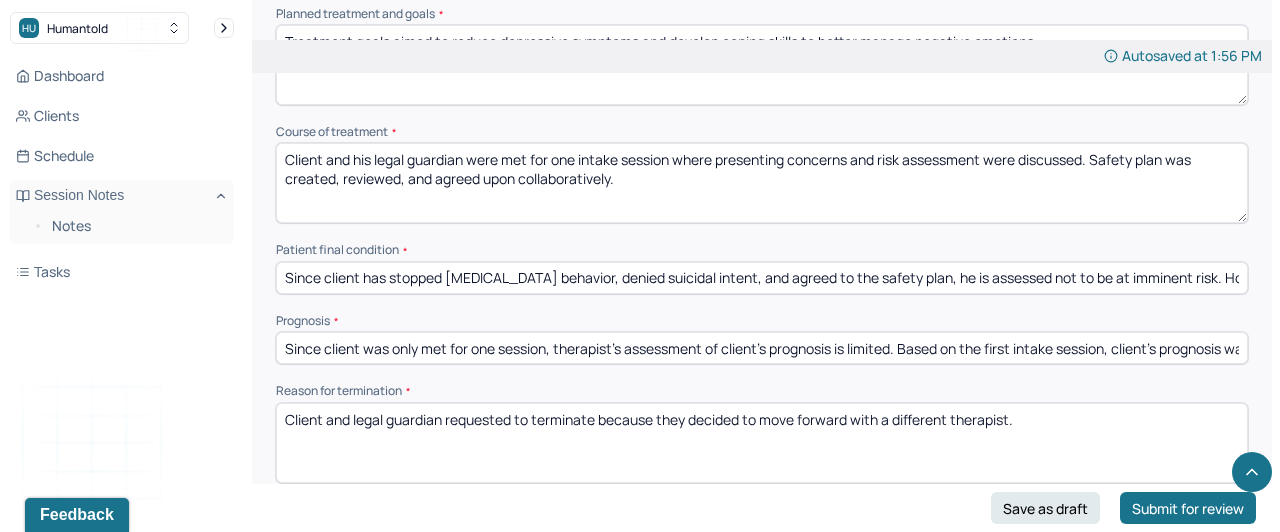 scroll, scrollTop: 0, scrollLeft: 433, axis: horizontal 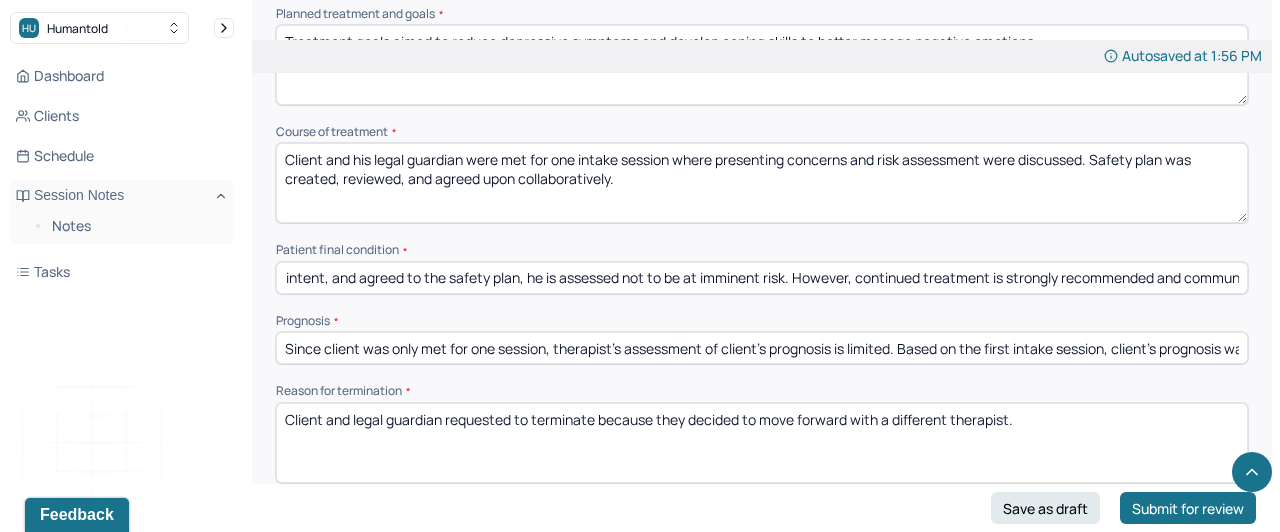 click on "Since client has stopped [MEDICAL_DATA] behavior, denied suicidal intent, and agreed to the safety plan, he is assessed not to be at imminent risk. However, continued treatment is strongly recommended and communicated." at bounding box center (762, 278) 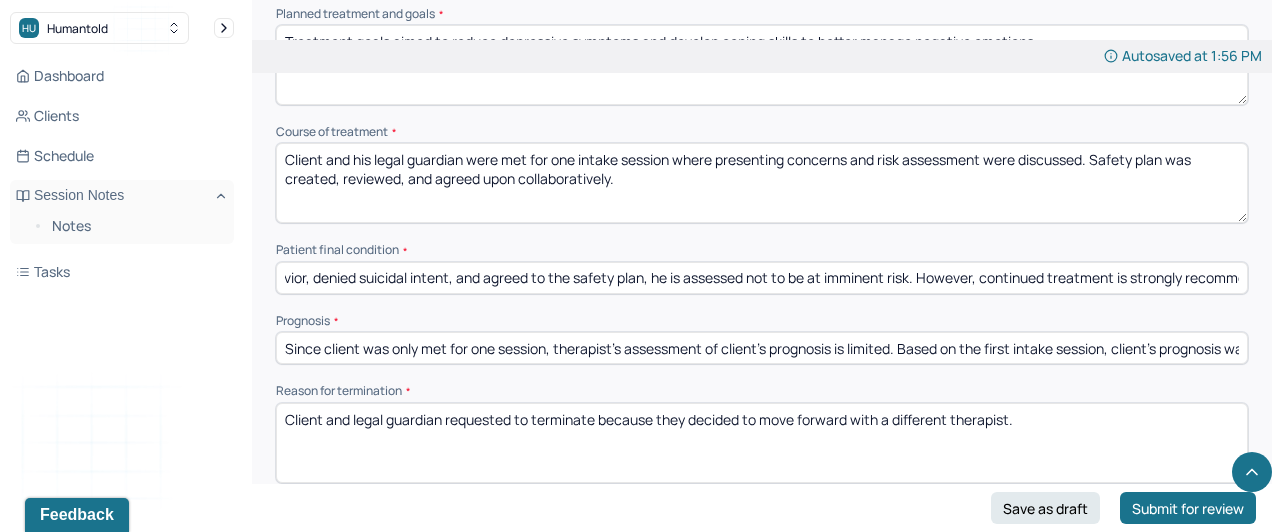 scroll, scrollTop: 0, scrollLeft: 306, axis: horizontal 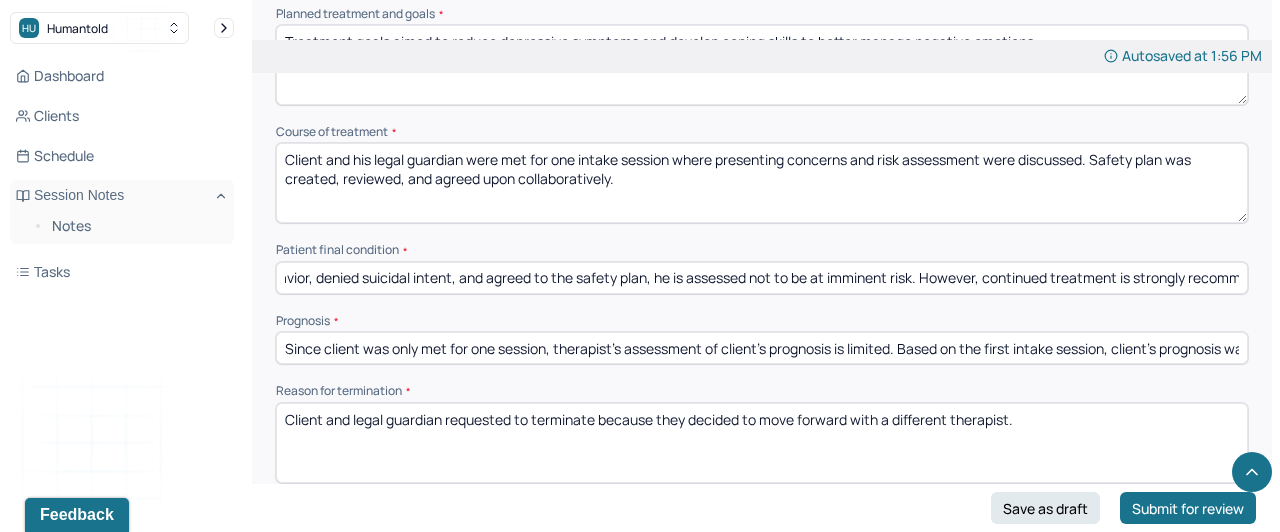 type on "Since client has stopped [MEDICAL_DATA] behavior, denied suicidal intent, and agreed to the safety plan, he is assessed not to be at imminent risk. However, continued treatment is strongly recommended." 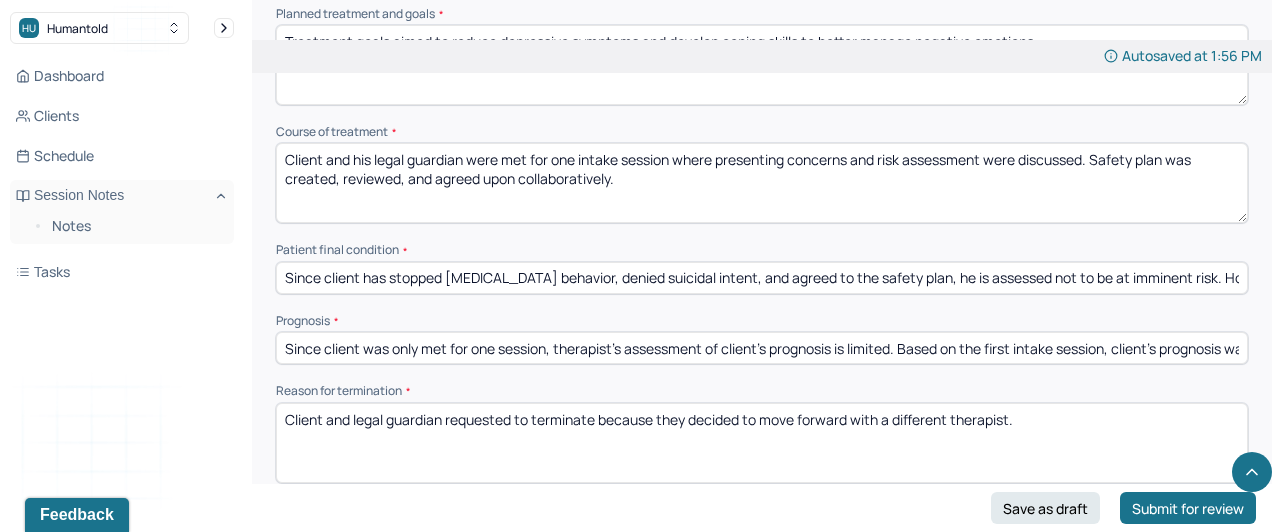 click on "Instructions The fields marked with an asterisk ( * ) are required before you can submit your notes. Before you can submit your session notes, they must be signed. You have the option to save your notes as a draft before making a submission. Appointment location * In person First session date * [DATE] Last session date * [DATE] Total number of sessions * 1 Primary diagnosis * F34.1 [MEDICAL_DATA] ([MEDICAL_DATA]) Secondary diagnosis (optional) Secondary diagnosis Tertiary diagnosis (optional) Tertiary diagnosis Presenting problems * Client presented with depressive symptoms, including low energy, lack of appetite, feelings of self-hatred, previous [MEDICAL_DATA] behavior that stopped since the beginning of summer, and [MEDICAL_DATA] with plan and access to means but no intent.  Planned treatment and goals * Treatment goals aimed to reduce depressive symptoms and develop coping skills to better manage negative emotions.  Course of treatment * Patient final condition * Prognosis * * * * *" at bounding box center [762, 68] 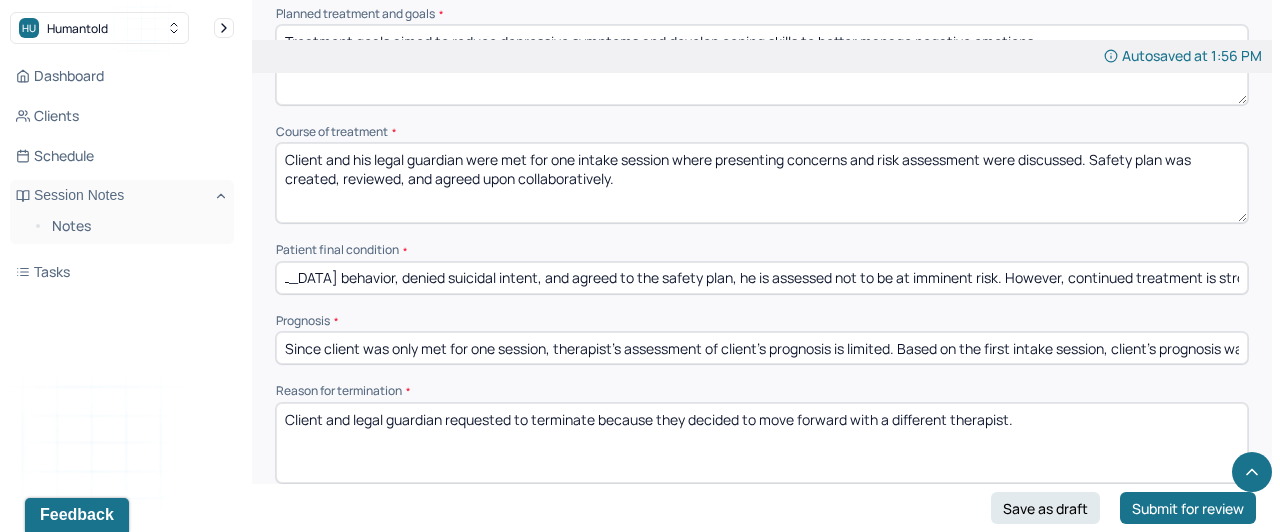 scroll, scrollTop: 0, scrollLeft: 306, axis: horizontal 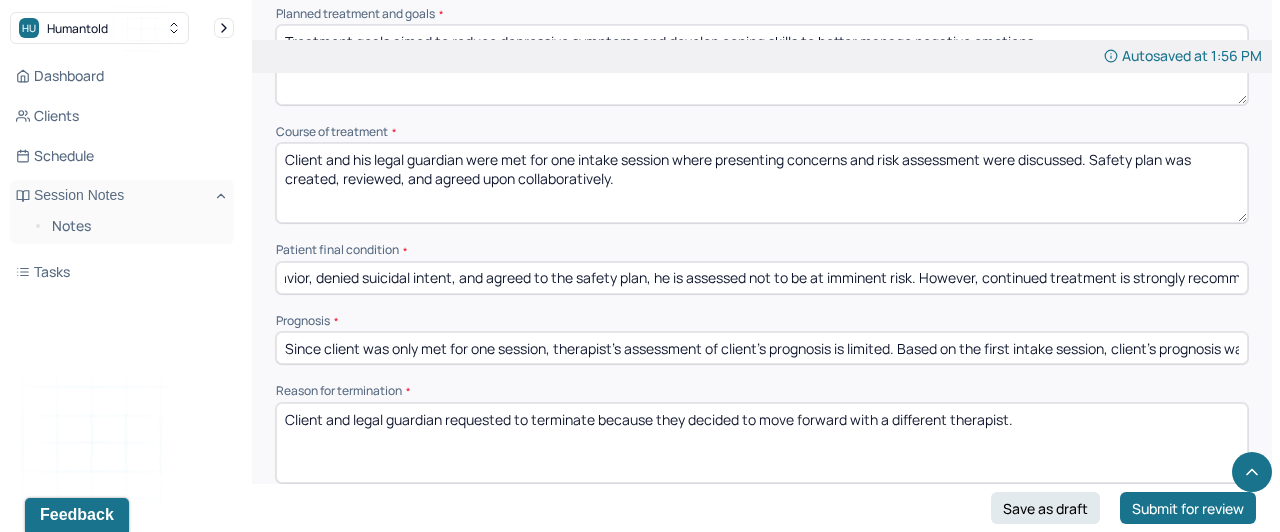 click on "Since client has stopped [MEDICAL_DATA] behavior, denied suicidal intent, and agreed to the safety plan, he is assessed not to be at imminent risk. However, continued treatment is strongly recommended." at bounding box center [762, 278] 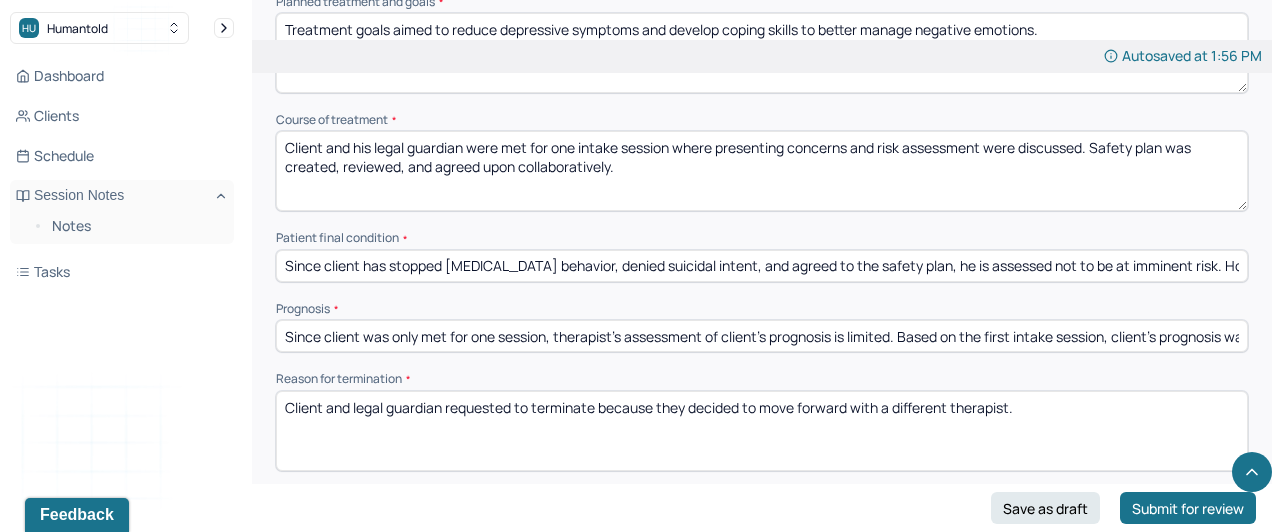 scroll, scrollTop: 959, scrollLeft: 0, axis: vertical 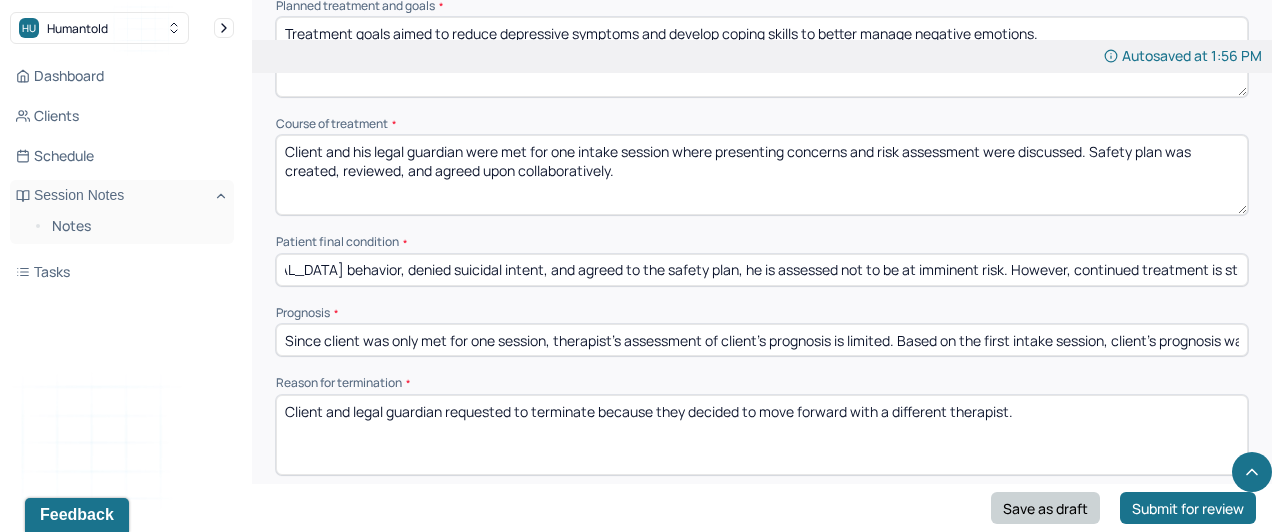 click on "Save as draft" at bounding box center (1045, 508) 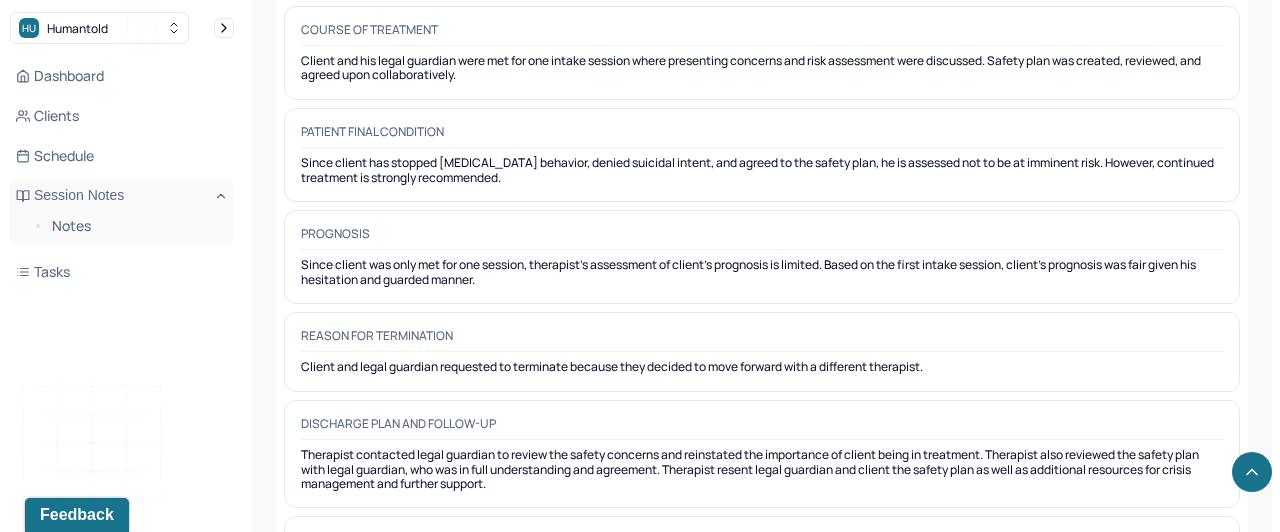 scroll, scrollTop: 1917, scrollLeft: 0, axis: vertical 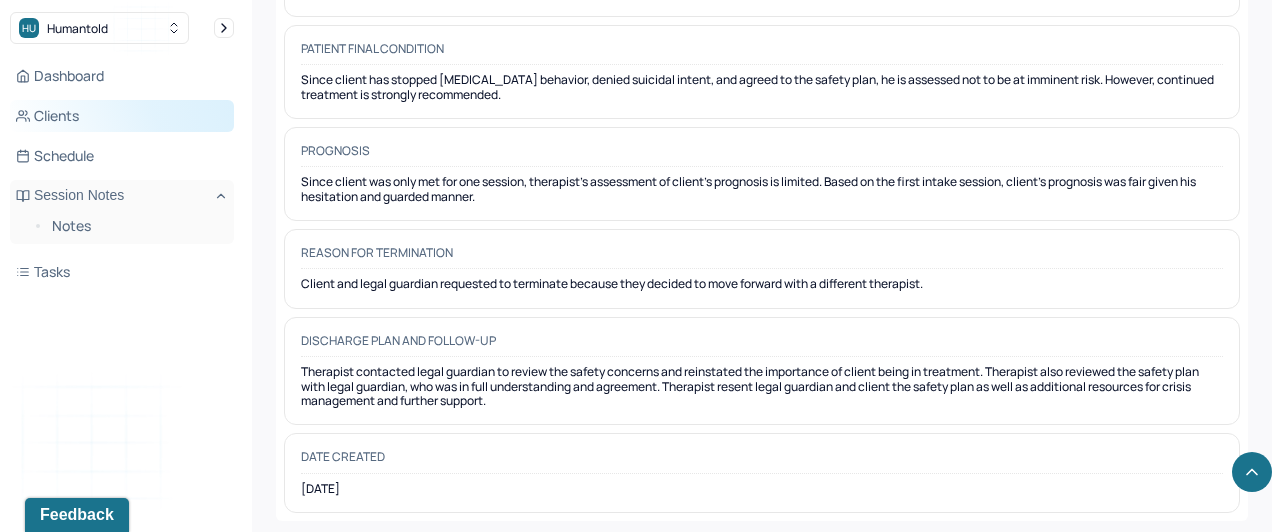 click on "Clients" at bounding box center [122, 116] 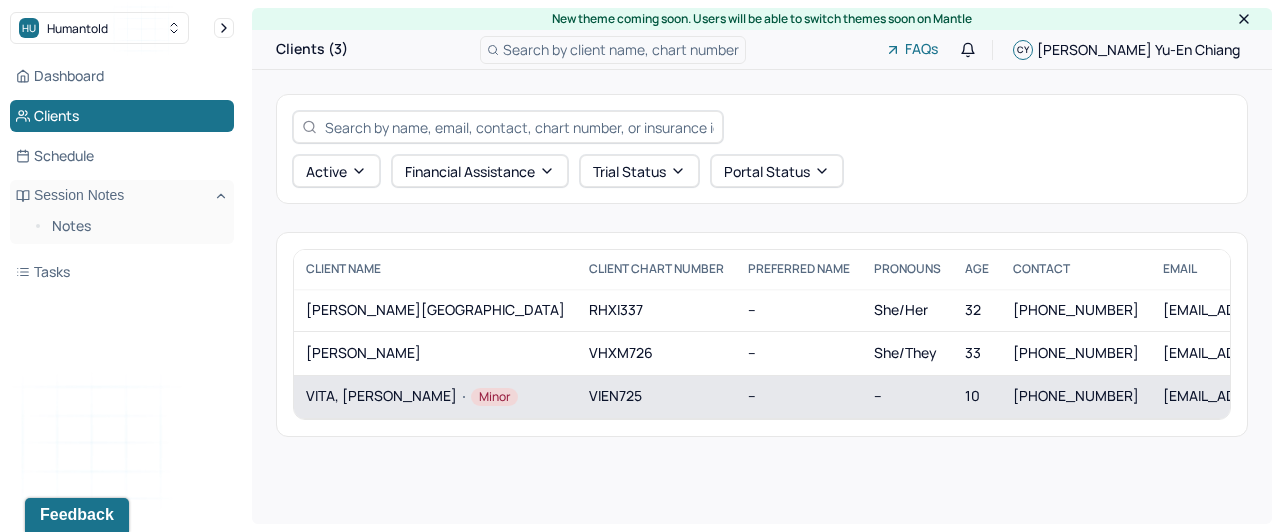 click on "VITA, [PERSON_NAME]" at bounding box center [435, 397] 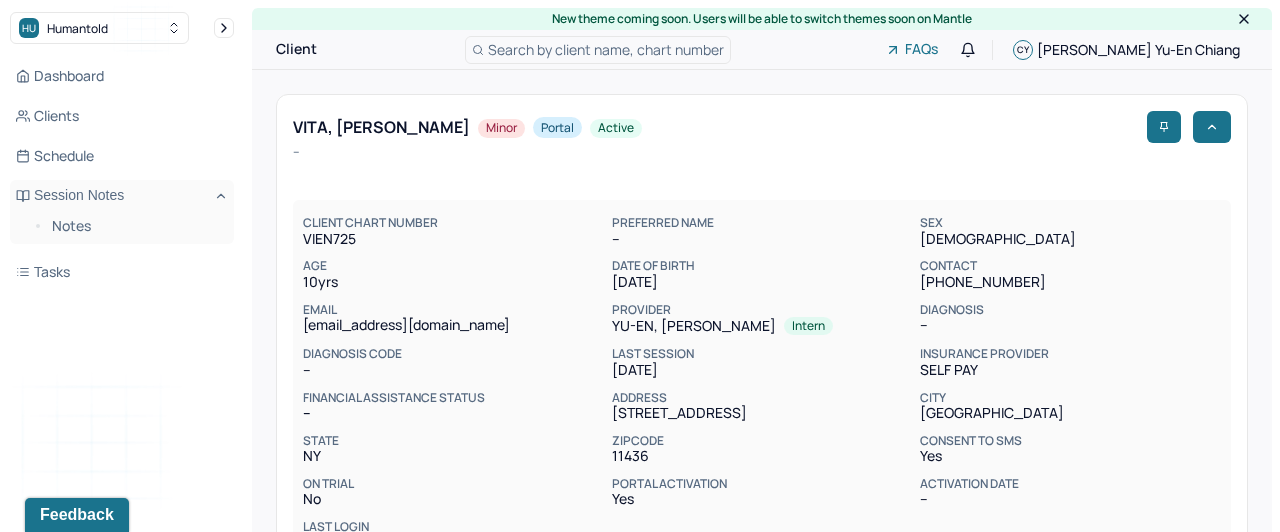 scroll, scrollTop: 0, scrollLeft: 0, axis: both 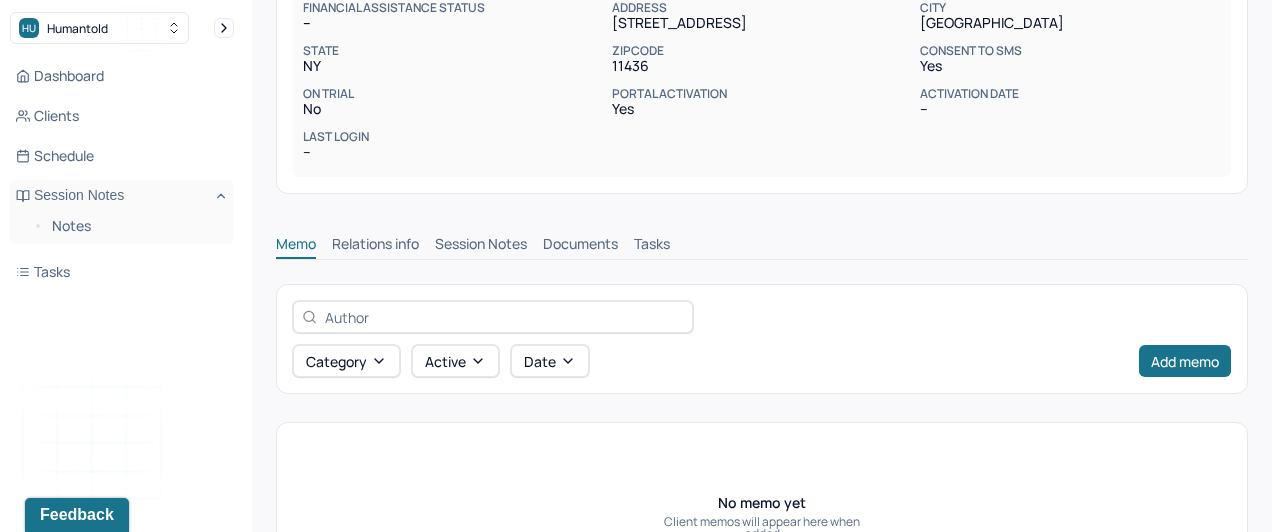 click on "Session Notes" at bounding box center (481, 246) 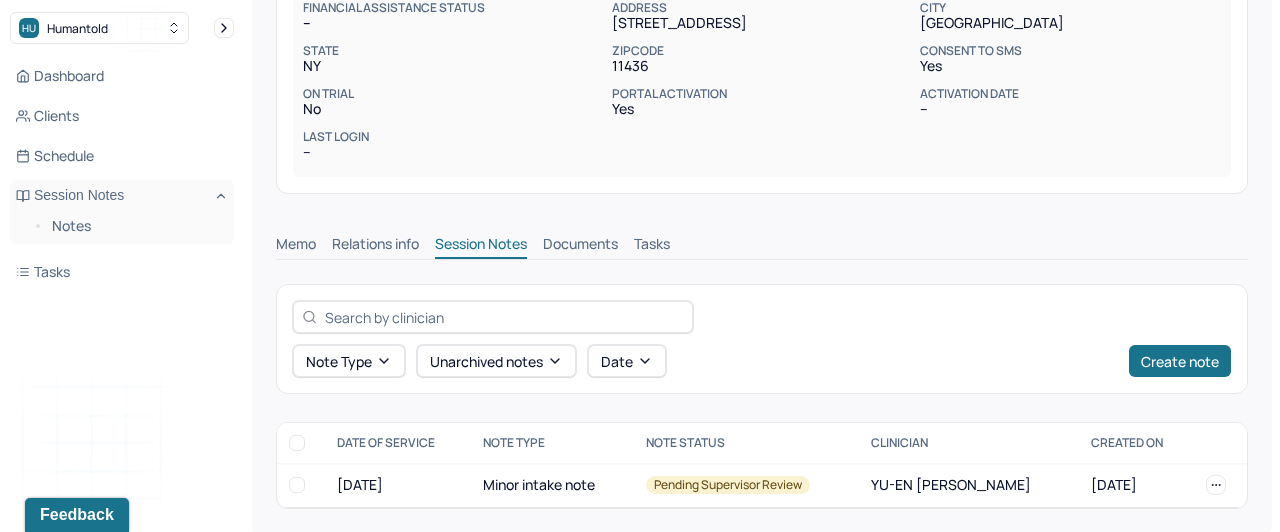 scroll, scrollTop: 396, scrollLeft: 0, axis: vertical 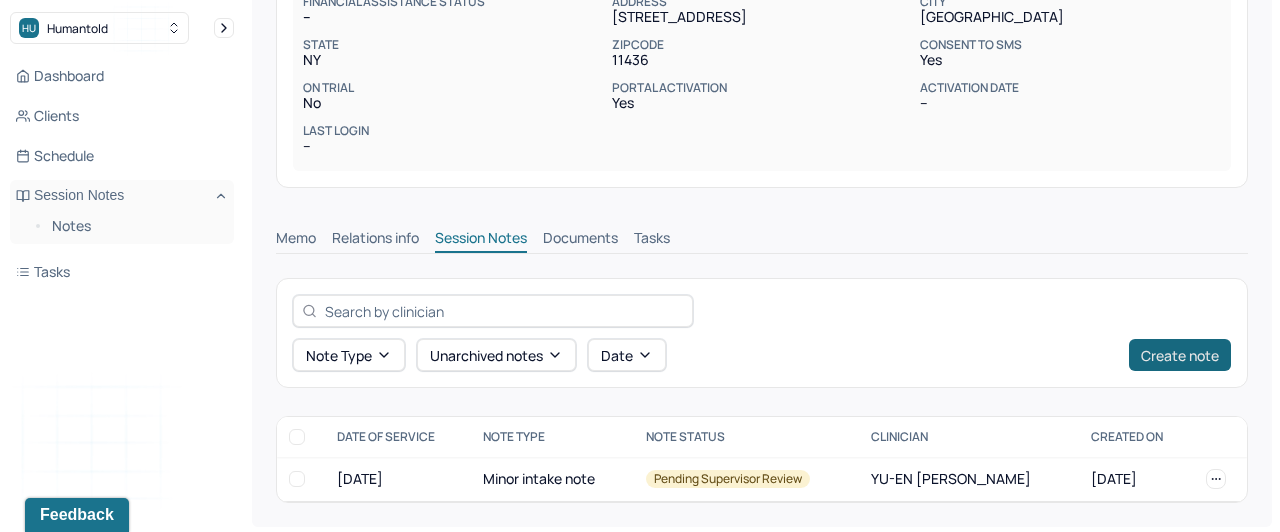 click on "Create note" at bounding box center (1180, 355) 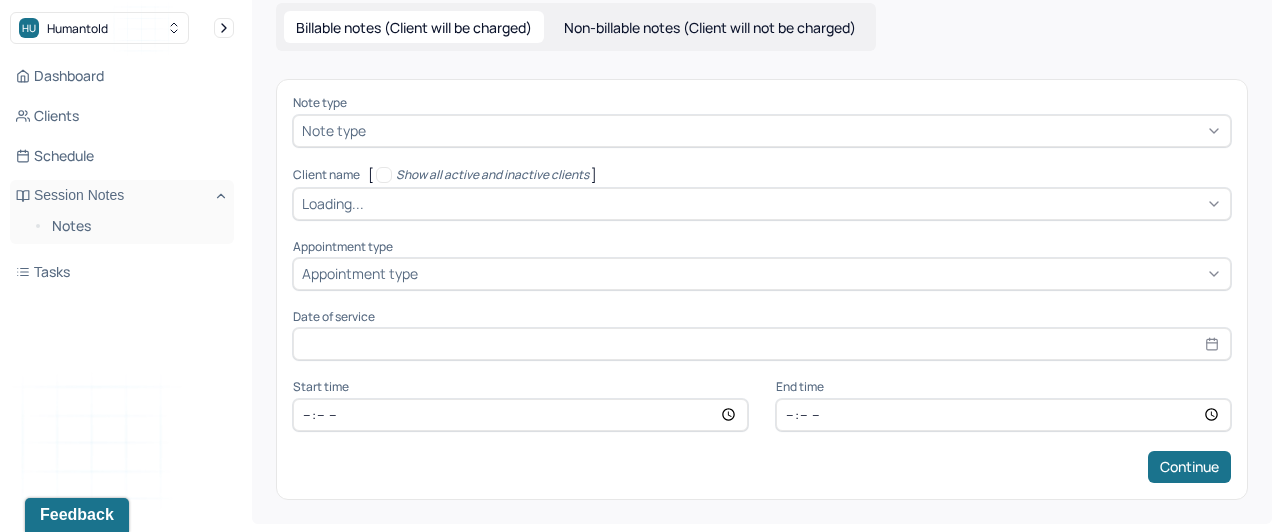 scroll, scrollTop: 90, scrollLeft: 0, axis: vertical 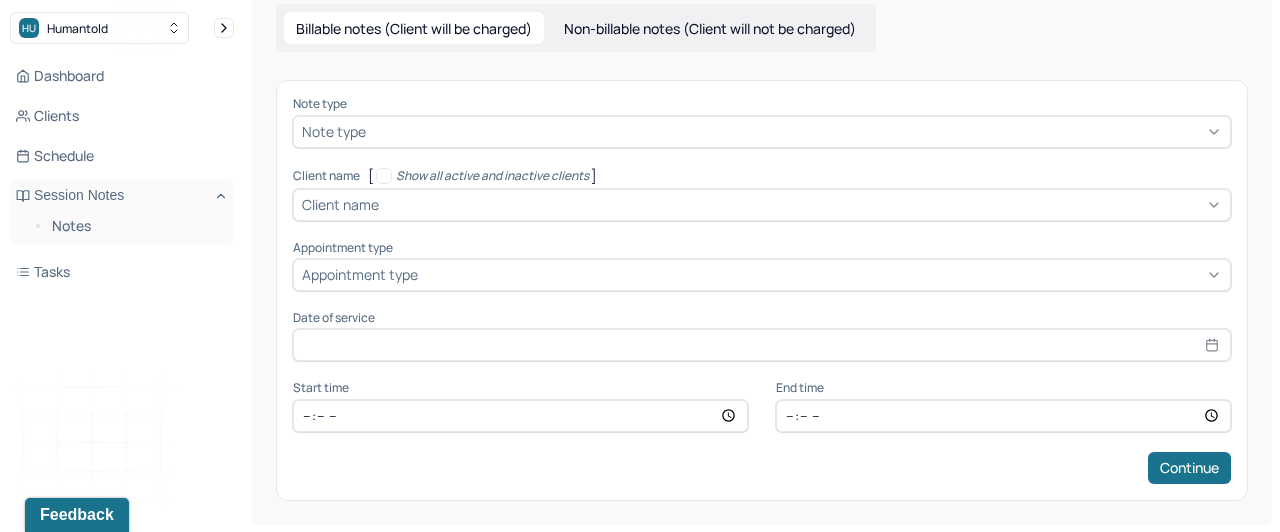 click on "Non-billable notes (Client will not be charged)" at bounding box center (710, 28) 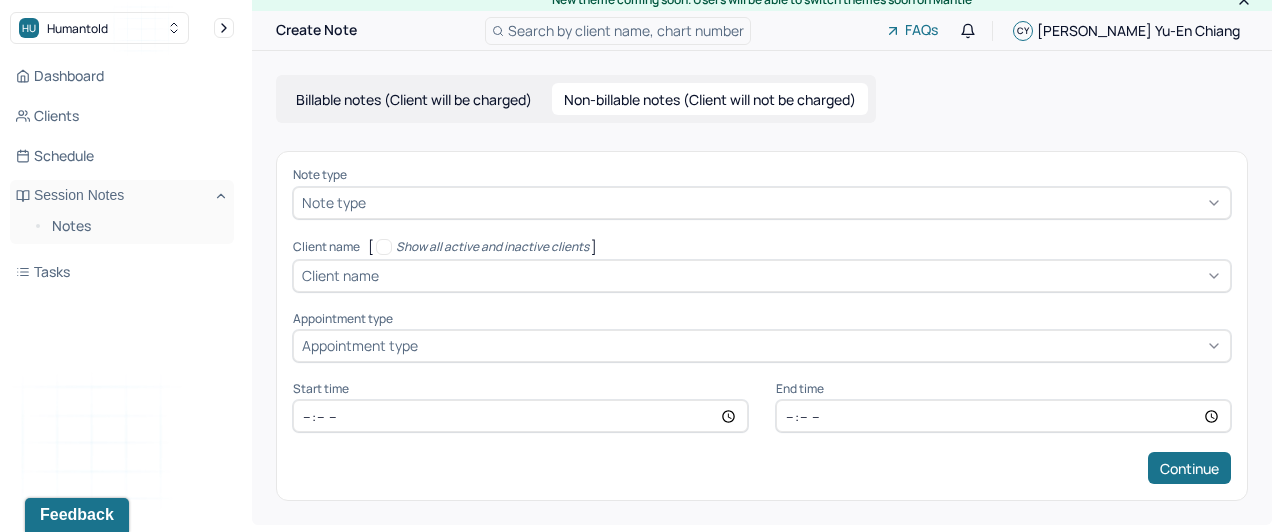 click on "Note type" at bounding box center [762, 175] 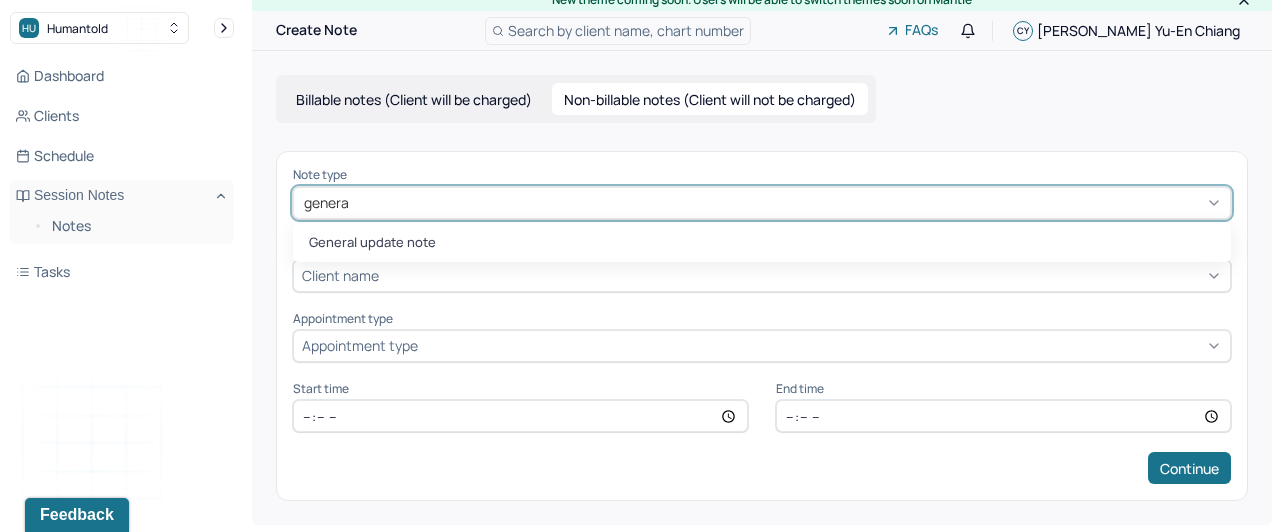 type on "general" 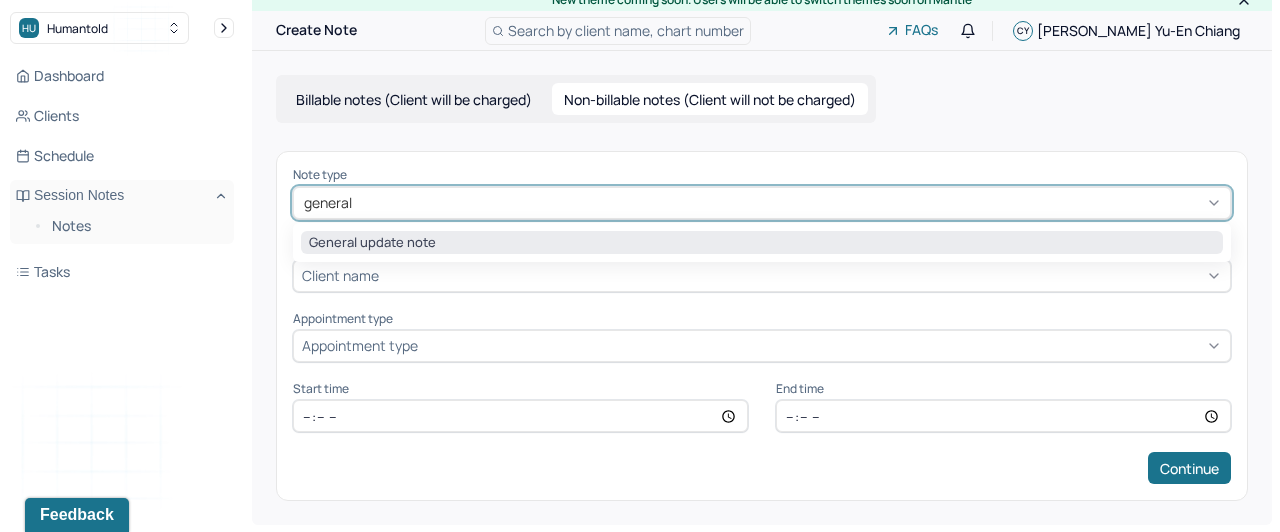 click on "General update note" at bounding box center (762, 243) 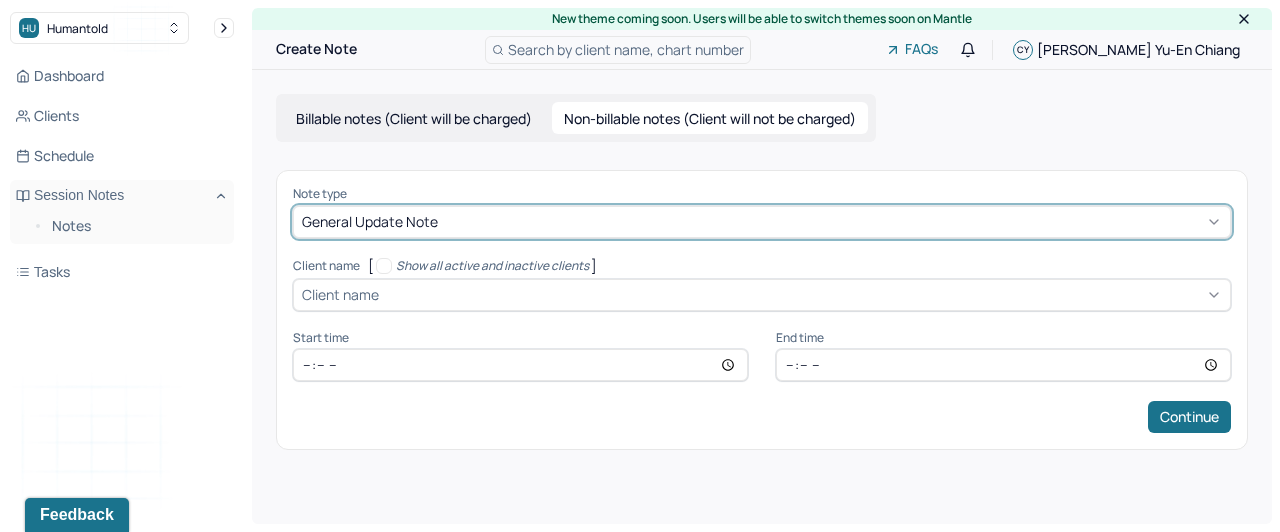 scroll, scrollTop: 0, scrollLeft: 0, axis: both 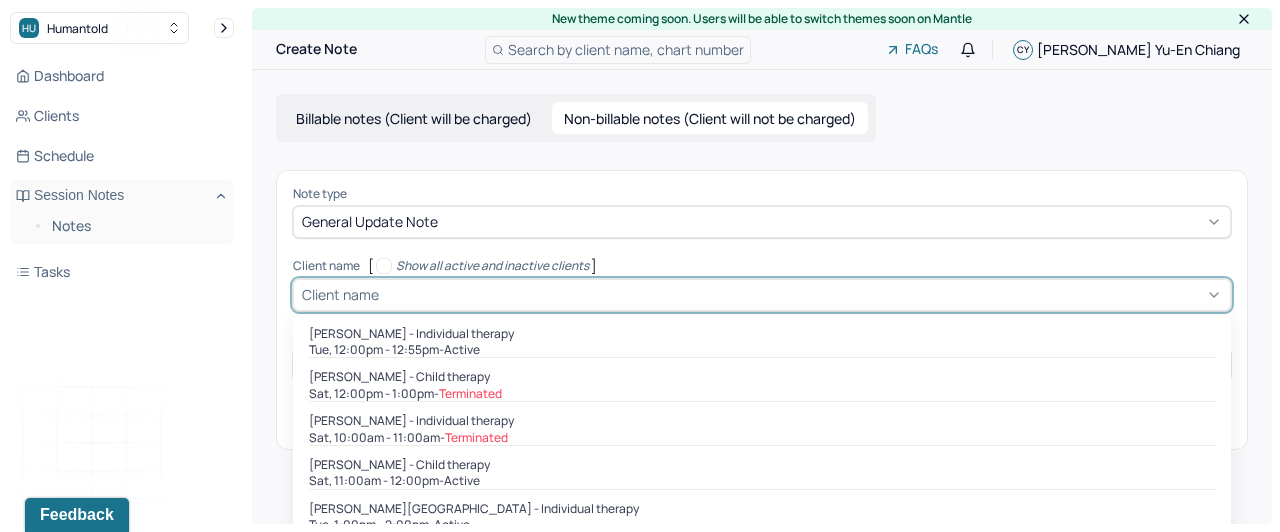 click at bounding box center (802, 294) 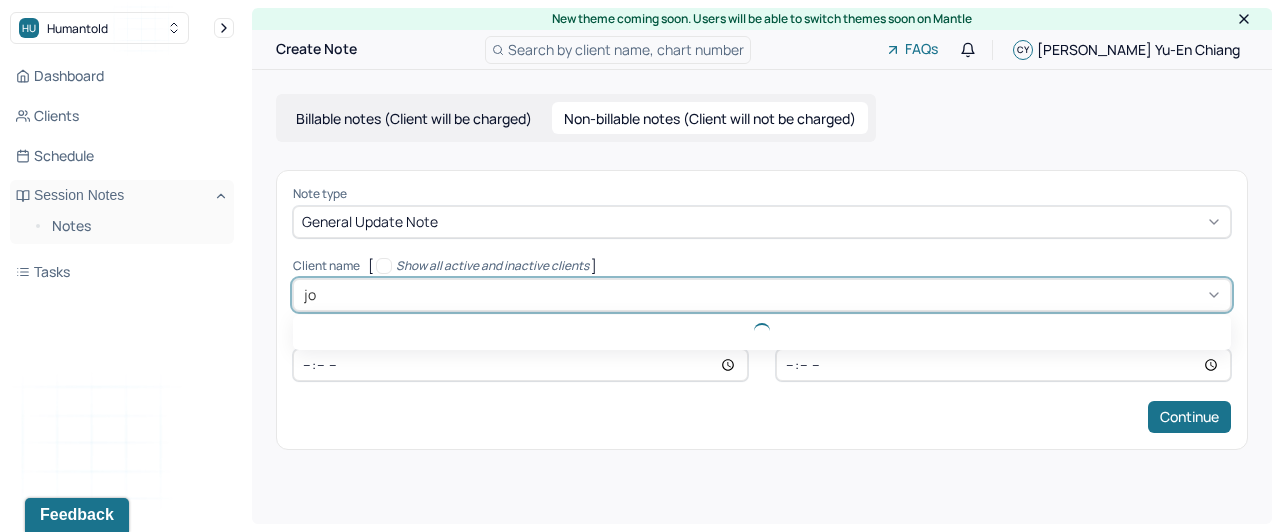 type on "jor" 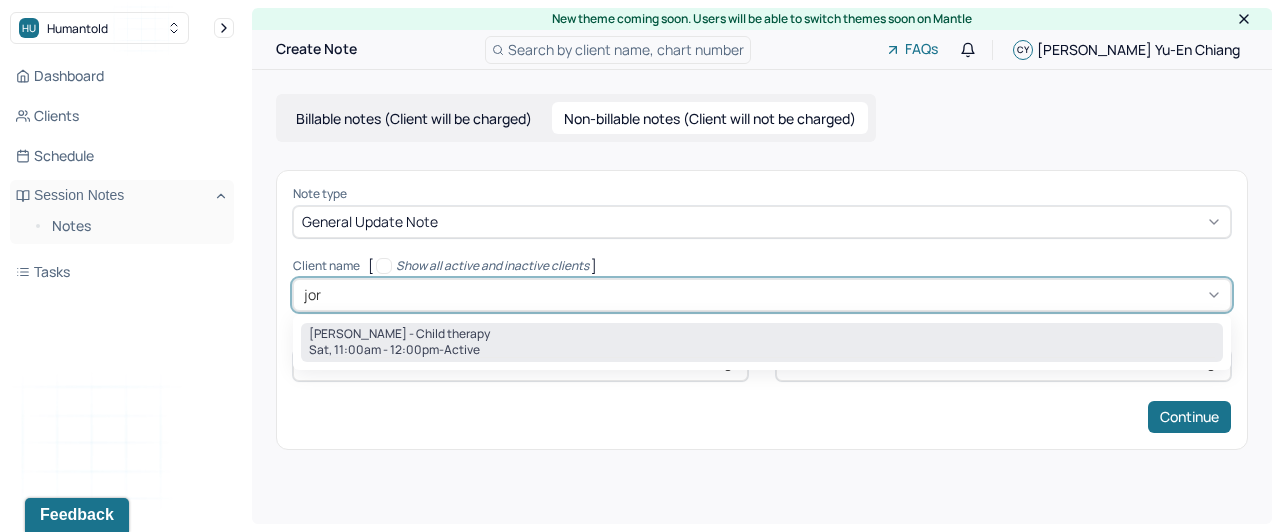 click on "[PERSON_NAME] - Child therapy" at bounding box center [762, 334] 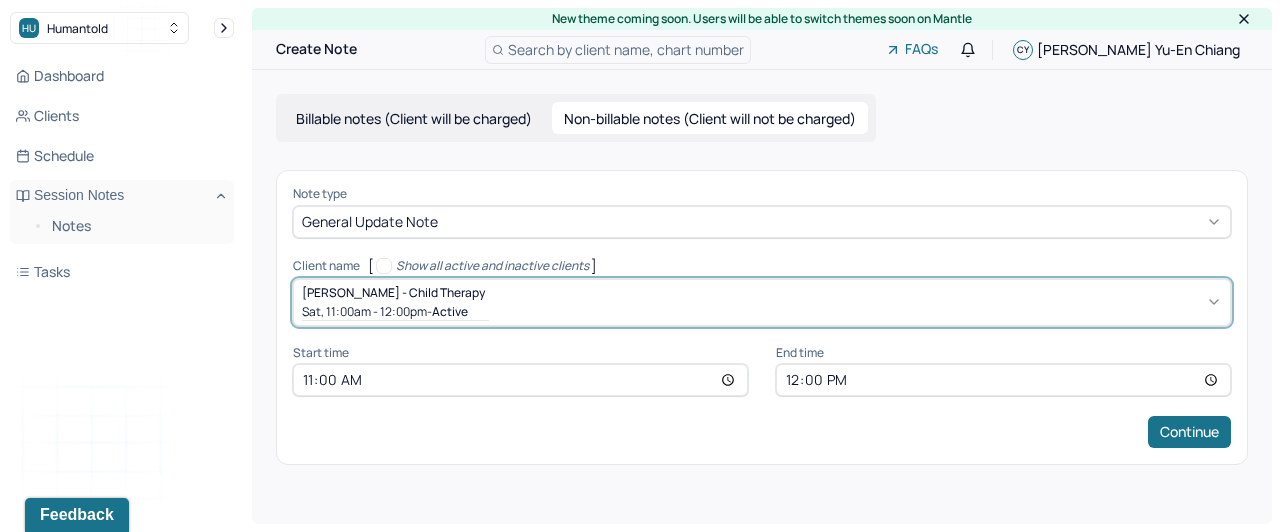 click on "Continue" at bounding box center (762, 432) 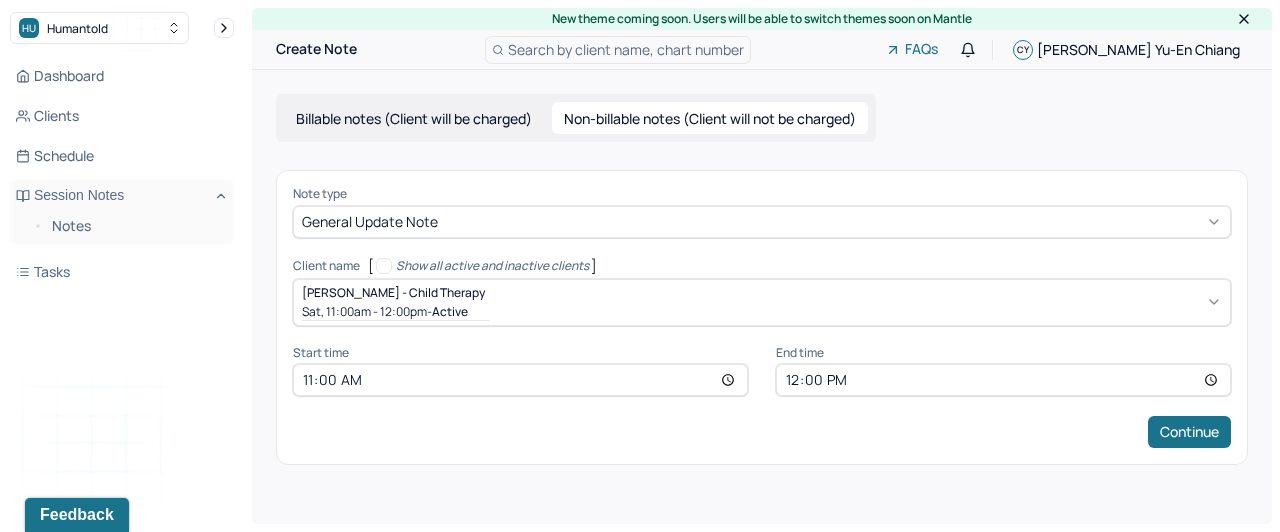 click on "12:00" at bounding box center (1003, 380) 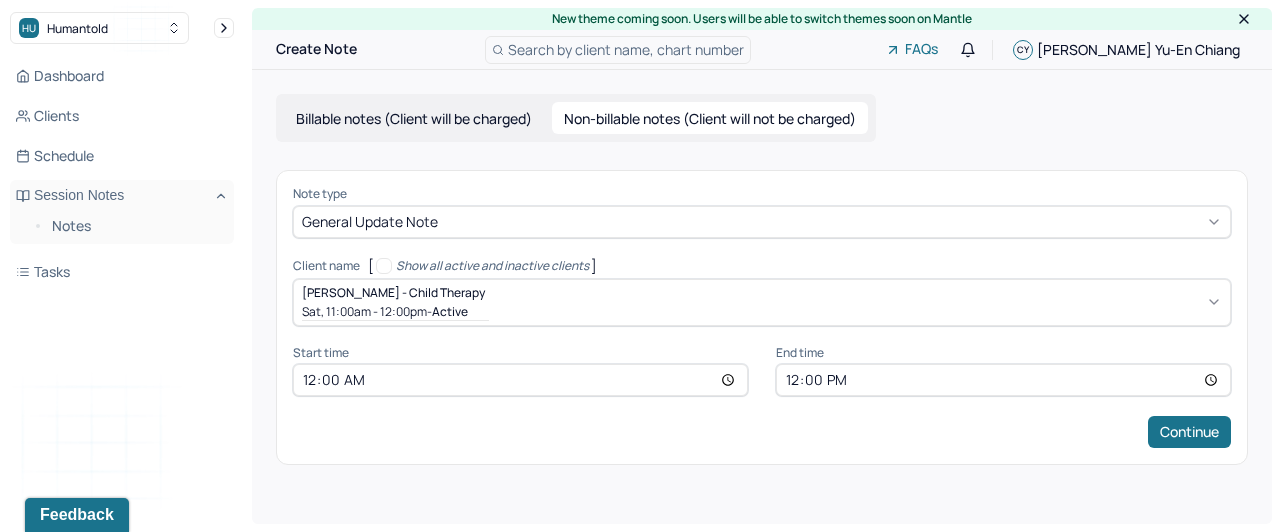 click on "00:00" at bounding box center (520, 380) 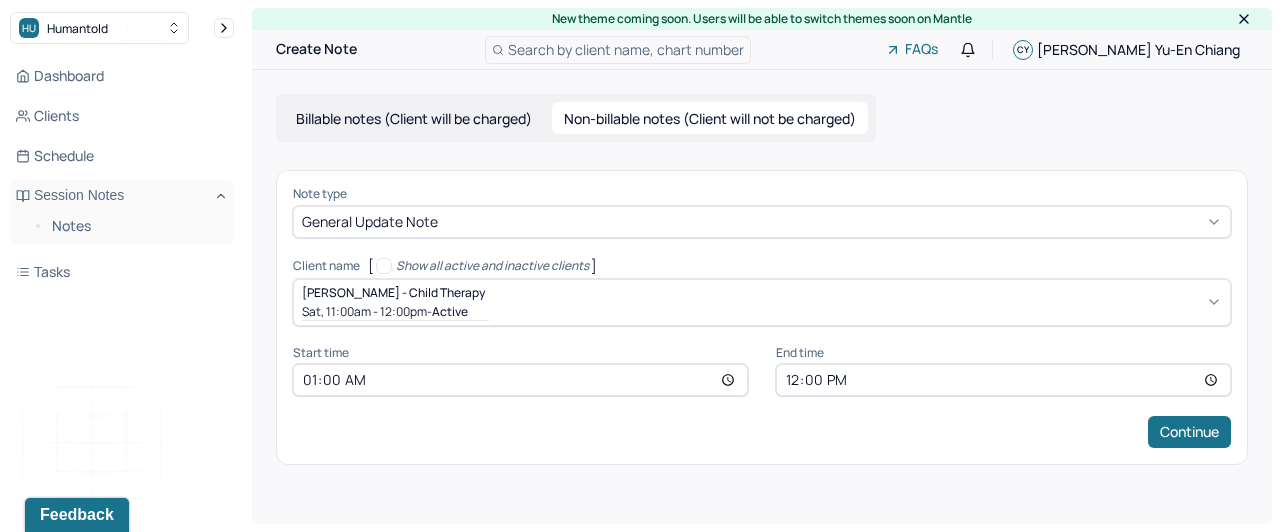 type on "11:00" 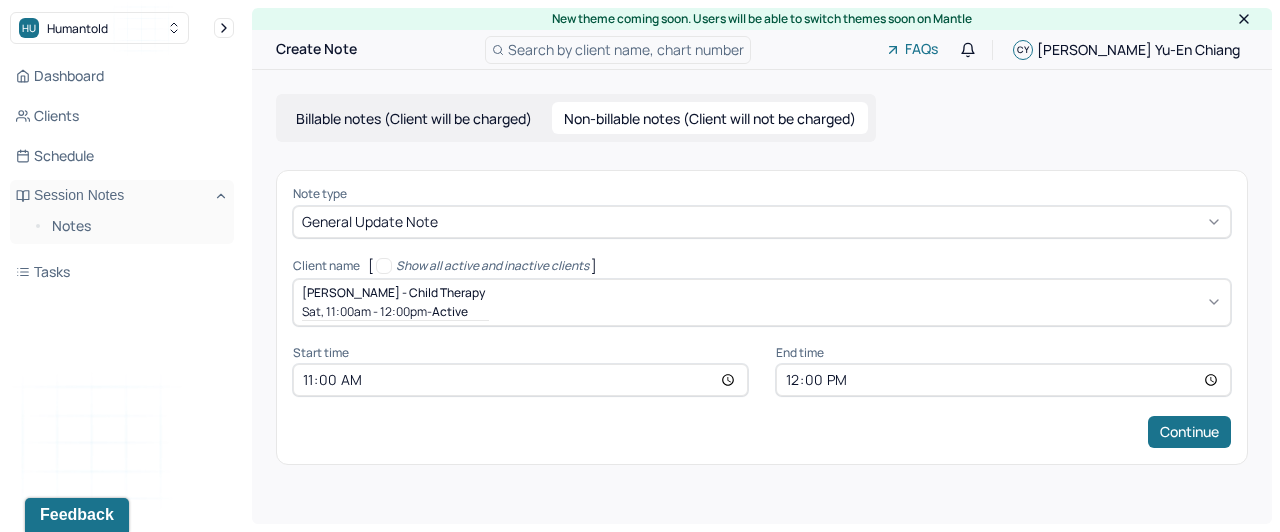 click on "Note type General update note Client name [ Show all active and inactive clients ] [PERSON_NAME] - Child therapy Sat, 11:00am - 12:00pm  -  active Supervisee name [PERSON_NAME]-En Chiang Appointment type child therapy Start time 11:00 End time 12:00 Continue" at bounding box center [762, 317] 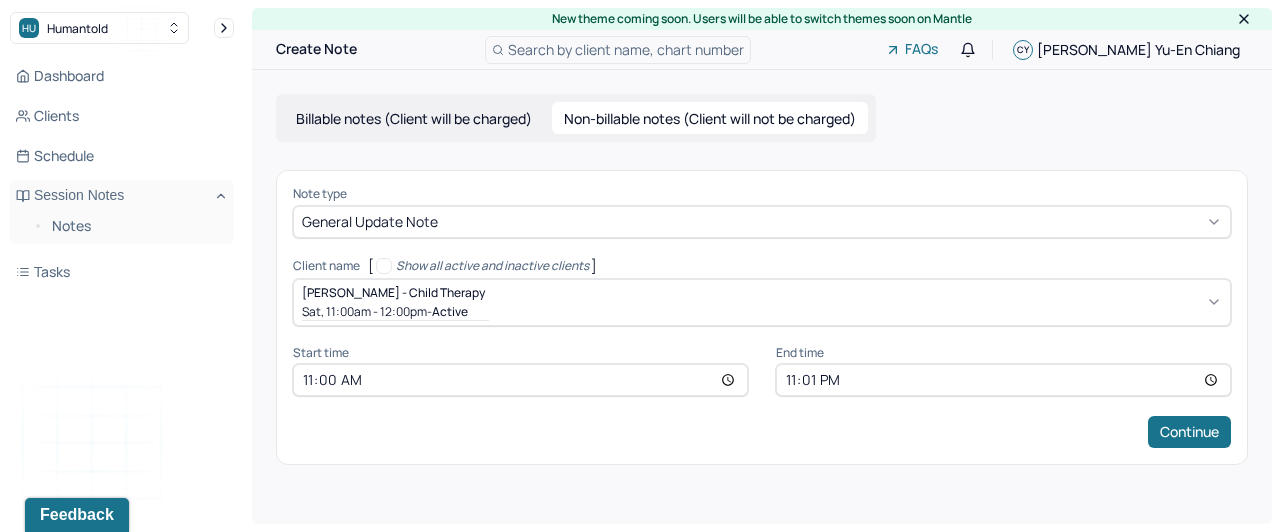 type on "23:10" 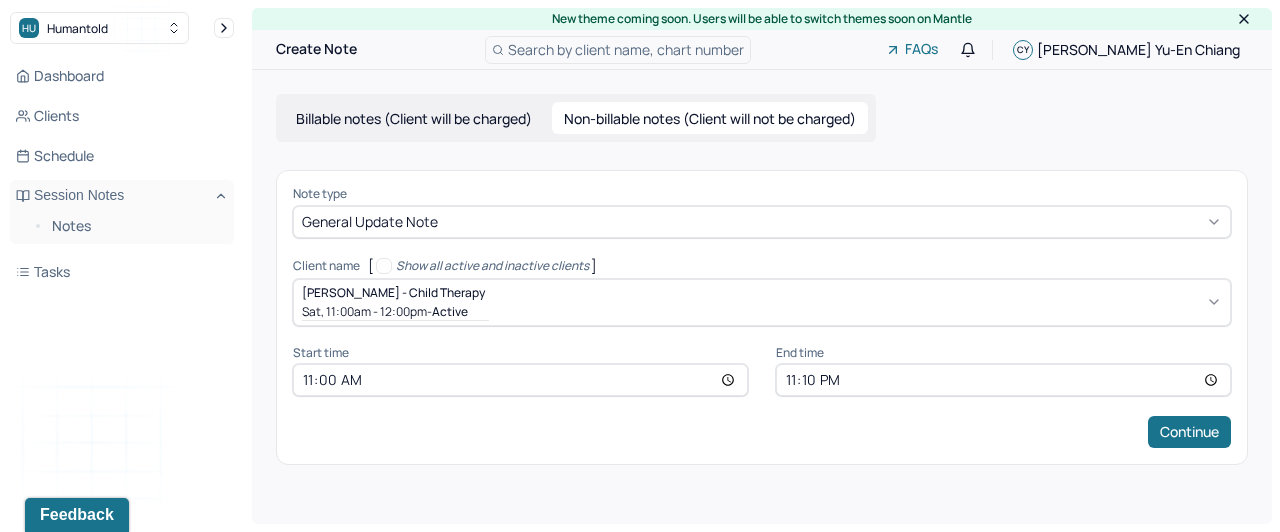 click on "Continue" at bounding box center [762, 432] 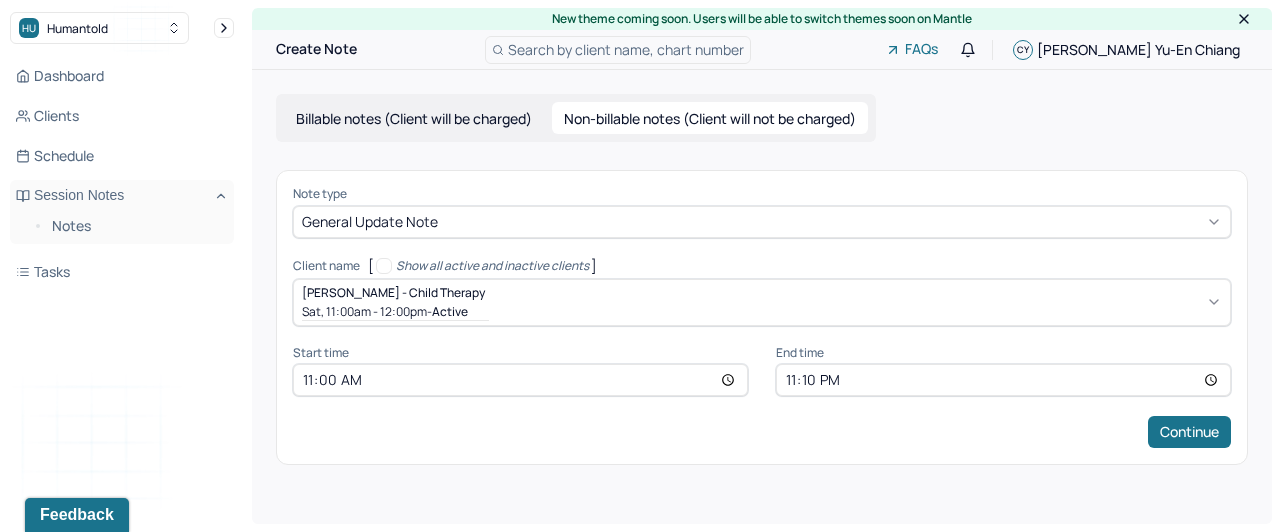click on "11:00" at bounding box center (520, 380) 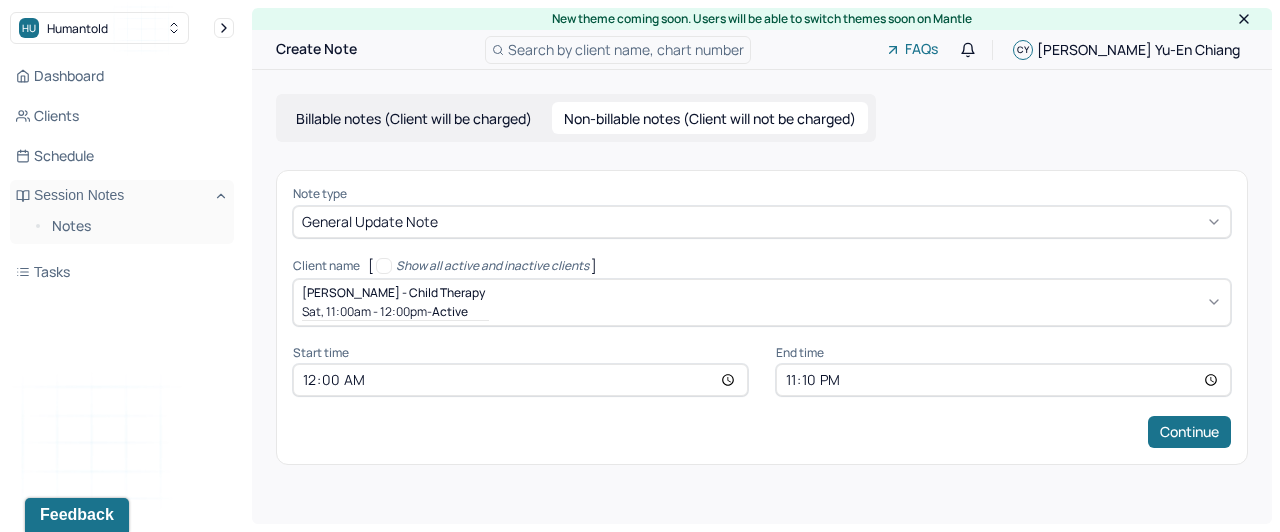 click on "00:00" at bounding box center (520, 380) 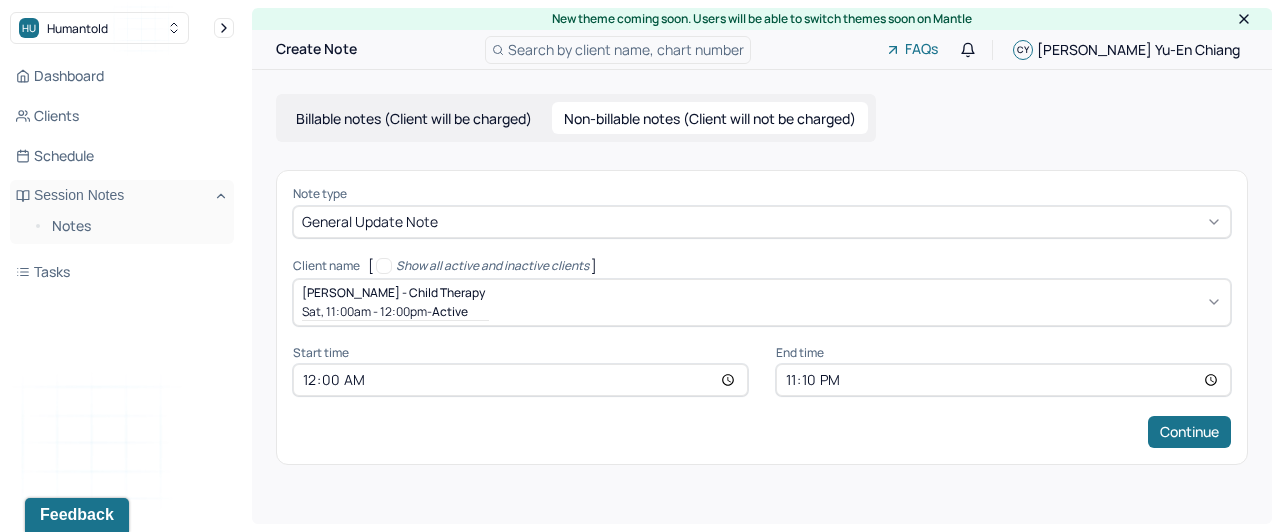 type on "12:00" 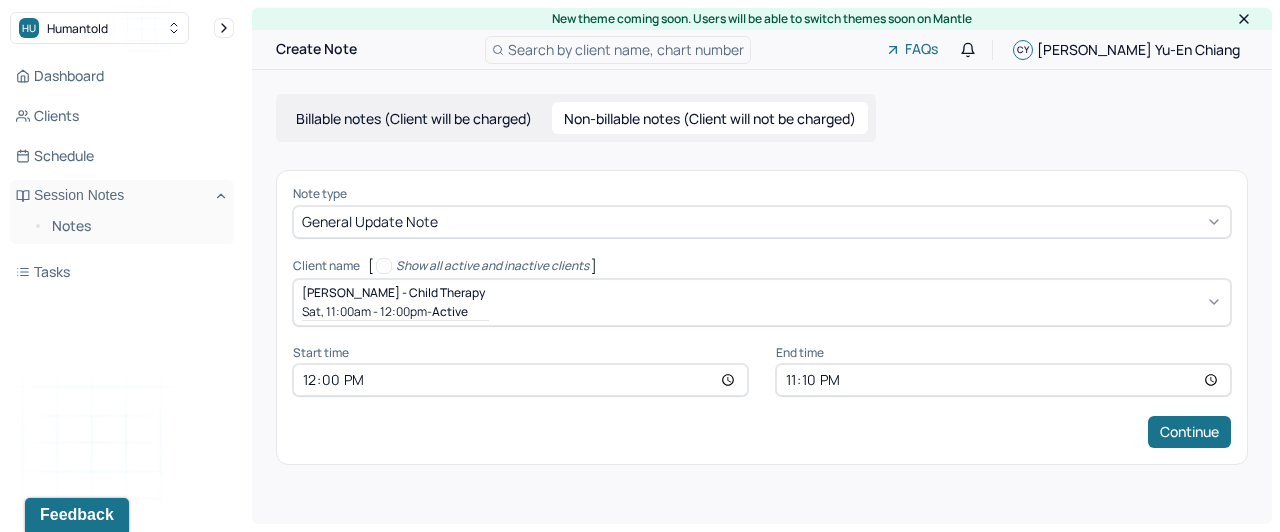 click on "Continue" at bounding box center (762, 432) 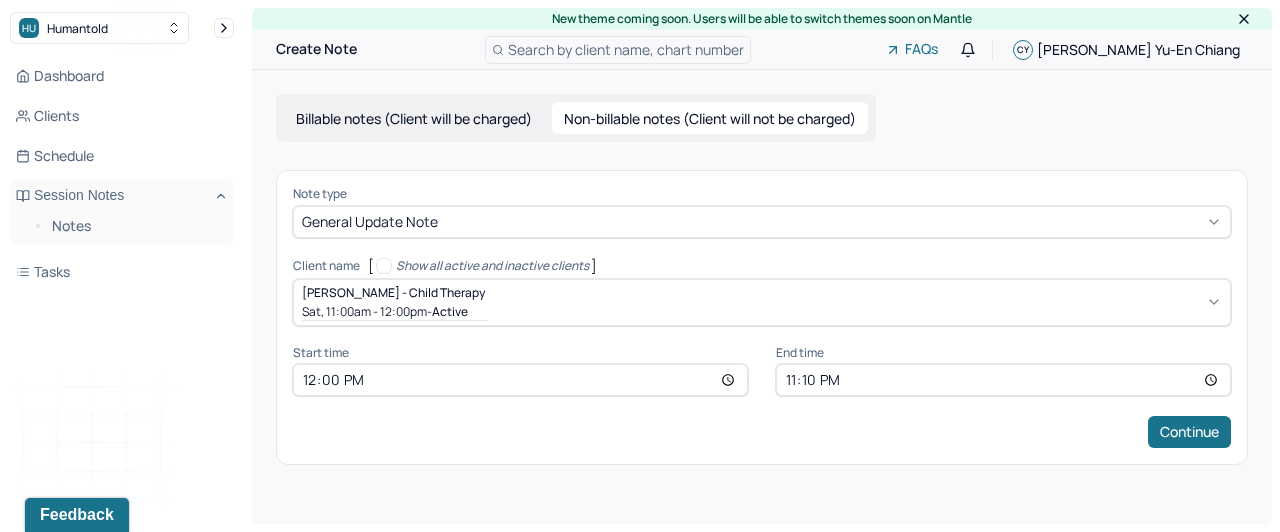 click on "23:10" at bounding box center [1003, 380] 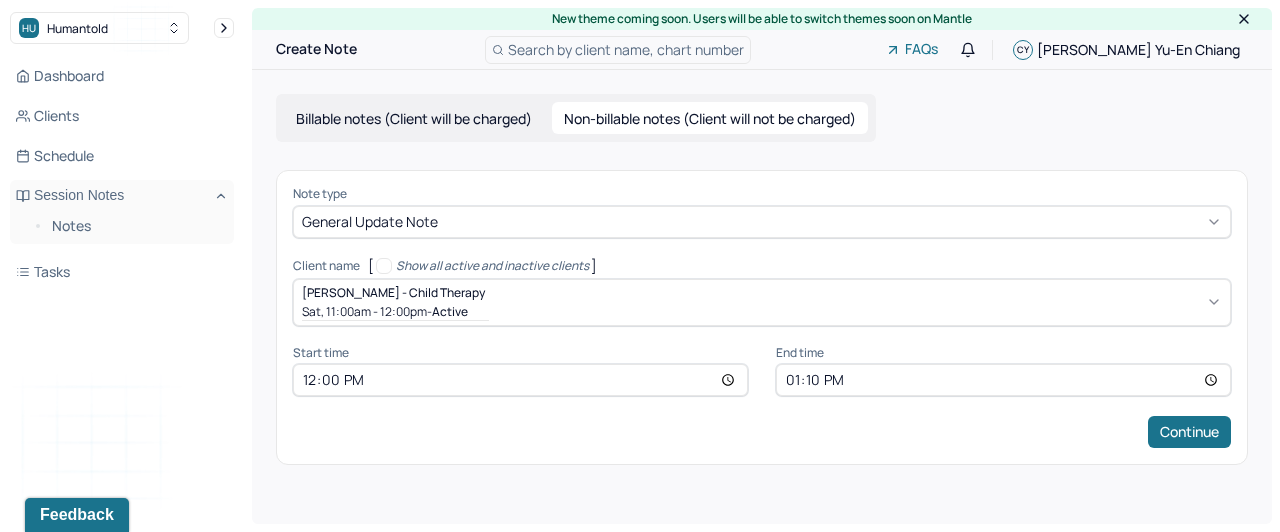 type on "12:10" 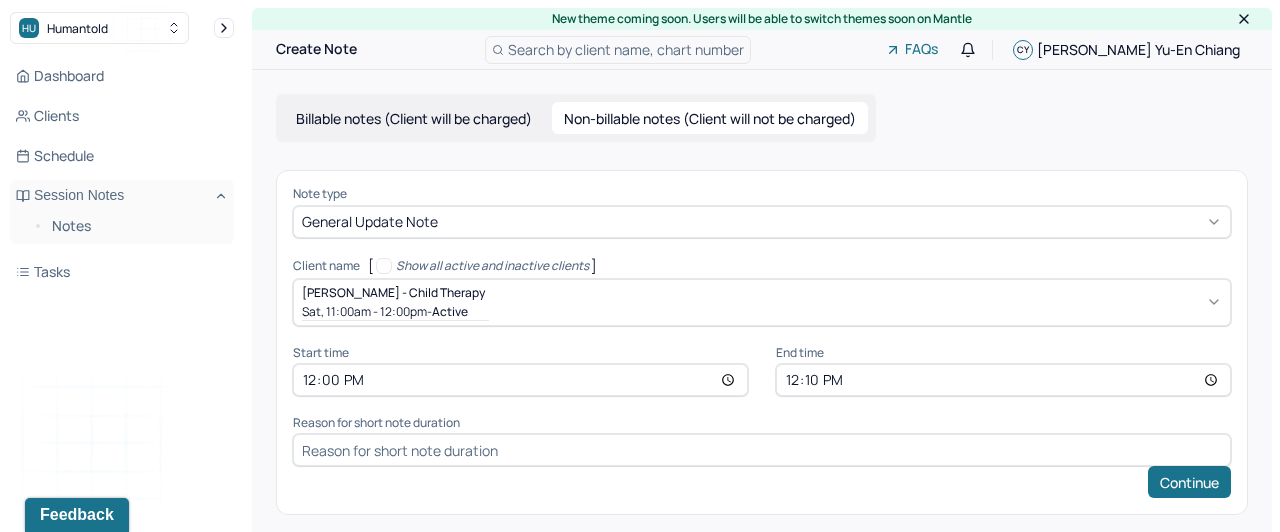 click on "Reason for short note duration" at bounding box center [762, 423] 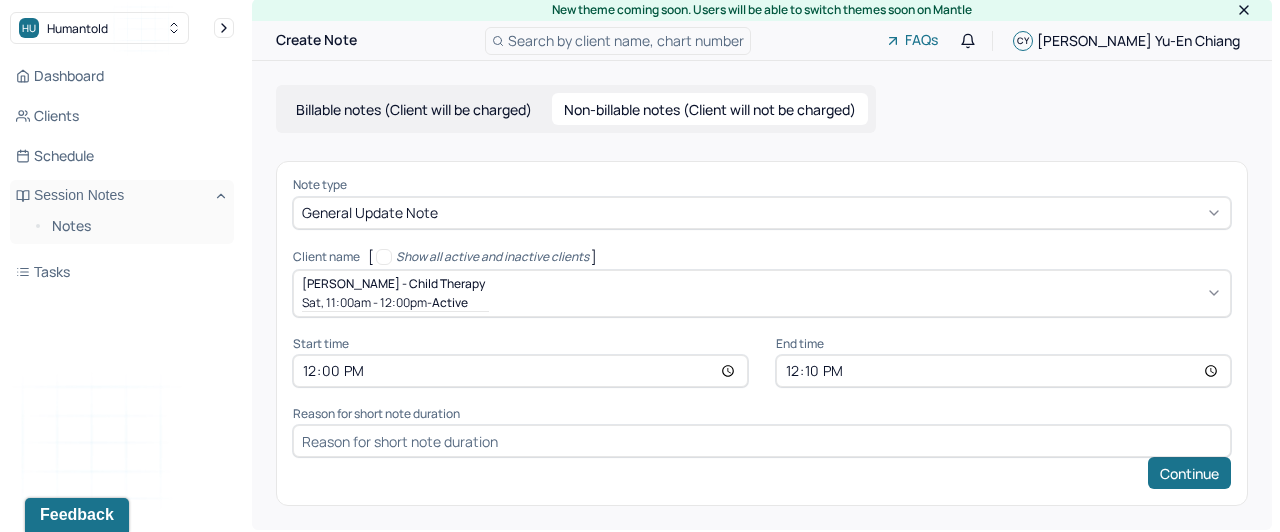 scroll, scrollTop: 12, scrollLeft: 0, axis: vertical 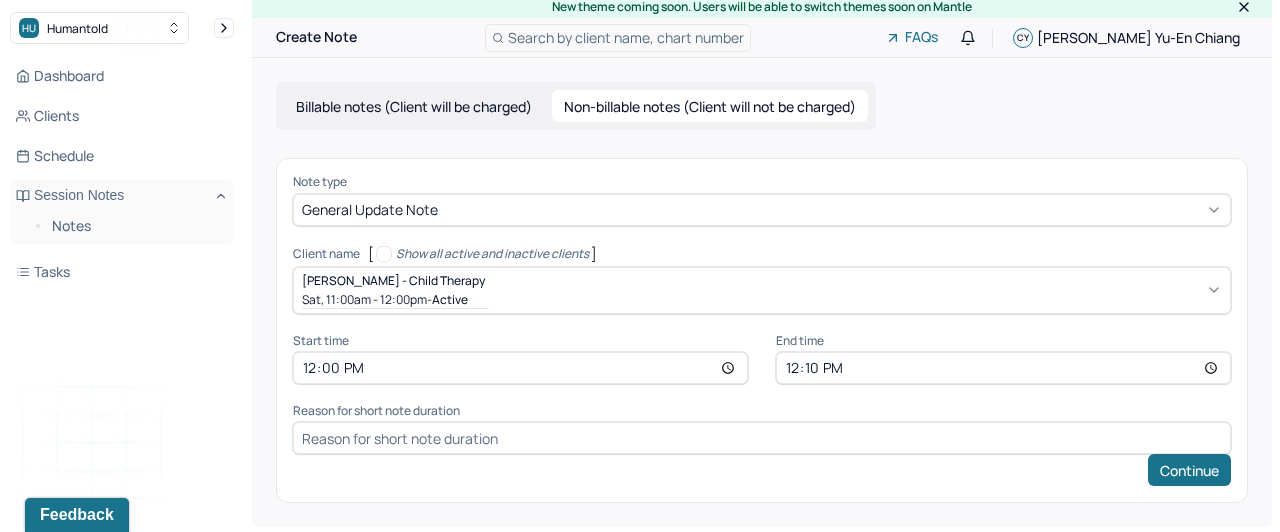 click on "Reason for short note duration" at bounding box center [762, 429] 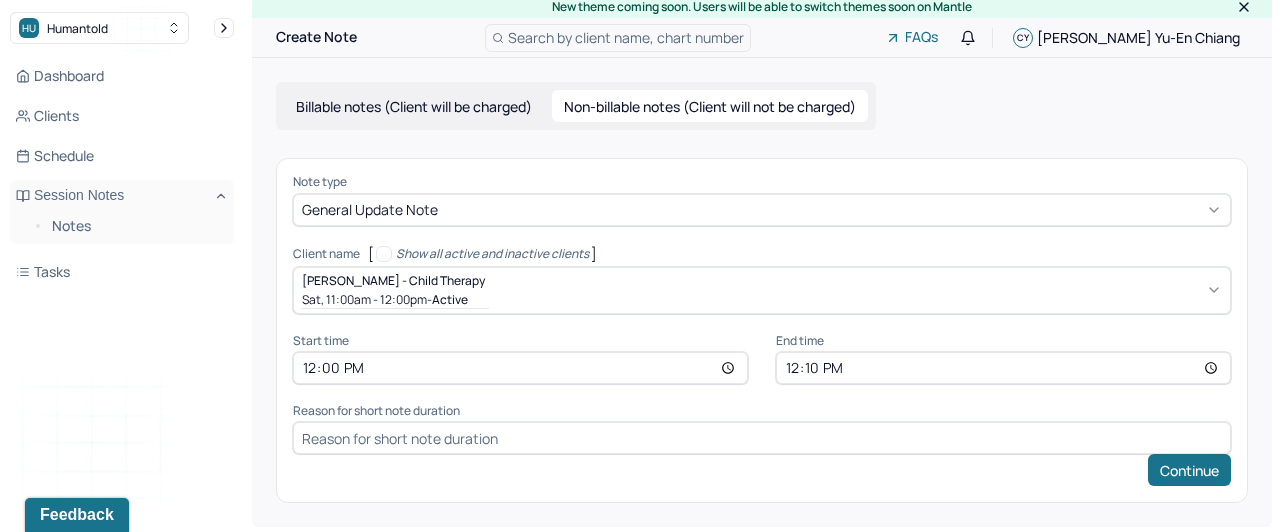 click at bounding box center [762, 438] 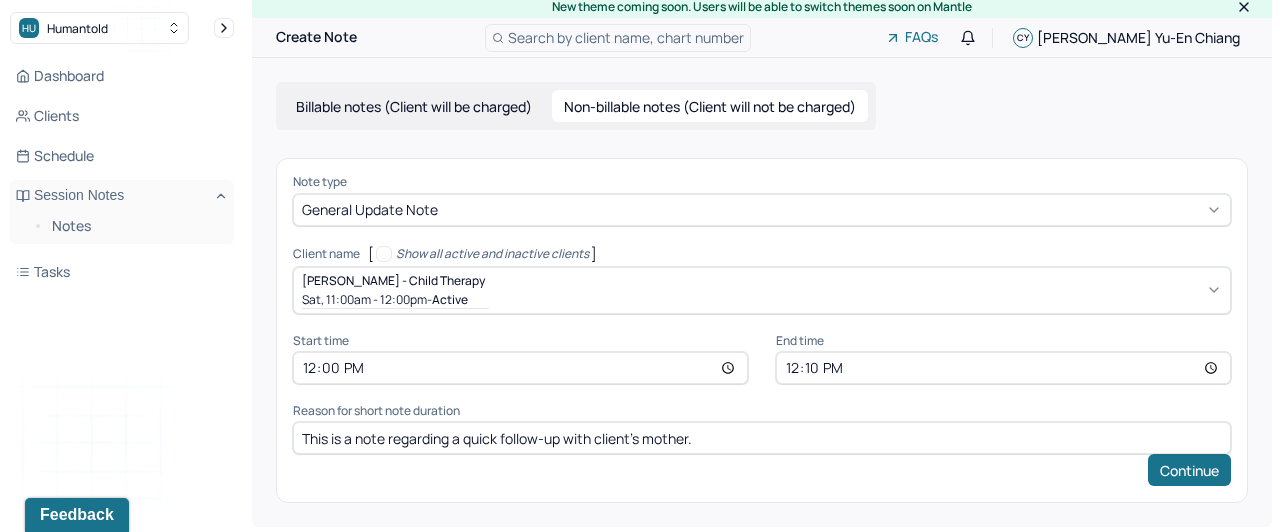 click on "Note type General update note Client name [ Show all active and inactive clients ] [PERSON_NAME] - Child therapy Sat, 11:00am - 12:00pm  -  active Supervisee name [PERSON_NAME]-En Chiang Appointment type child therapy Start time 12:00 End time 12:10 Reason for short note duration This is a note regarding a quick follow-up with client's mother. Continue" at bounding box center [762, 330] 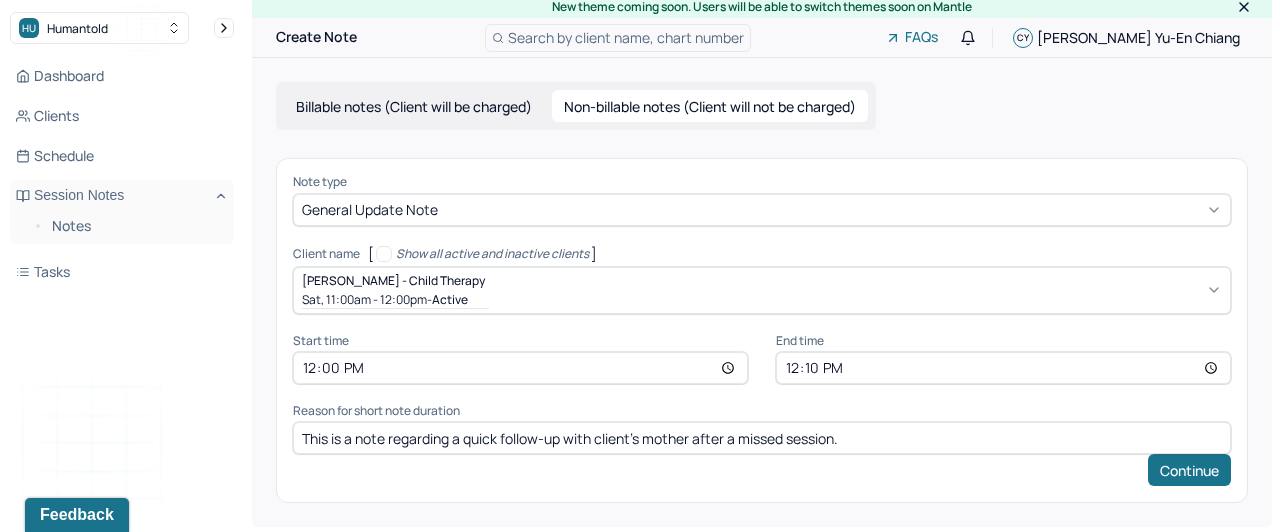type on "This is a note regarding a quick follow-up with client's mother after a missed session." 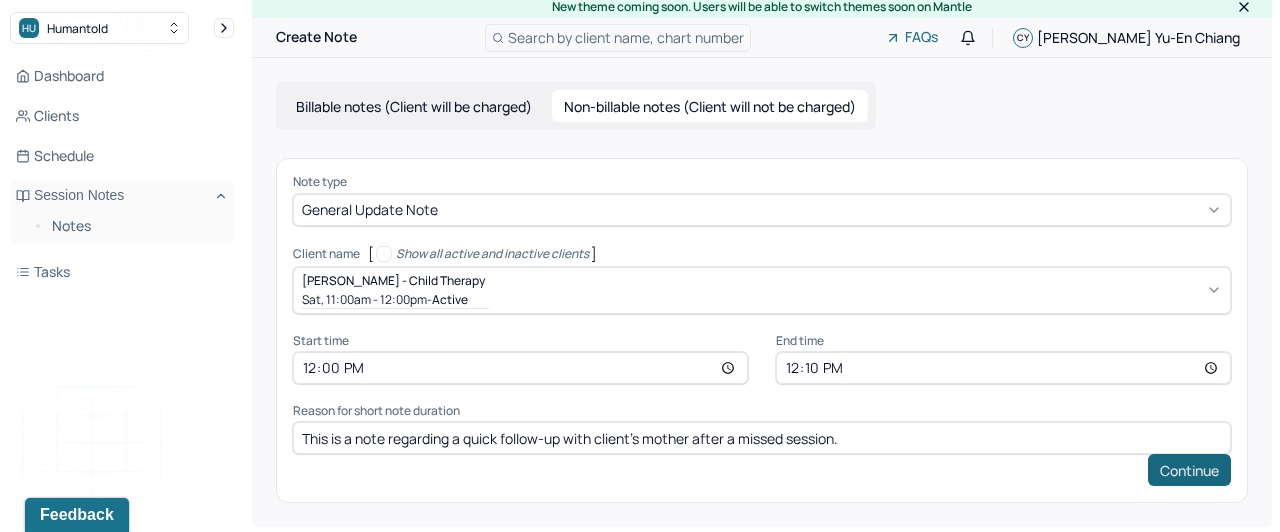 click on "Continue" at bounding box center (1189, 470) 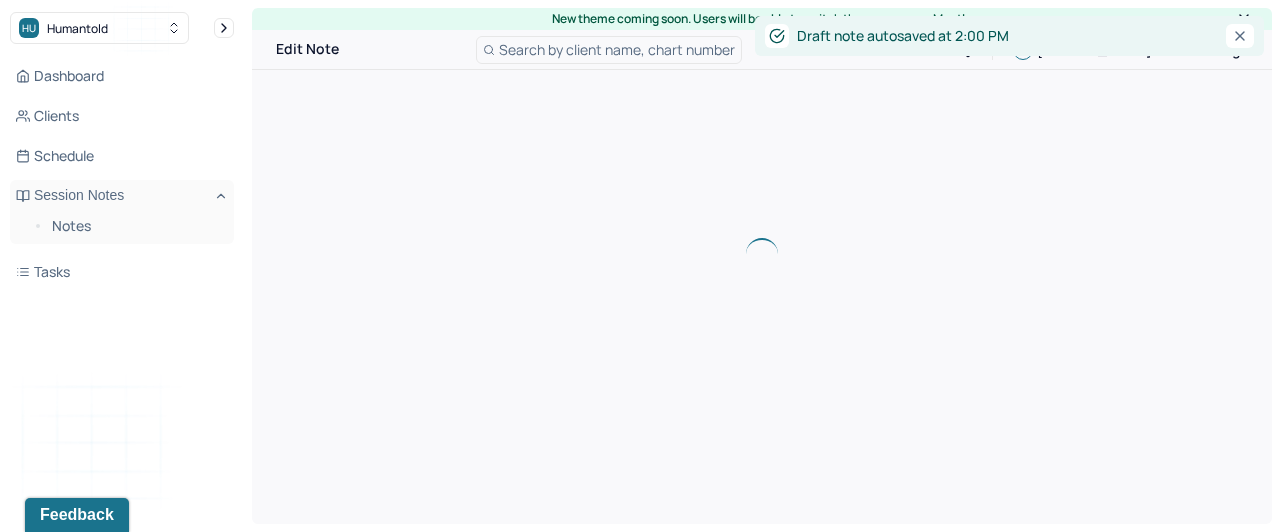 scroll, scrollTop: 0, scrollLeft: 0, axis: both 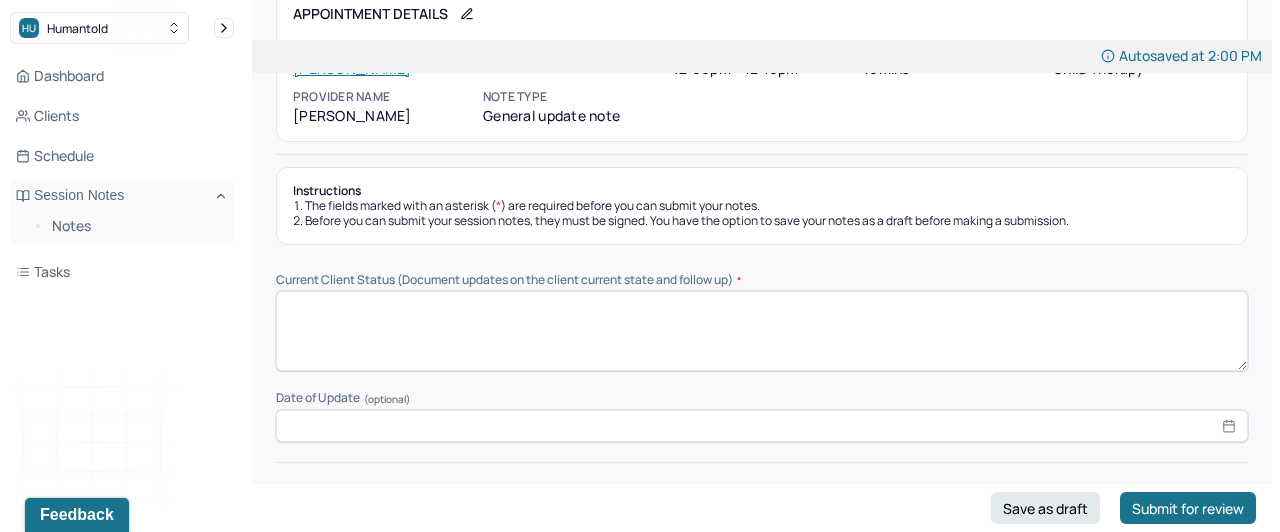 click on "Current Client Status (Document updates on the client current state and follow up) *" at bounding box center [762, 331] 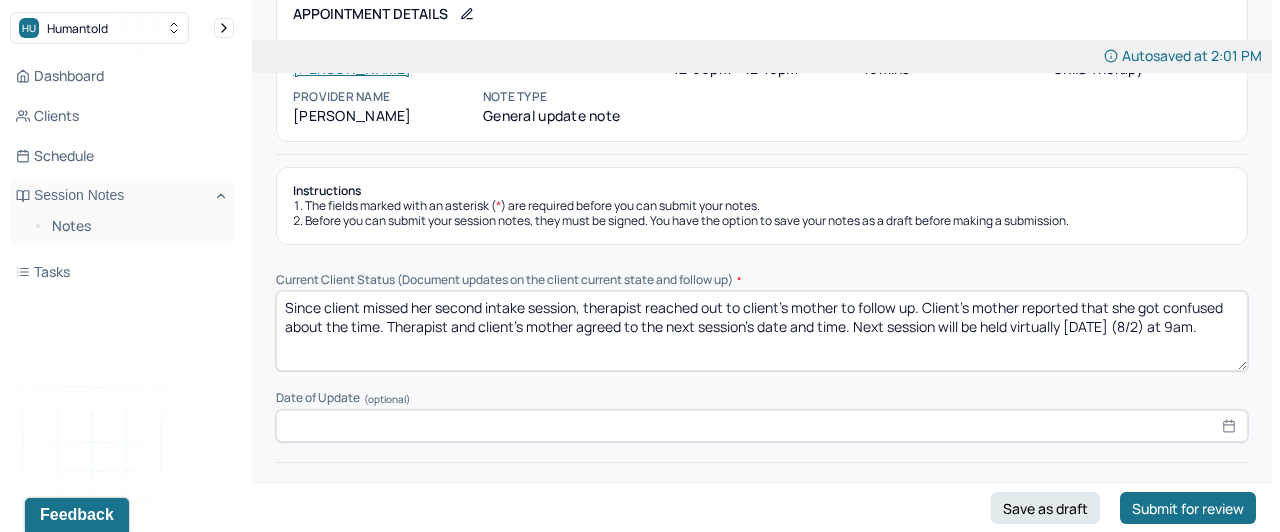 type on "Since client missed her second intake session, therapist reached out to client's mother to follow up. Client's mother reported that she got confused about the time. Therapist and client's mother agreed to the next session's date and time. Next session will be held virtually [DATE] (8/2) at 9am." 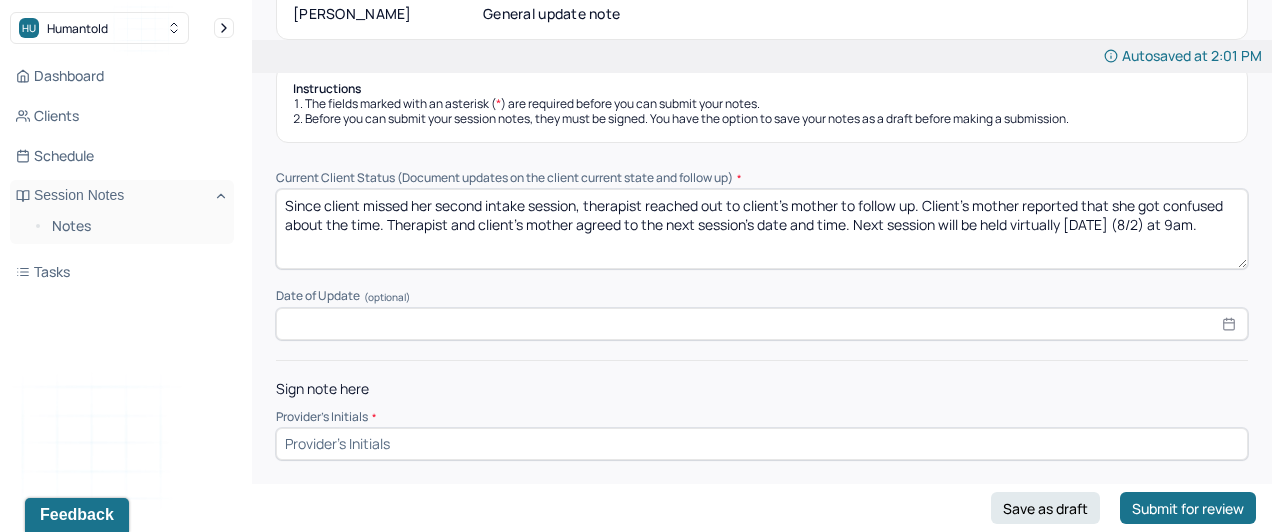 scroll, scrollTop: 232, scrollLeft: 0, axis: vertical 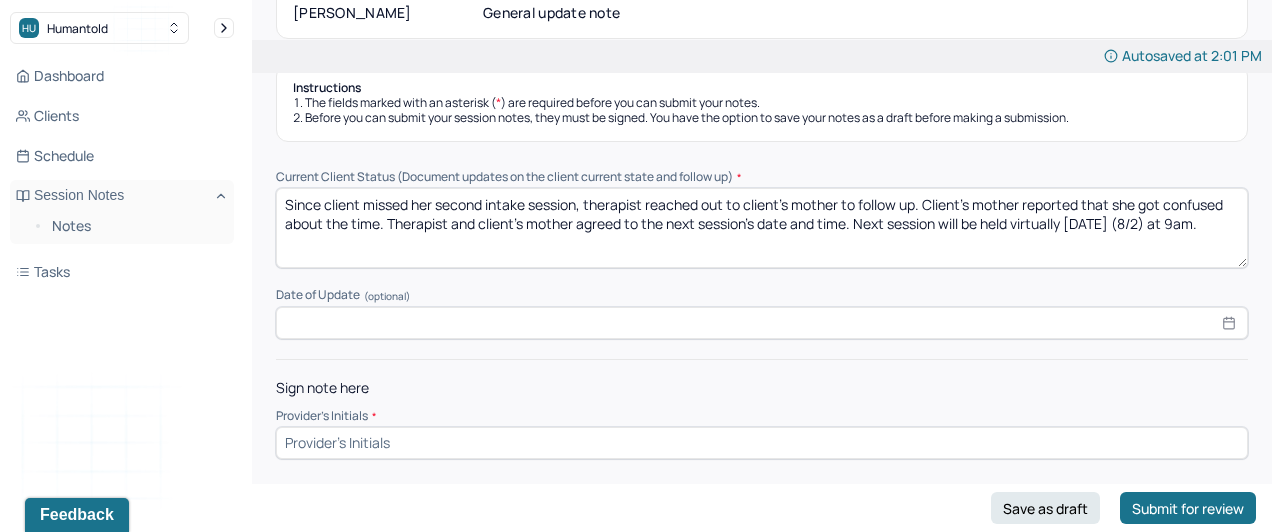select on "6" 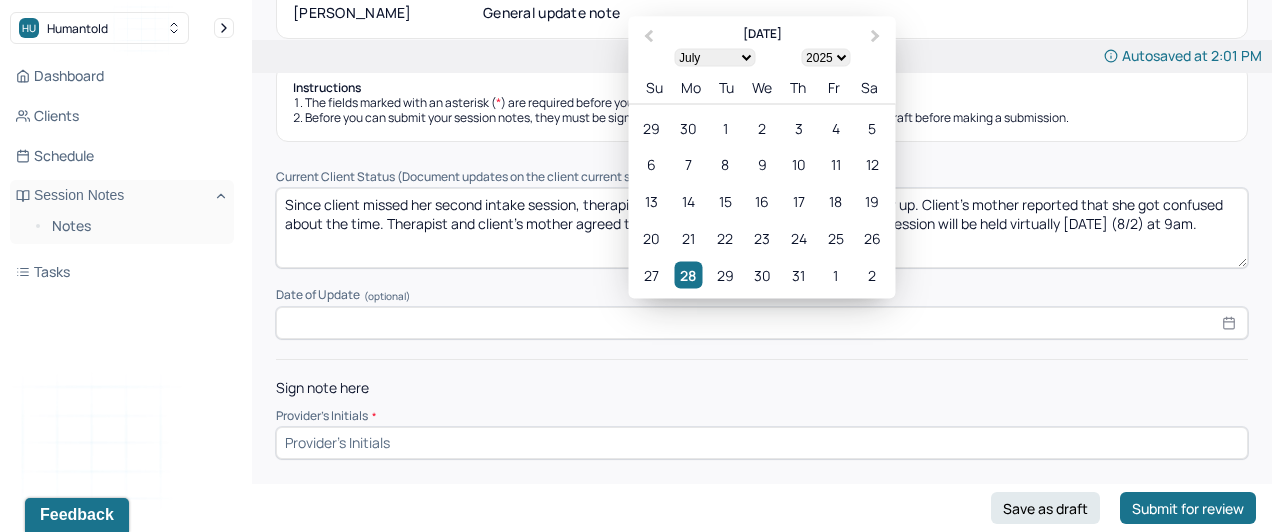 click at bounding box center [762, 323] 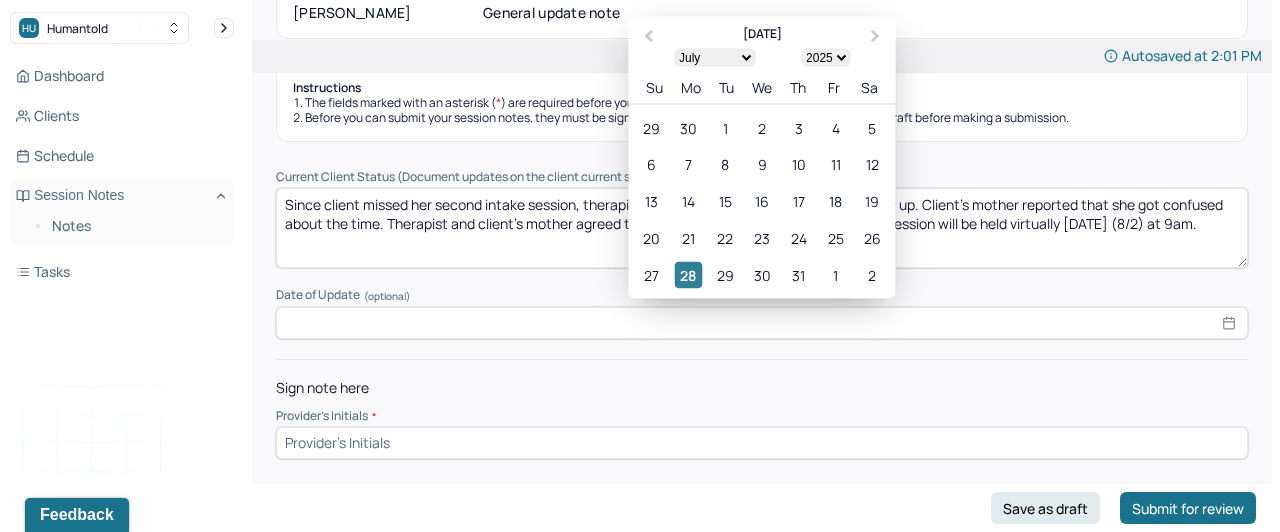 click on "28" at bounding box center (688, 274) 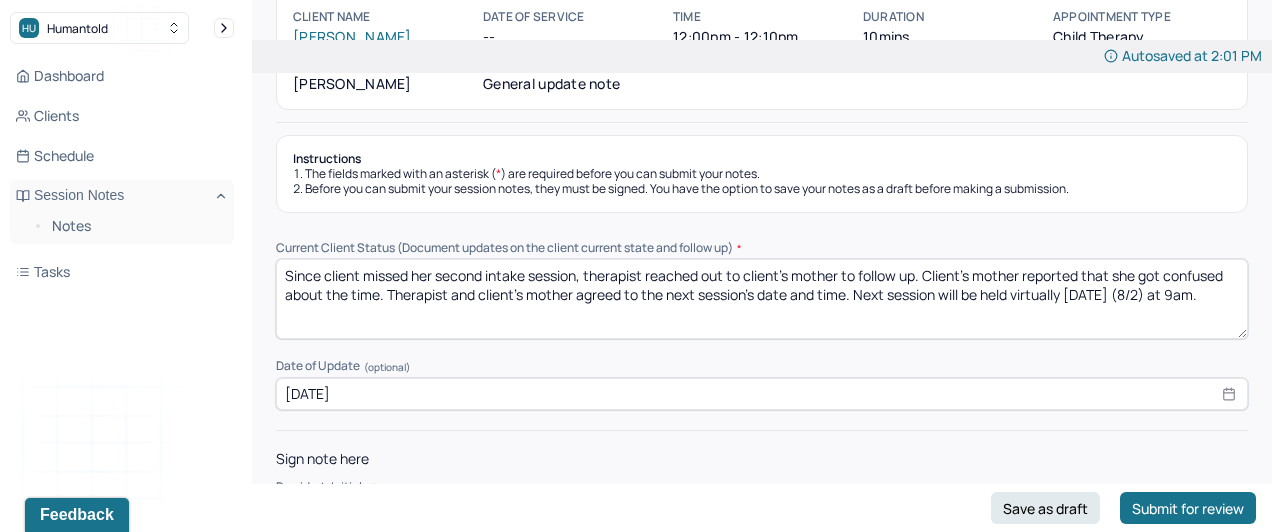 scroll, scrollTop: 233, scrollLeft: 0, axis: vertical 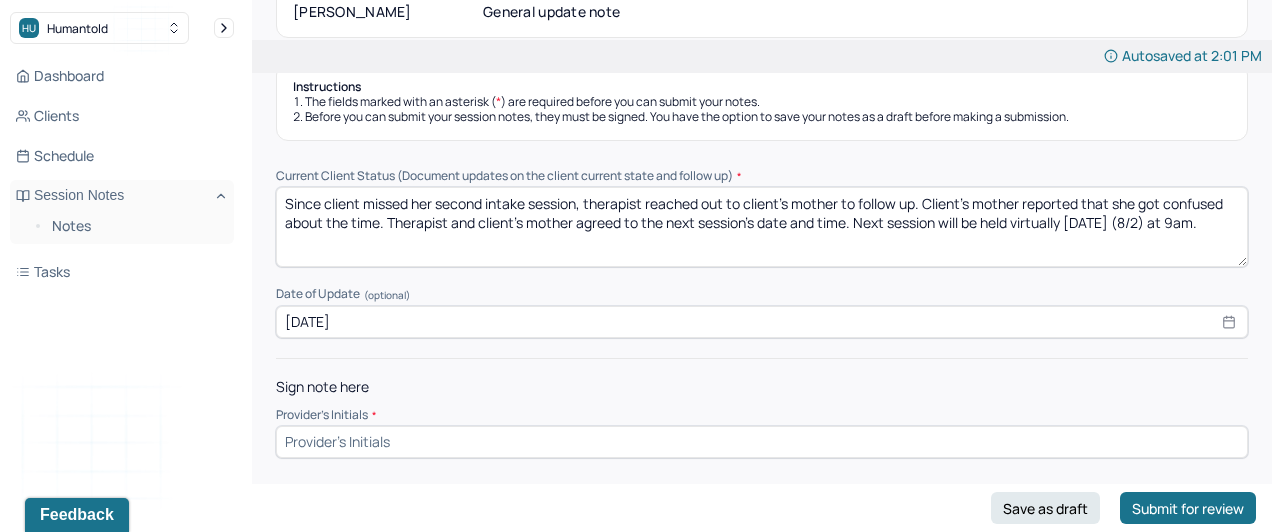 click on "Sign note here Provider's Initials *" at bounding box center (762, 408) 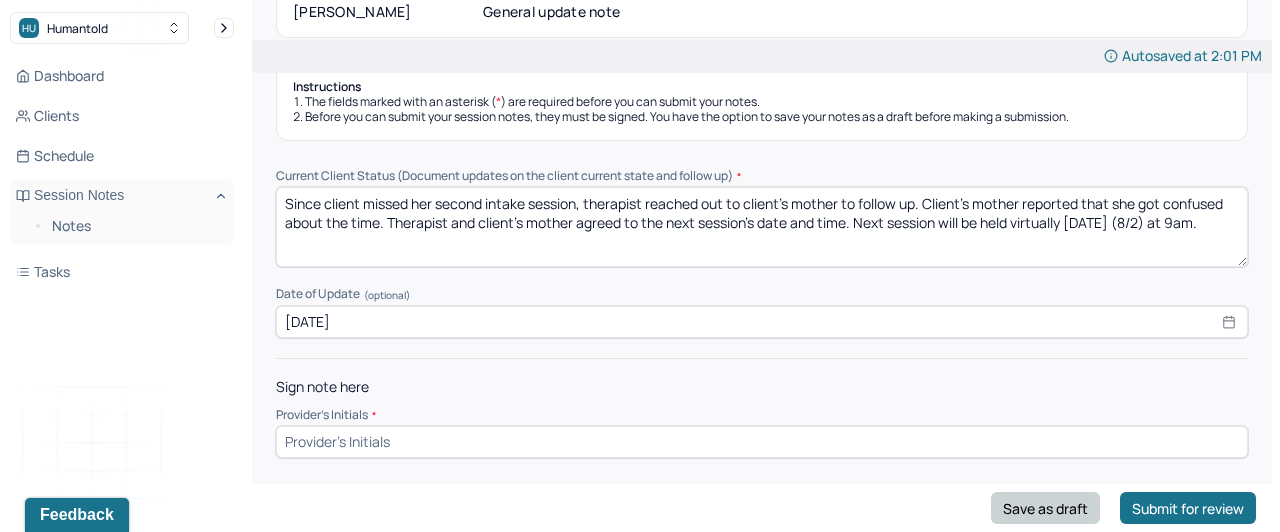 click on "Save as draft" at bounding box center (1045, 508) 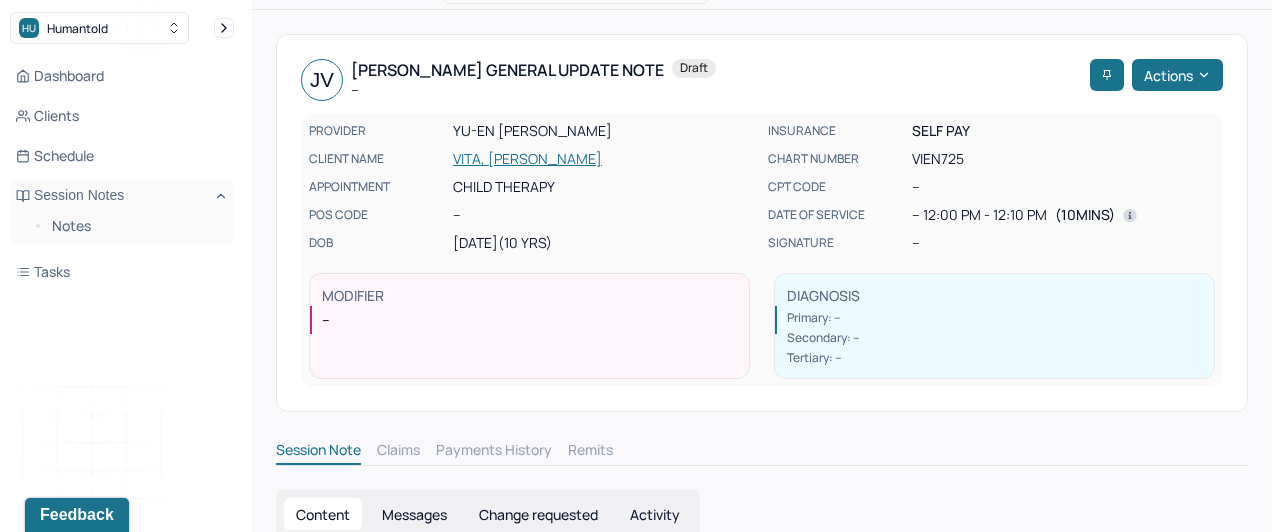 scroll, scrollTop: 55, scrollLeft: 0, axis: vertical 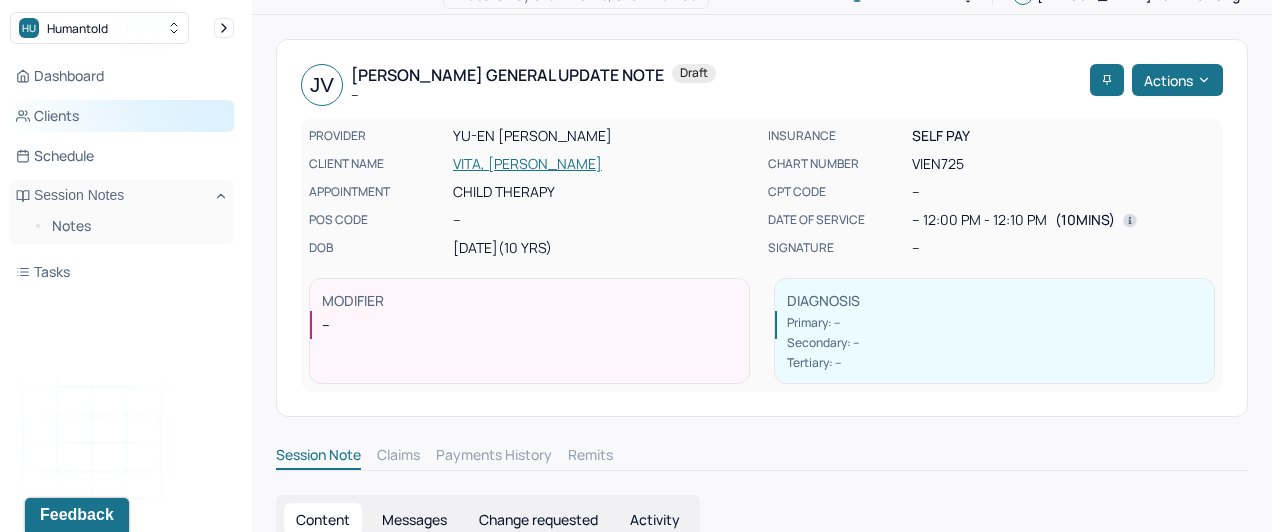 click on "Clients" at bounding box center (122, 116) 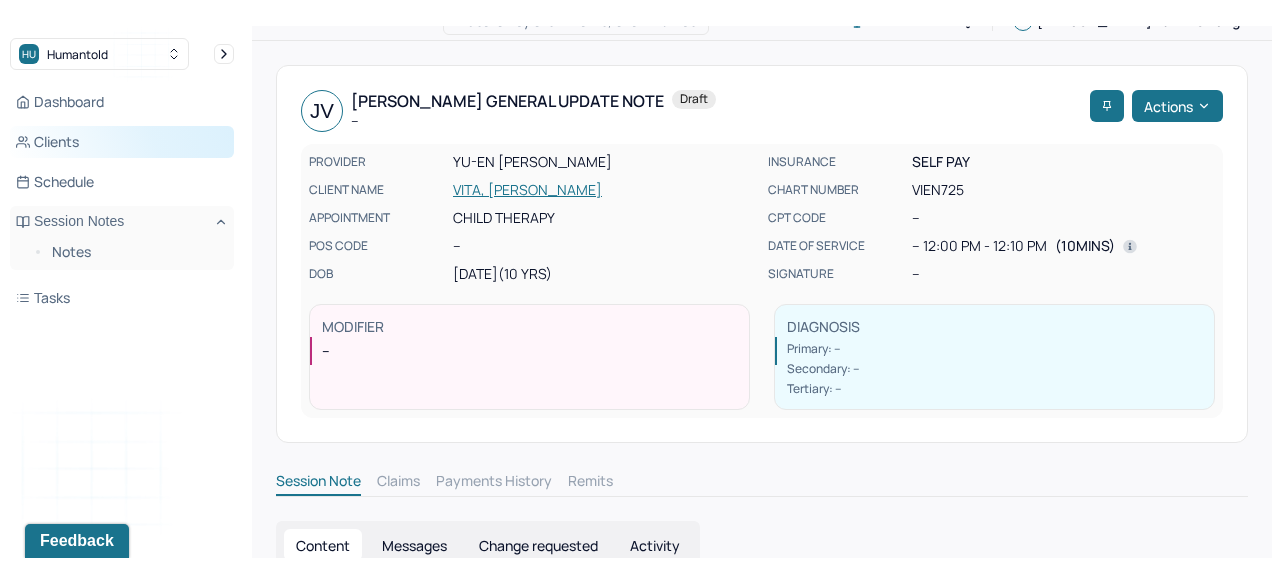 scroll, scrollTop: 0, scrollLeft: 0, axis: both 